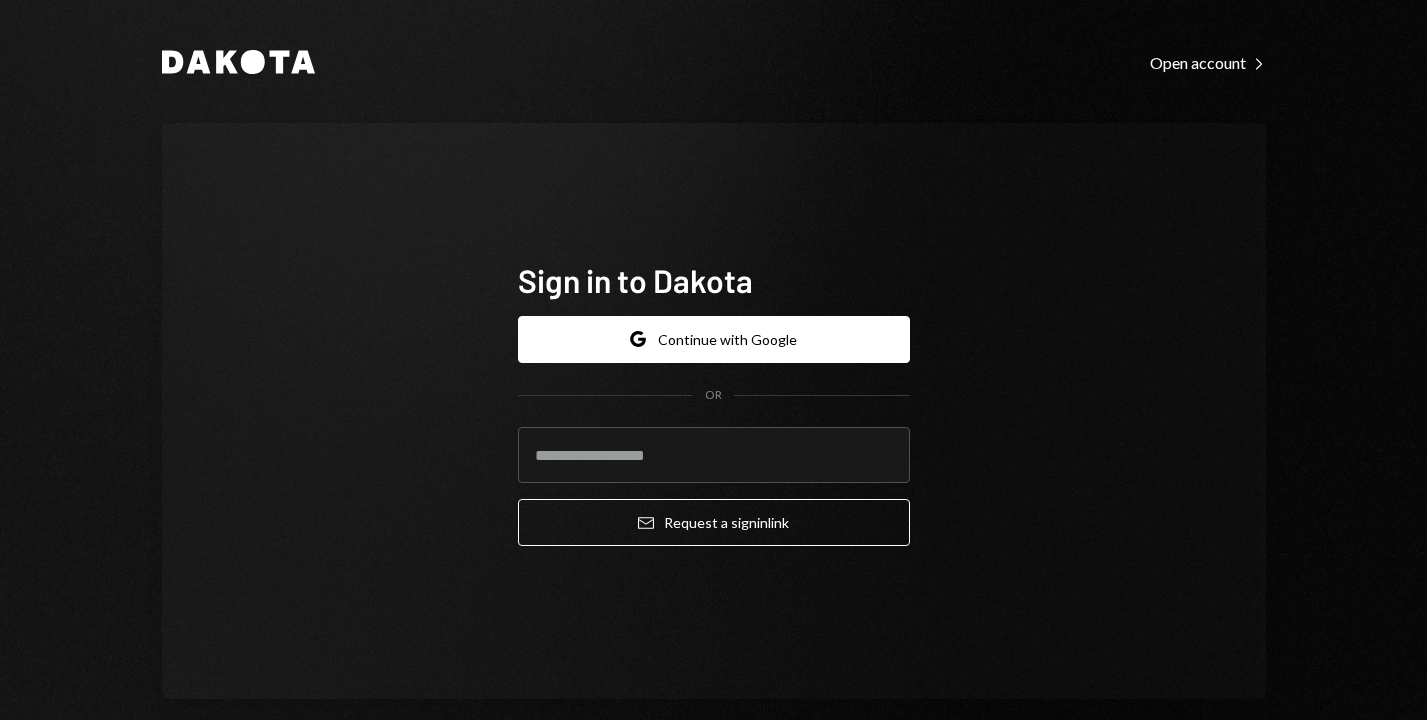 scroll, scrollTop: 0, scrollLeft: 0, axis: both 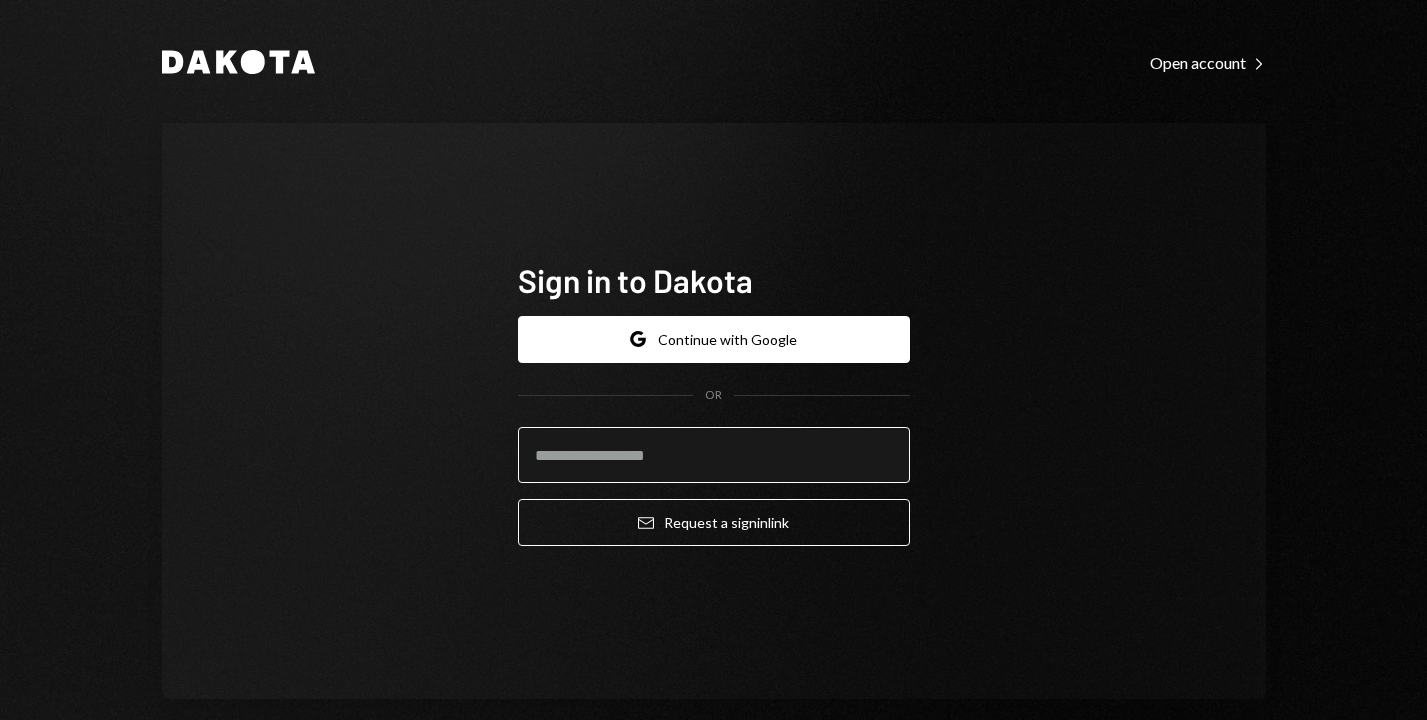 click at bounding box center (714, 455) 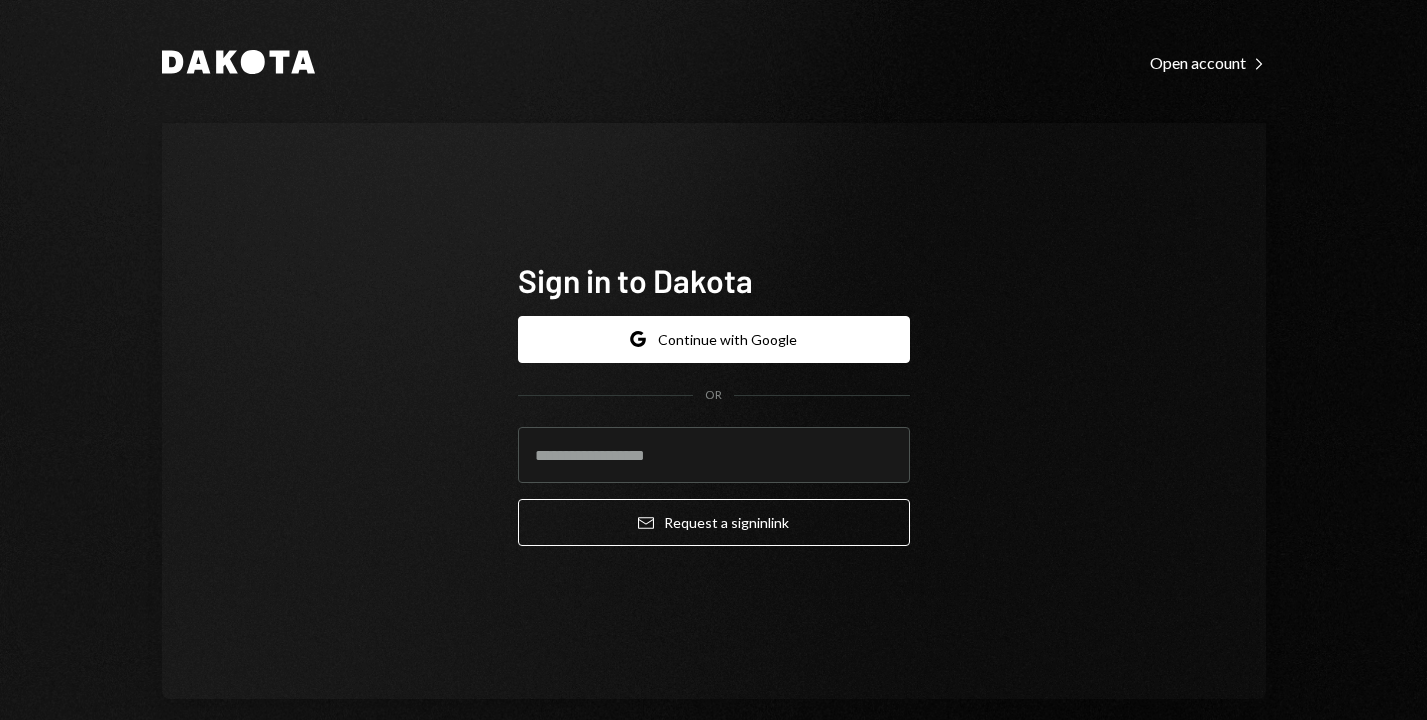 scroll, scrollTop: 0, scrollLeft: 0, axis: both 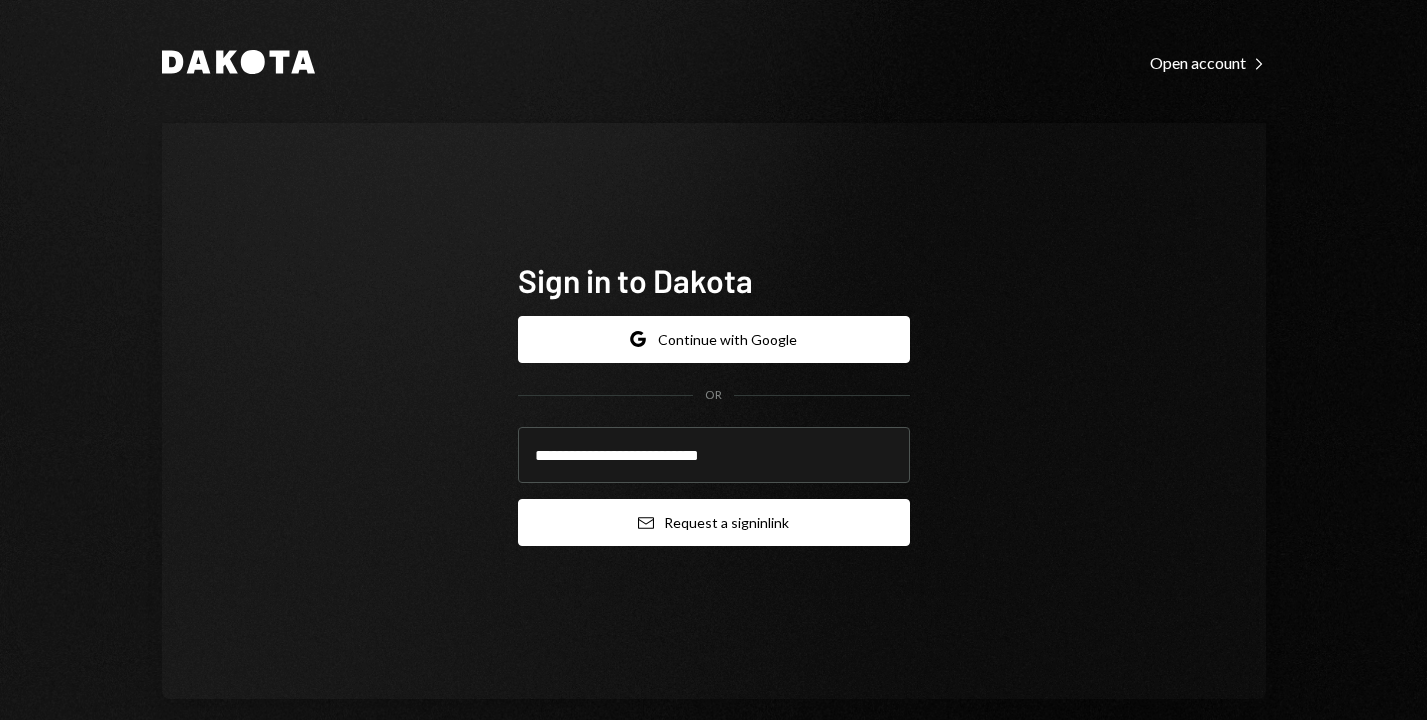 click on "Email Request a sign  in  link" at bounding box center (714, 522) 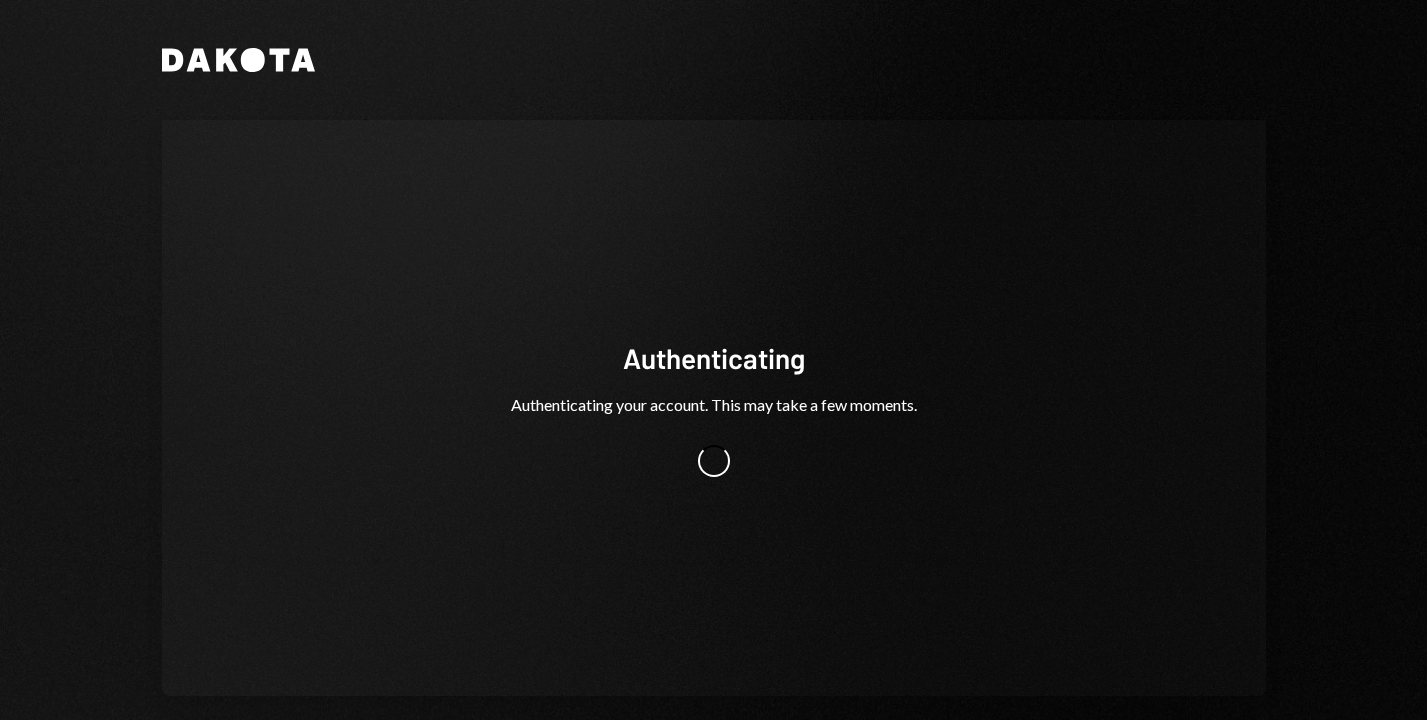 scroll, scrollTop: 0, scrollLeft: 0, axis: both 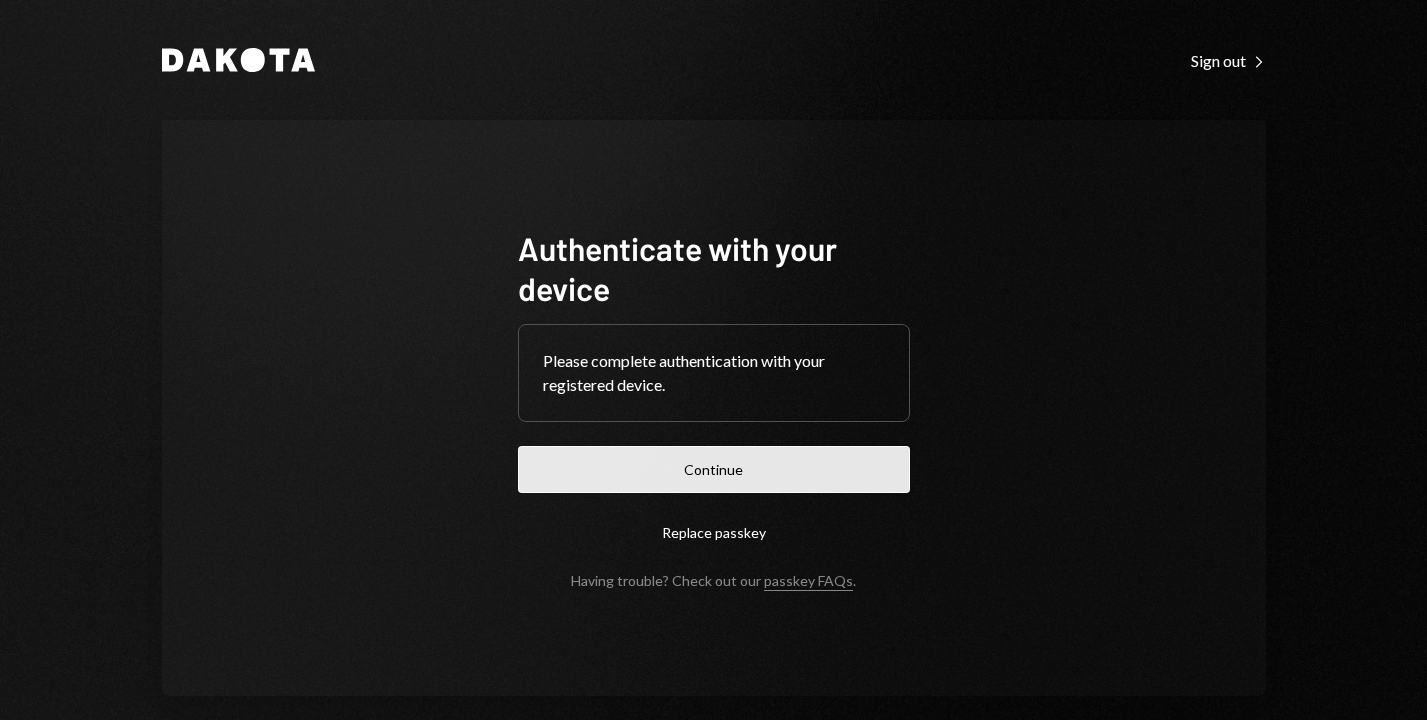 click on "Continue" at bounding box center [714, 469] 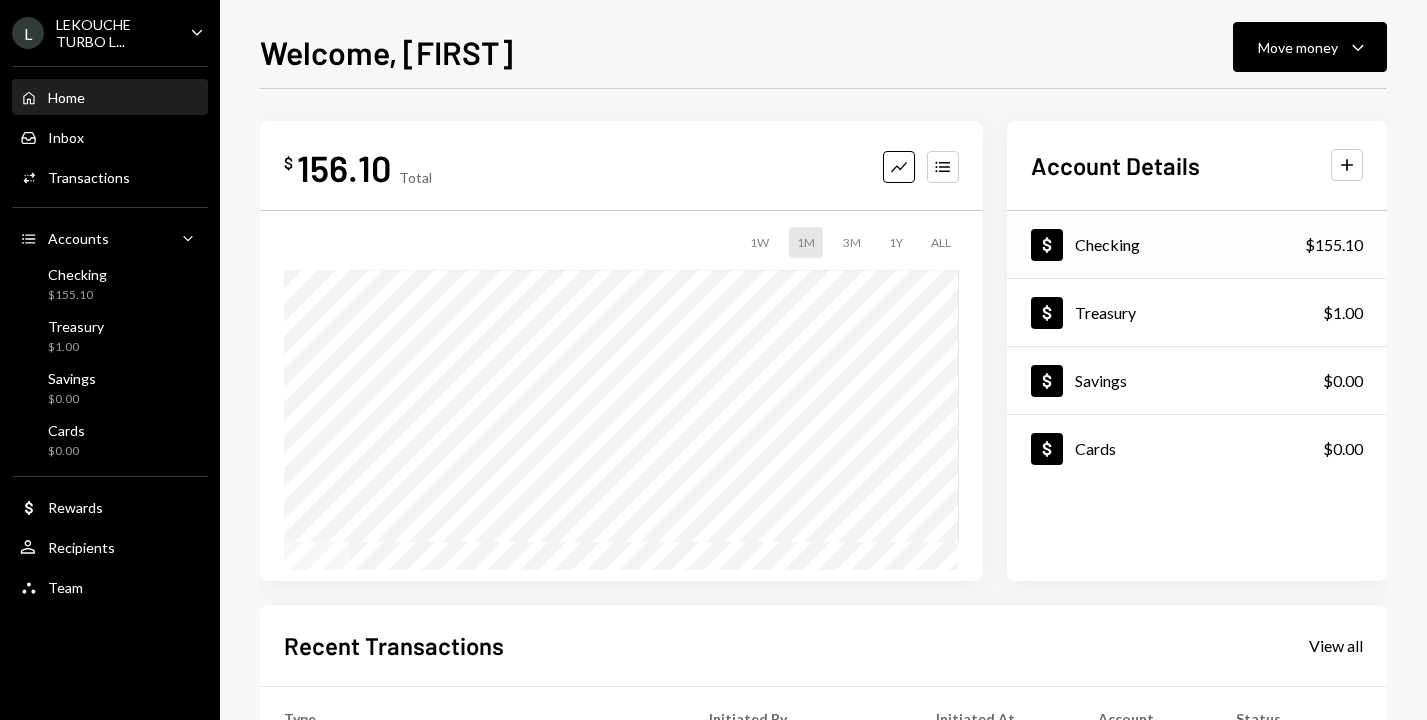 click on "Dollar Checking $155.10" at bounding box center (1197, 245) 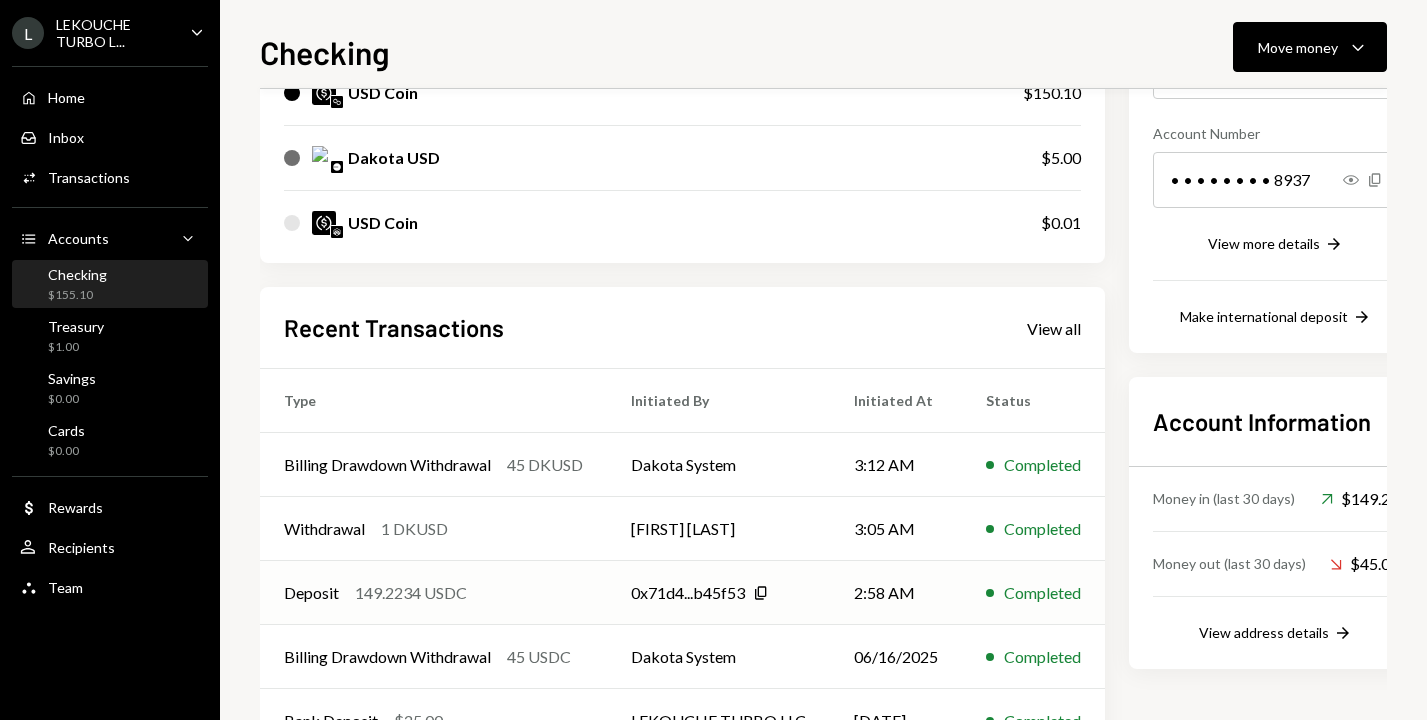 scroll, scrollTop: 316, scrollLeft: 0, axis: vertical 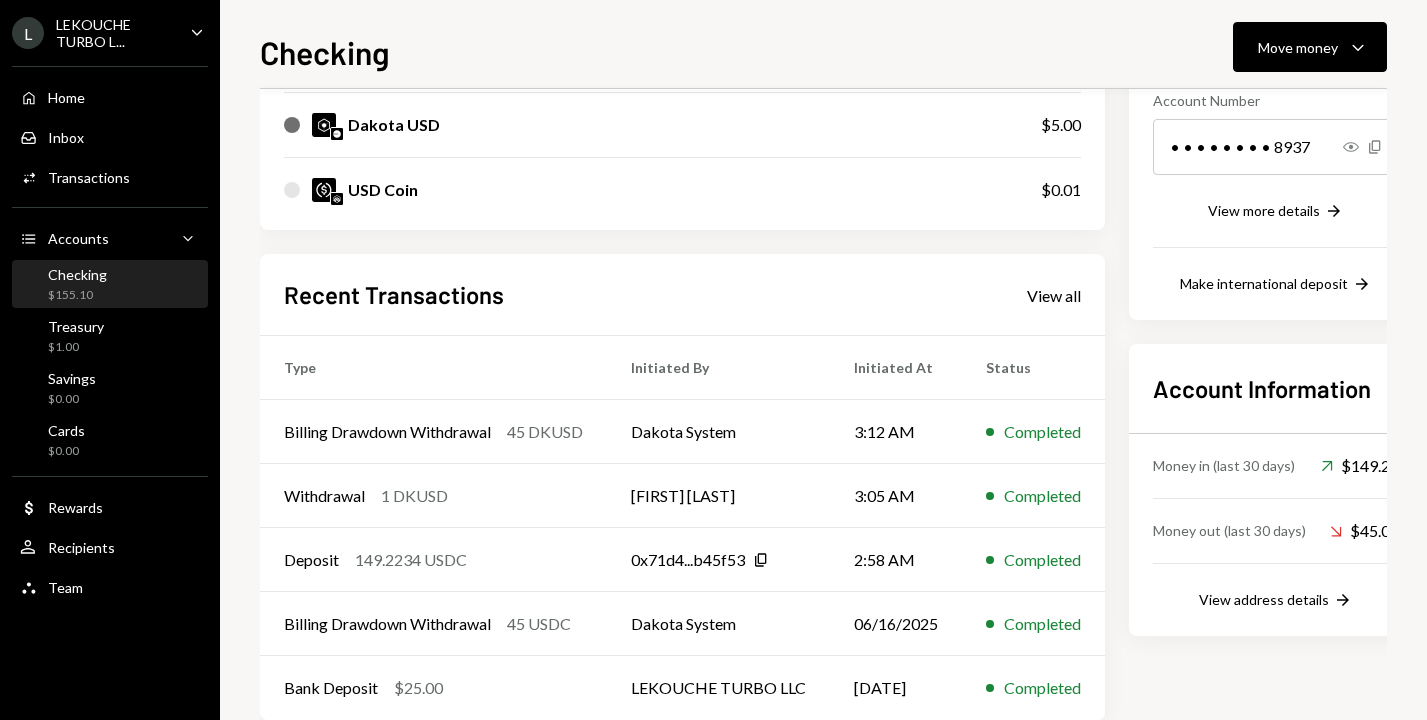 click on "Caret Down" 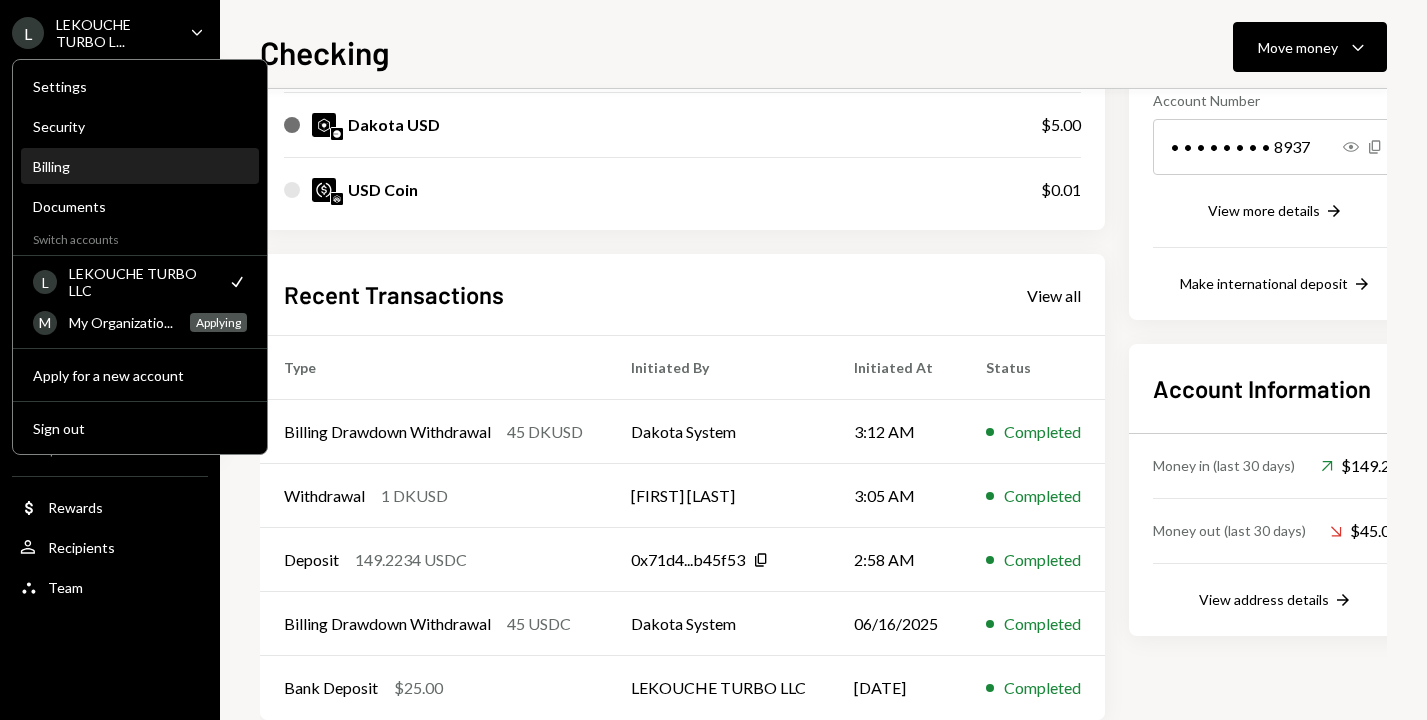 click on "Billing" at bounding box center (140, 166) 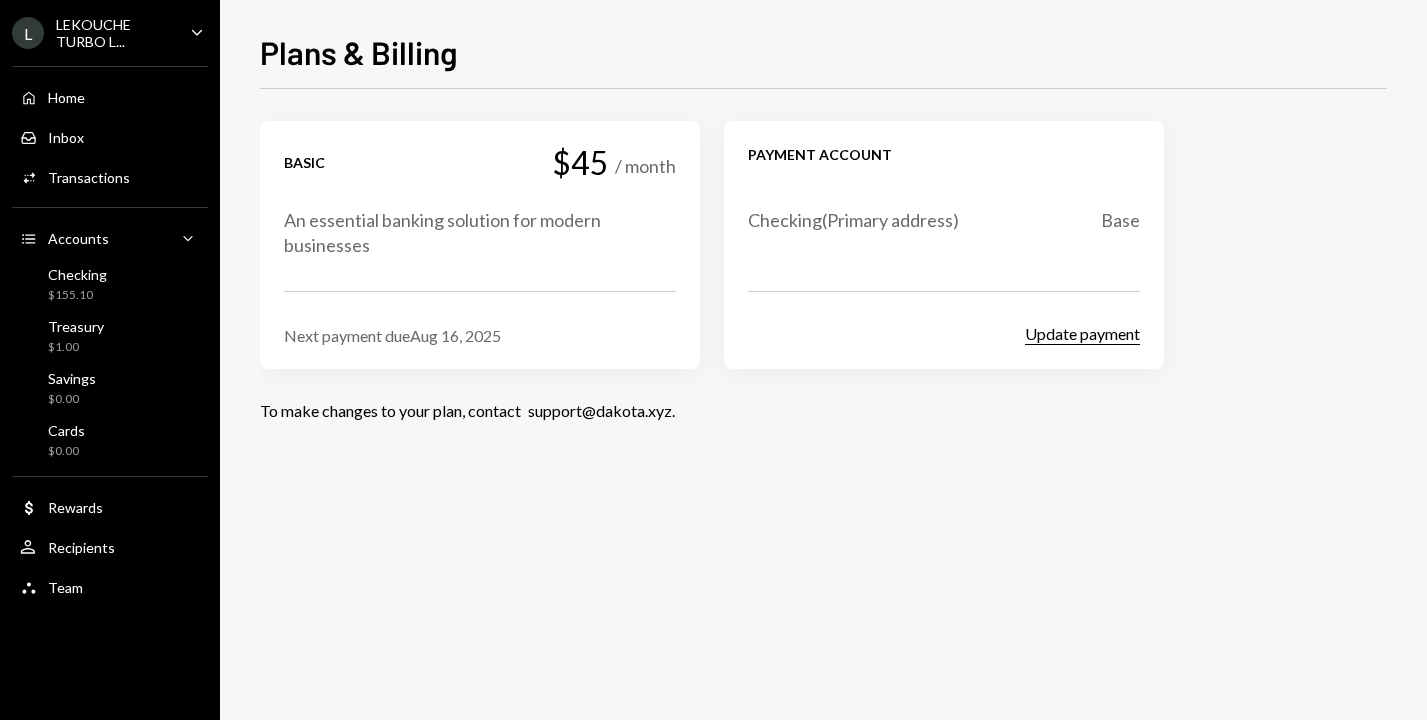 click on "Update payment" at bounding box center [1082, 334] 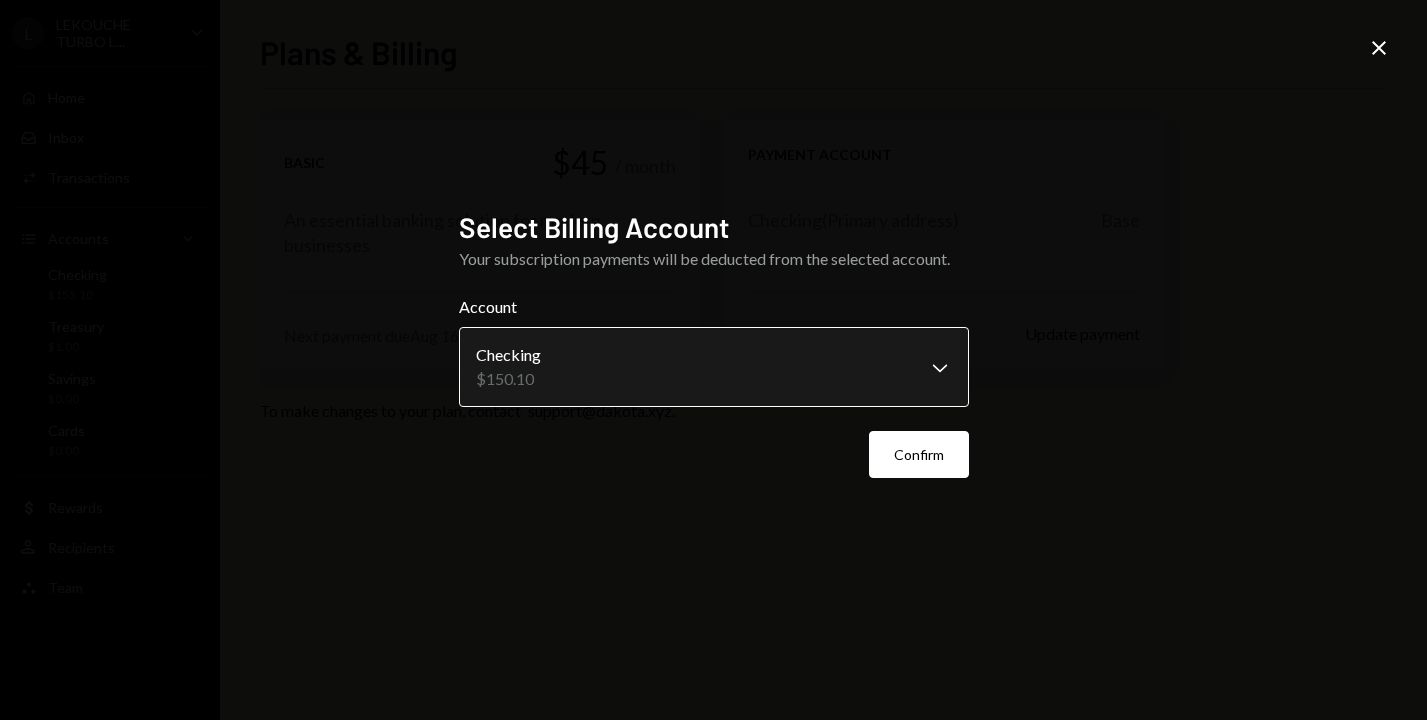 click on "**********" at bounding box center (713, 360) 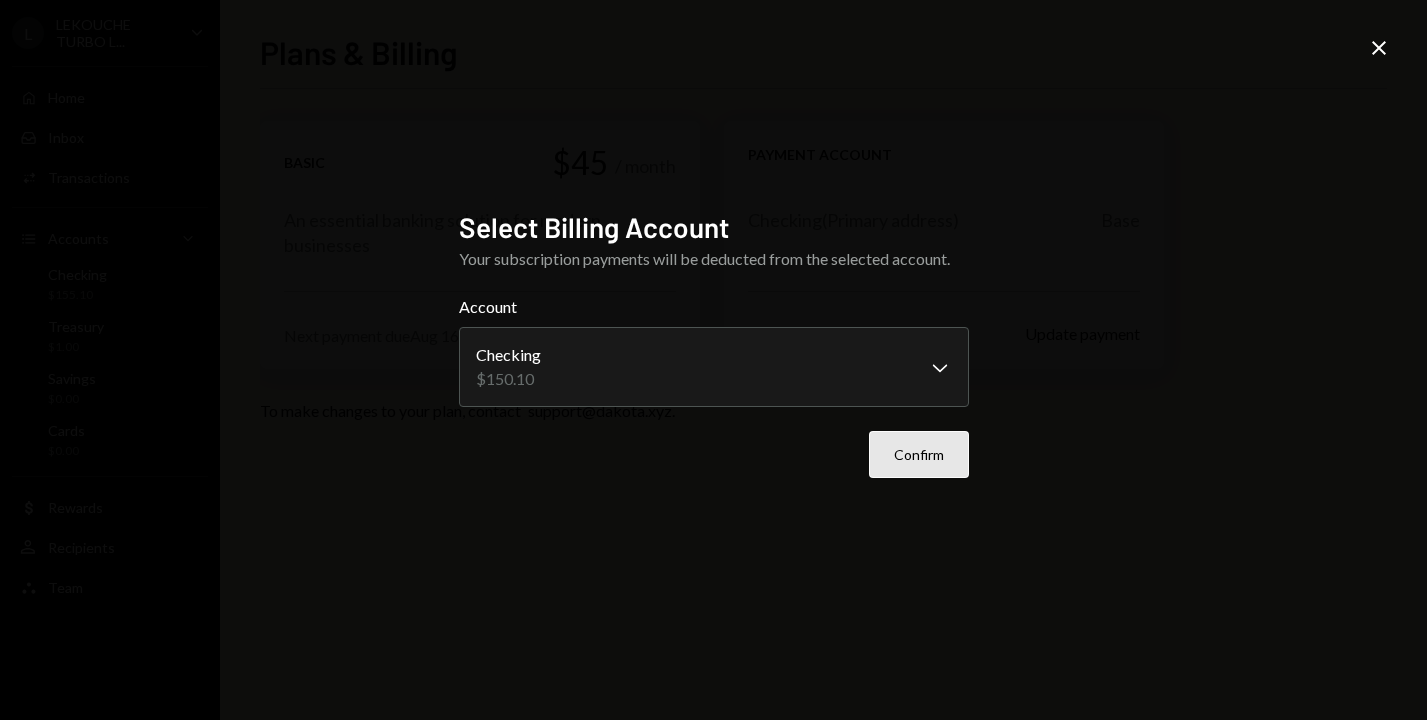 click on "Confirm" at bounding box center [919, 454] 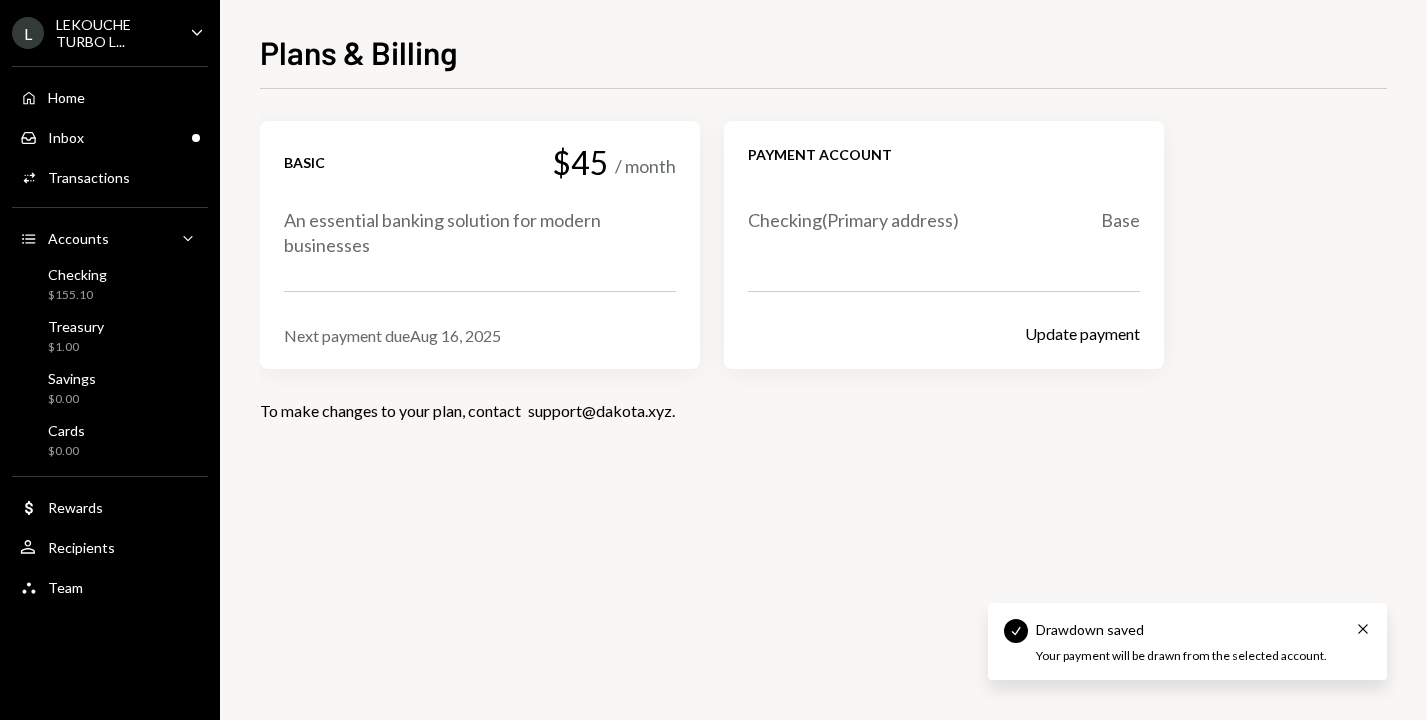 click on "Basic $45 /   month An essential banking solution for modern businesses Next payment due  Aug 16, 2025 Payment account Checking  ( Primary   address) Base Update payment To make changes to your plan, contact   support@dakota.xyz ." at bounding box center [823, 290] 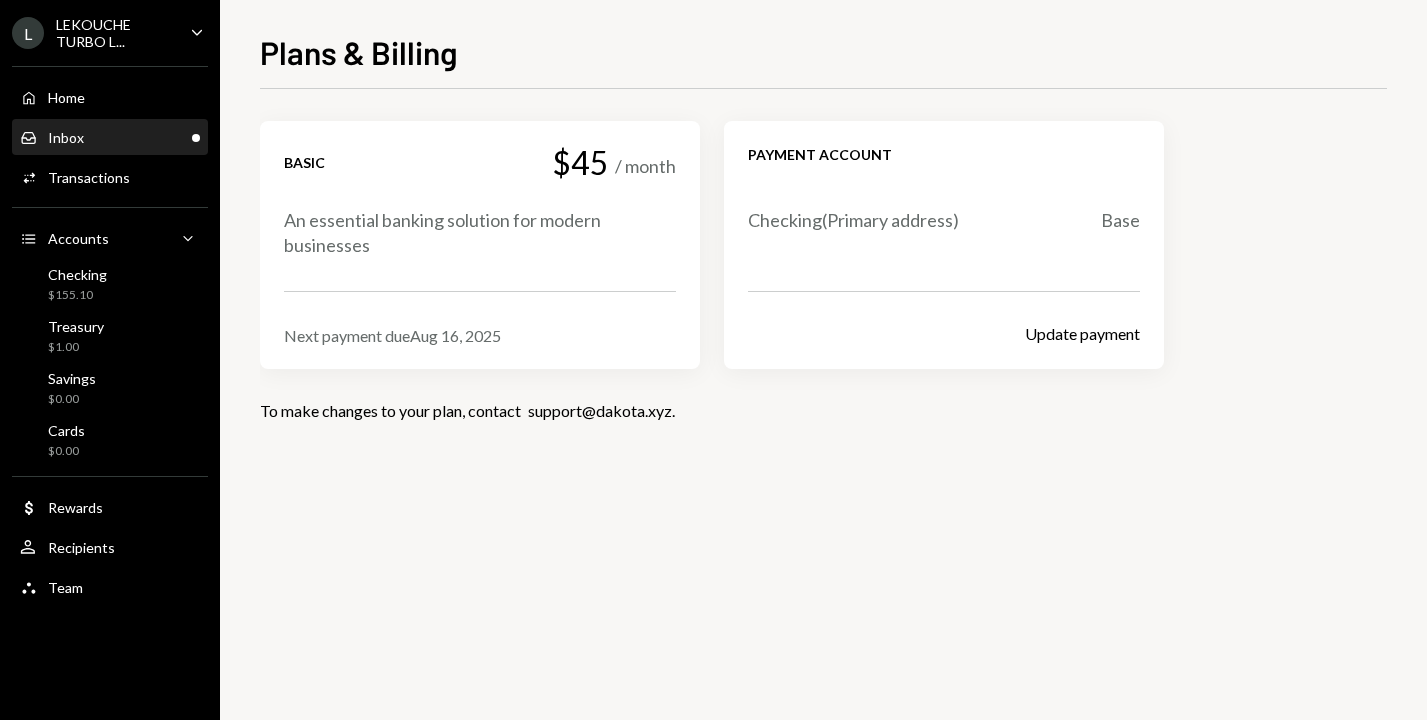 click on "Inbox" at bounding box center (66, 137) 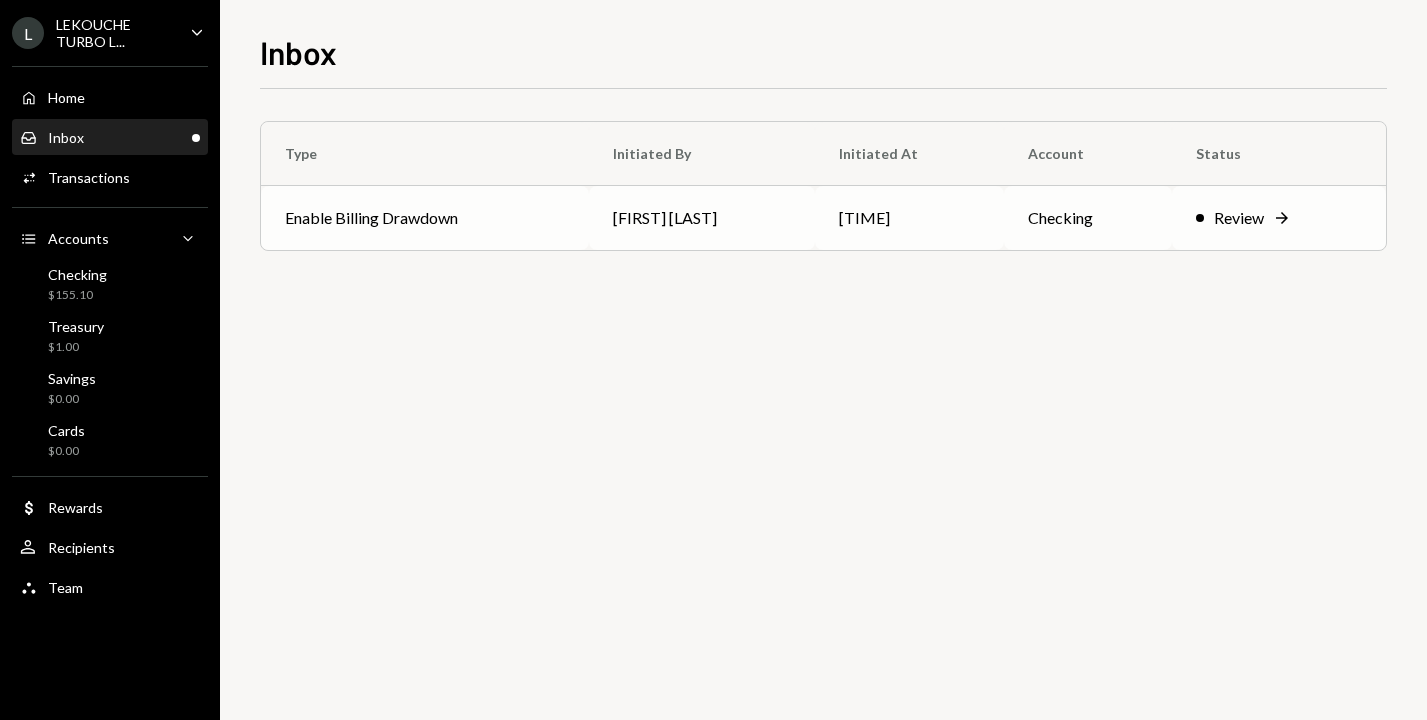 click on "[FIRST]  [LAST]" at bounding box center [702, 218] 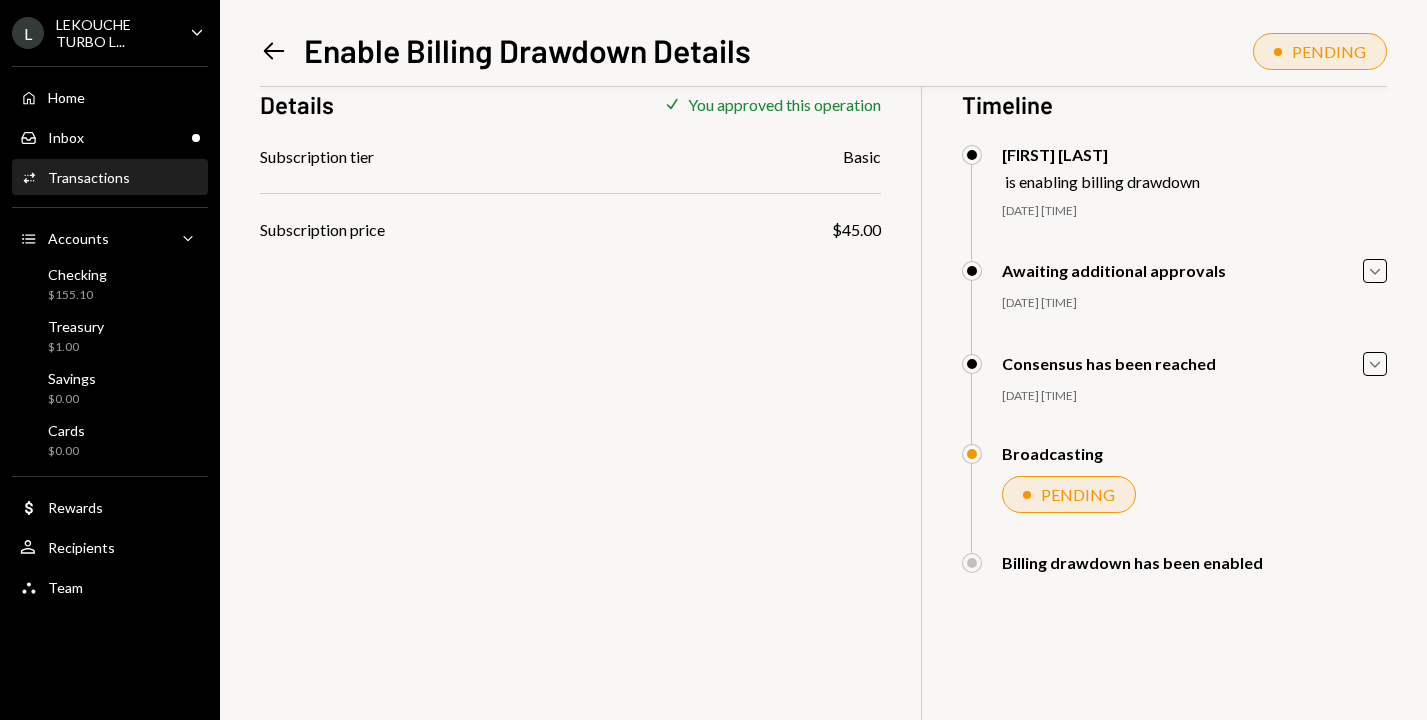 scroll, scrollTop: 0, scrollLeft: 0, axis: both 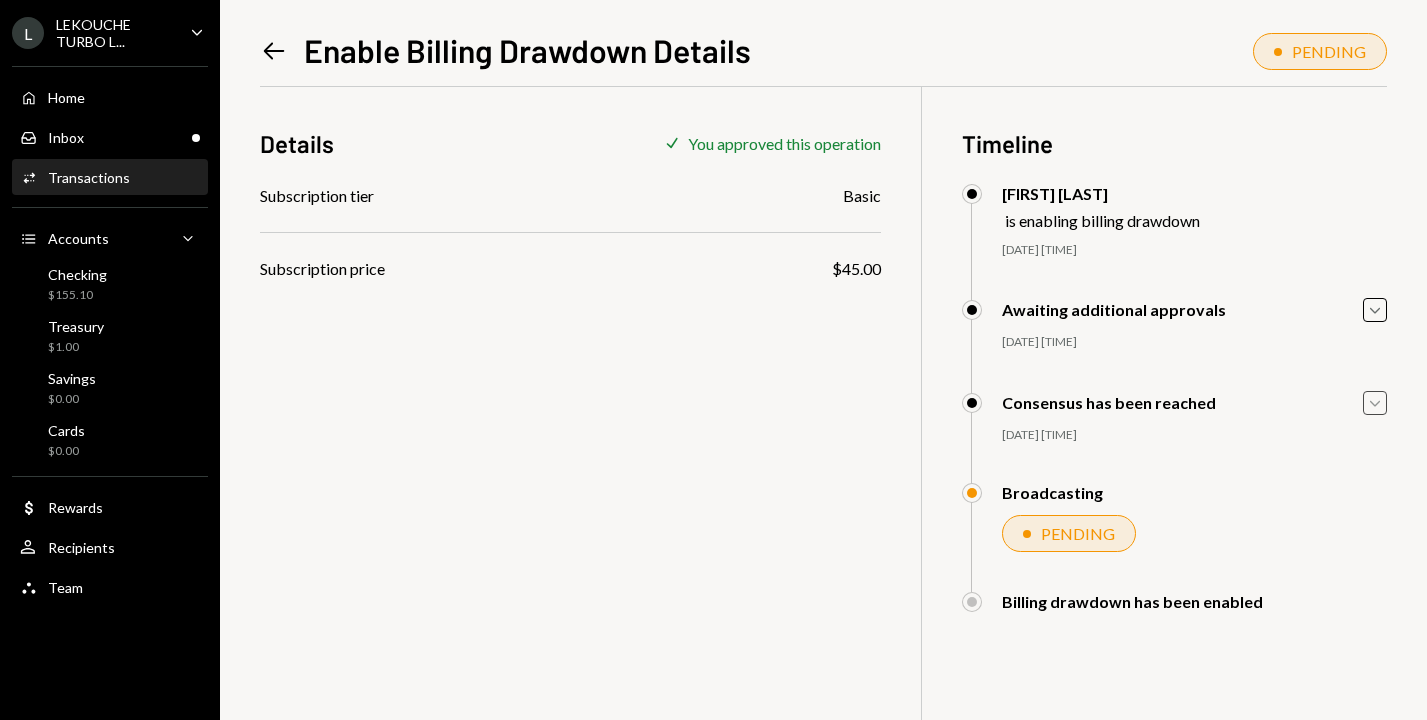 click on "Caret Down" 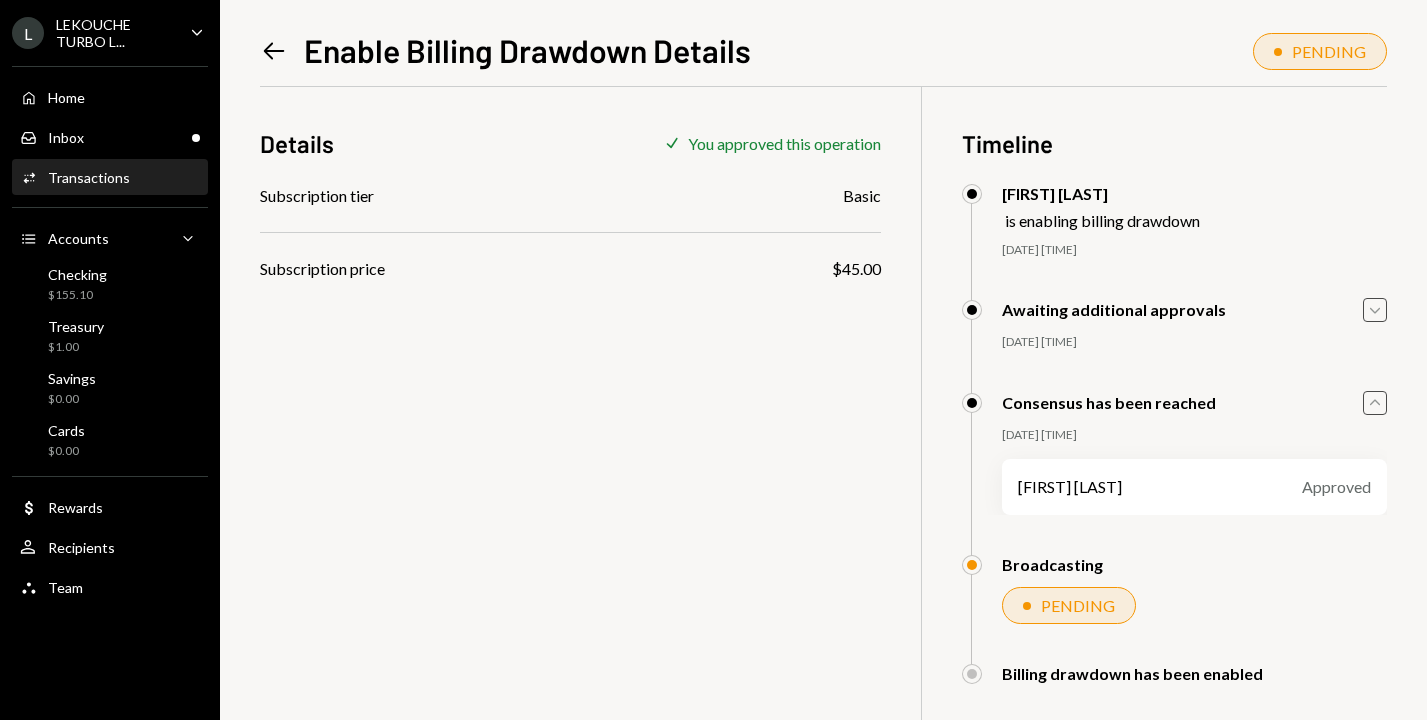 click on "Caret Down" 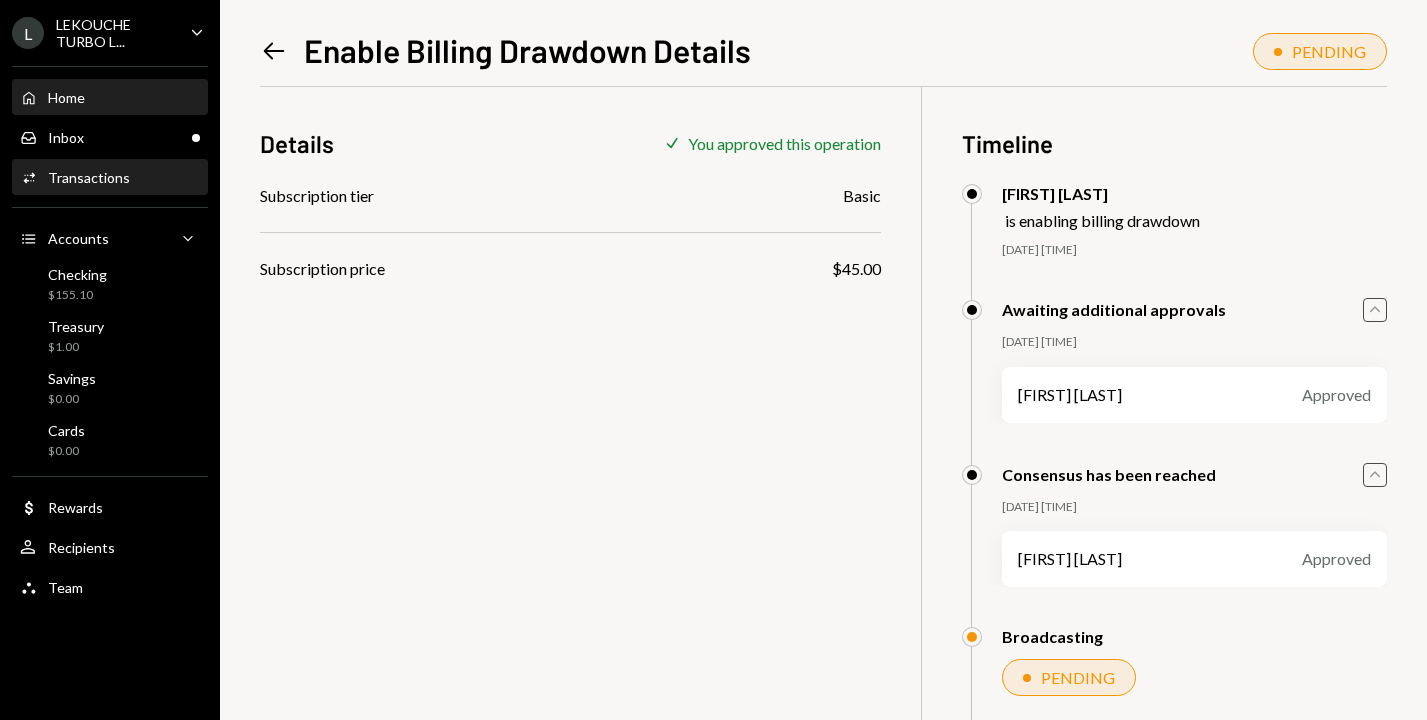 click on "Home Home" at bounding box center [110, 98] 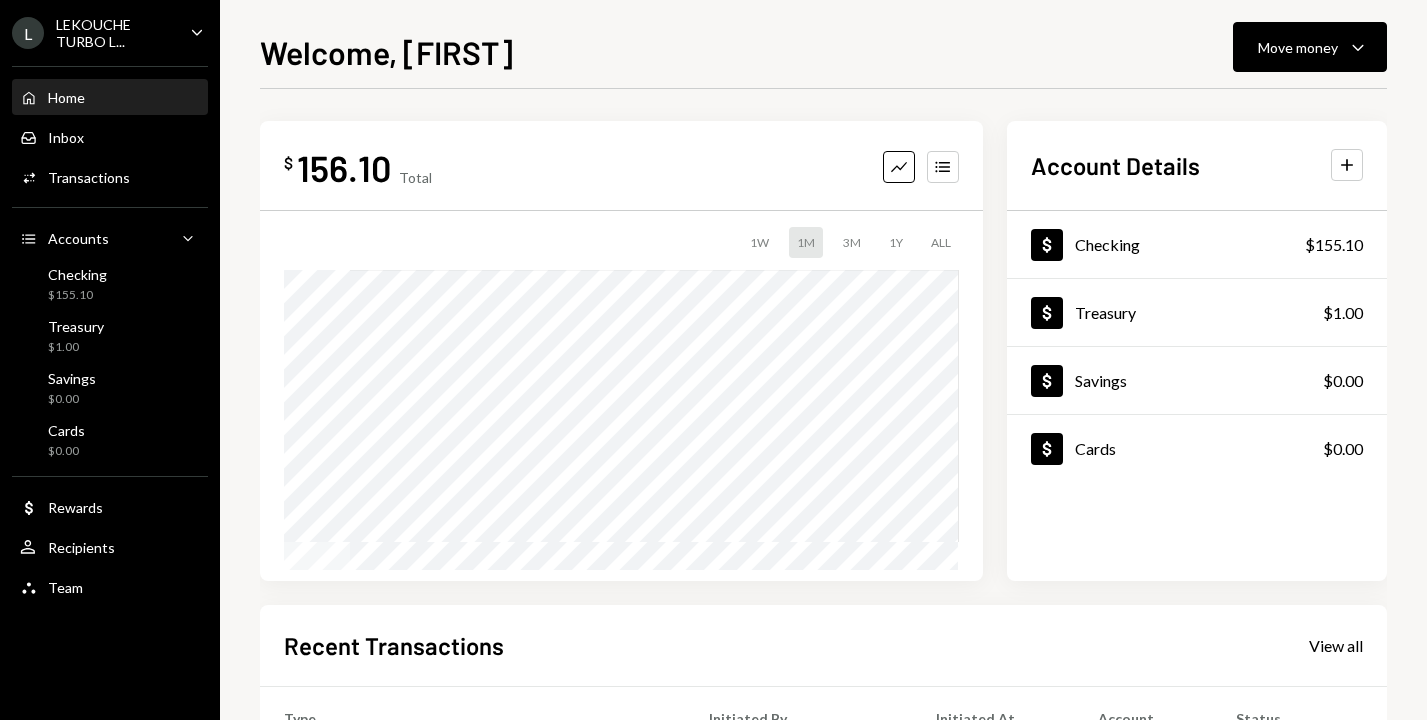 click on "LEKOUCHE TURBO L..." at bounding box center [115, 33] 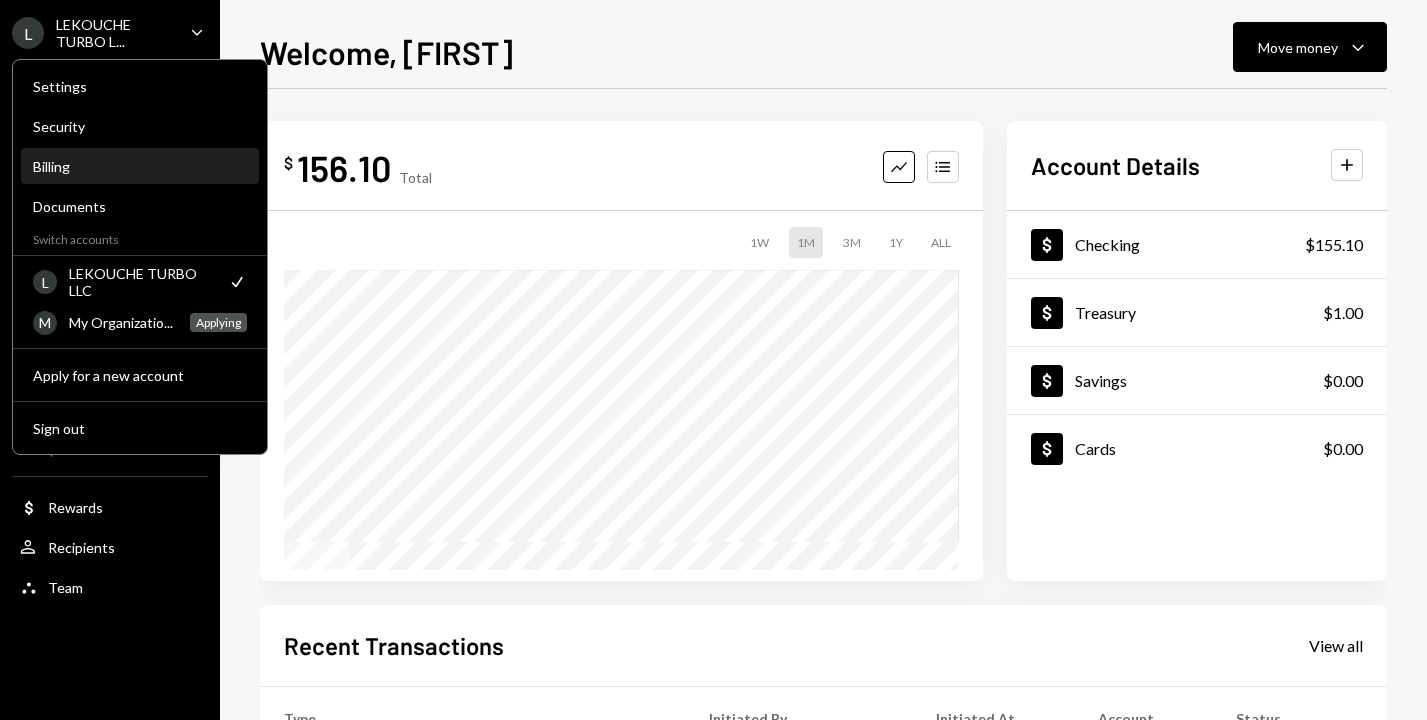 click on "Billing" at bounding box center (140, 166) 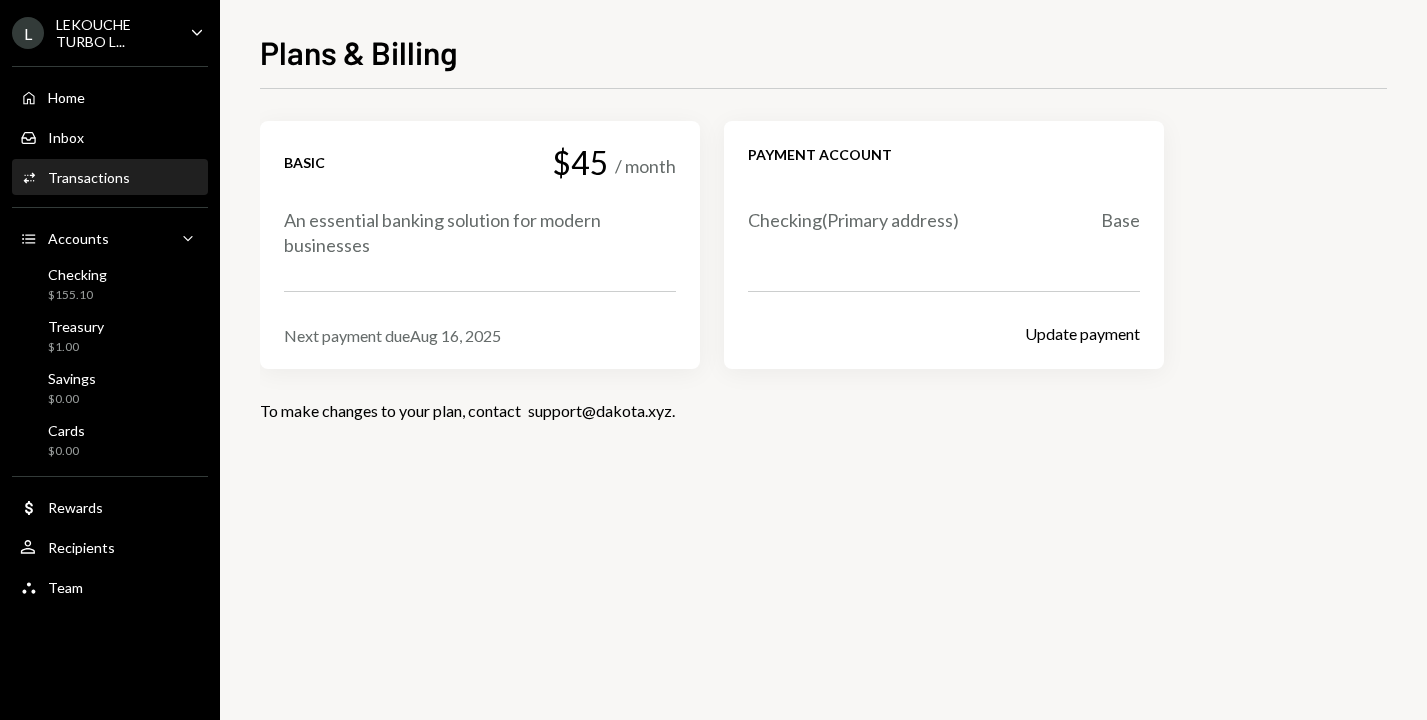 drag, startPoint x: 810, startPoint y: 256, endPoint x: 65, endPoint y: 181, distance: 748.7656 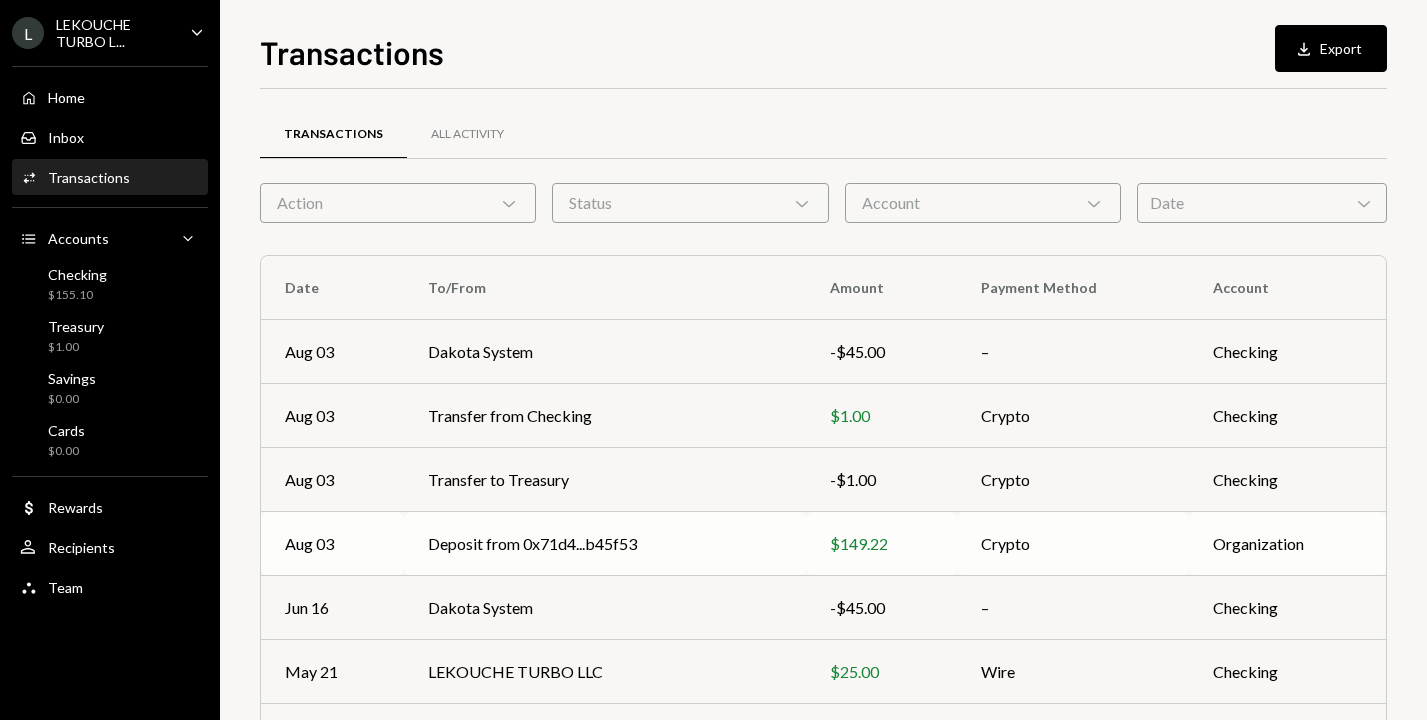 click on "Deposit from 0x71d4...b45f53" at bounding box center [605, 544] 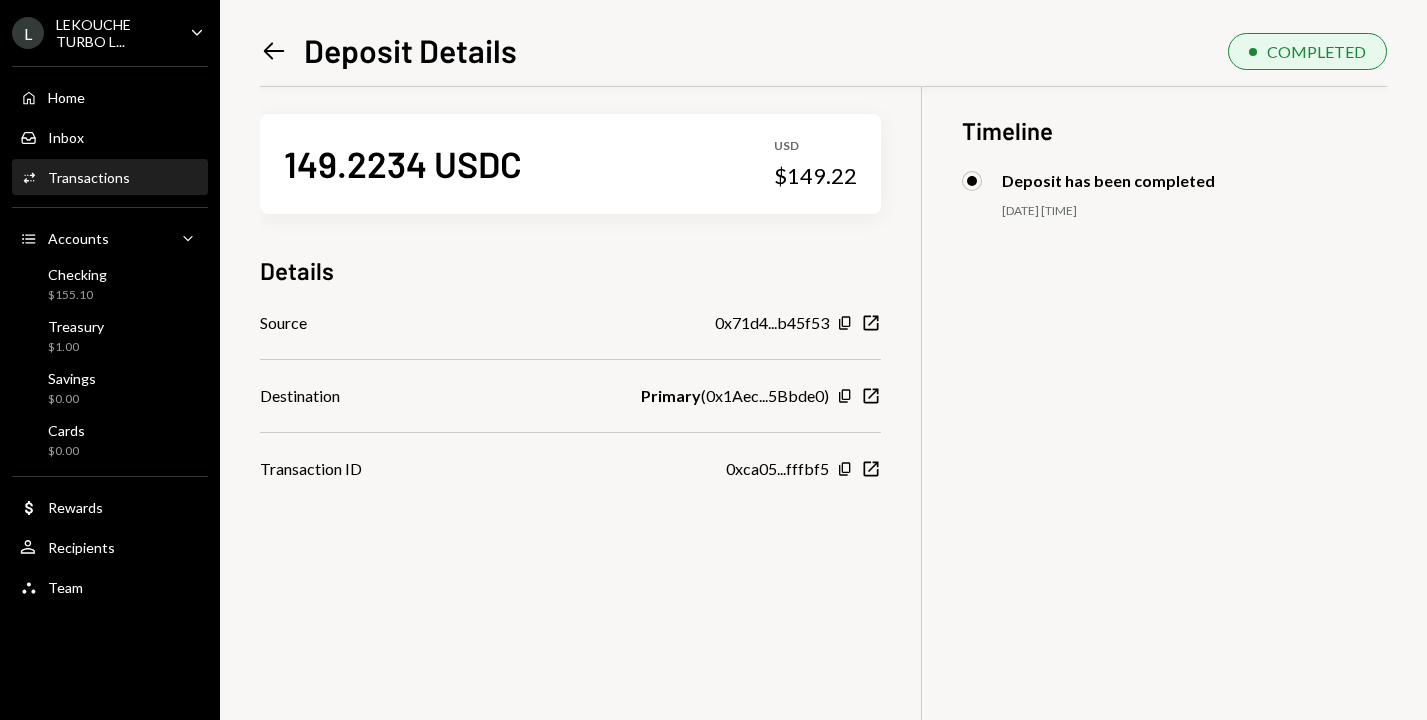 scroll, scrollTop: 0, scrollLeft: 0, axis: both 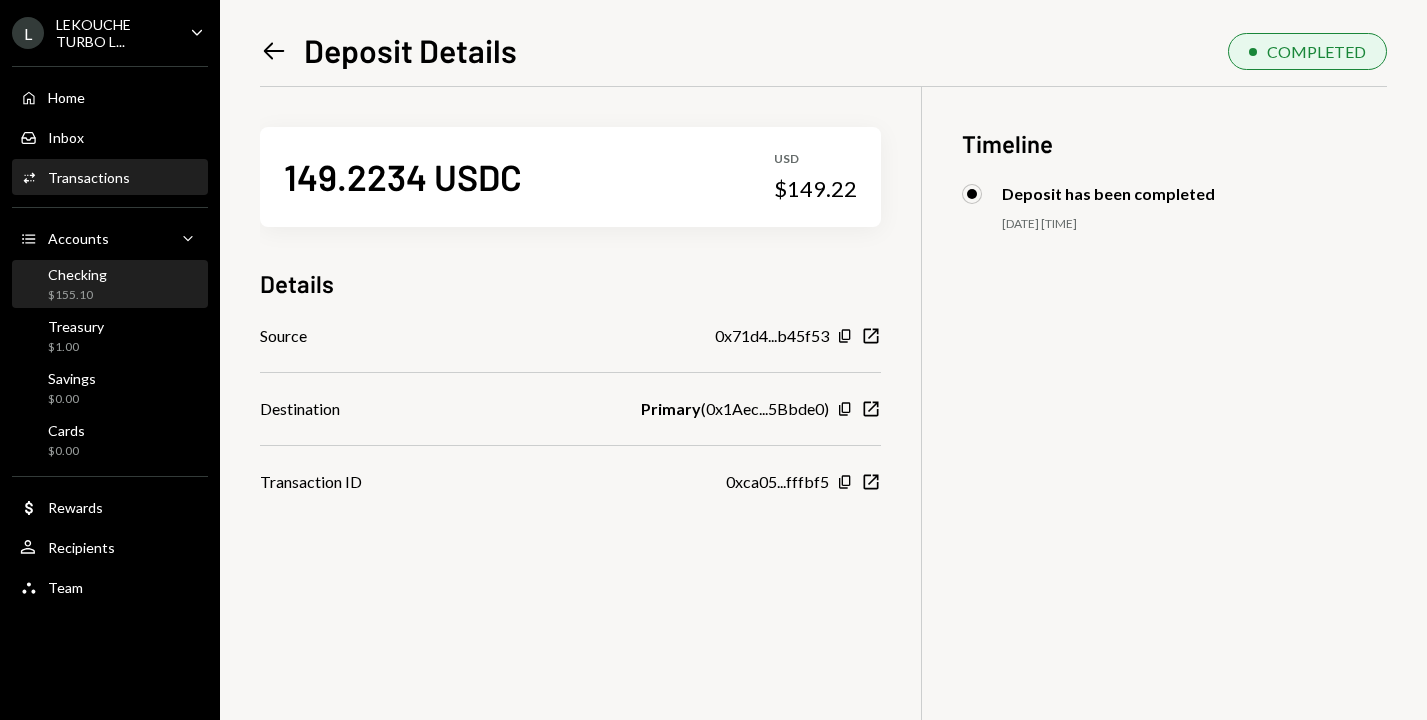 click on "Checking $155.10" at bounding box center [110, 285] 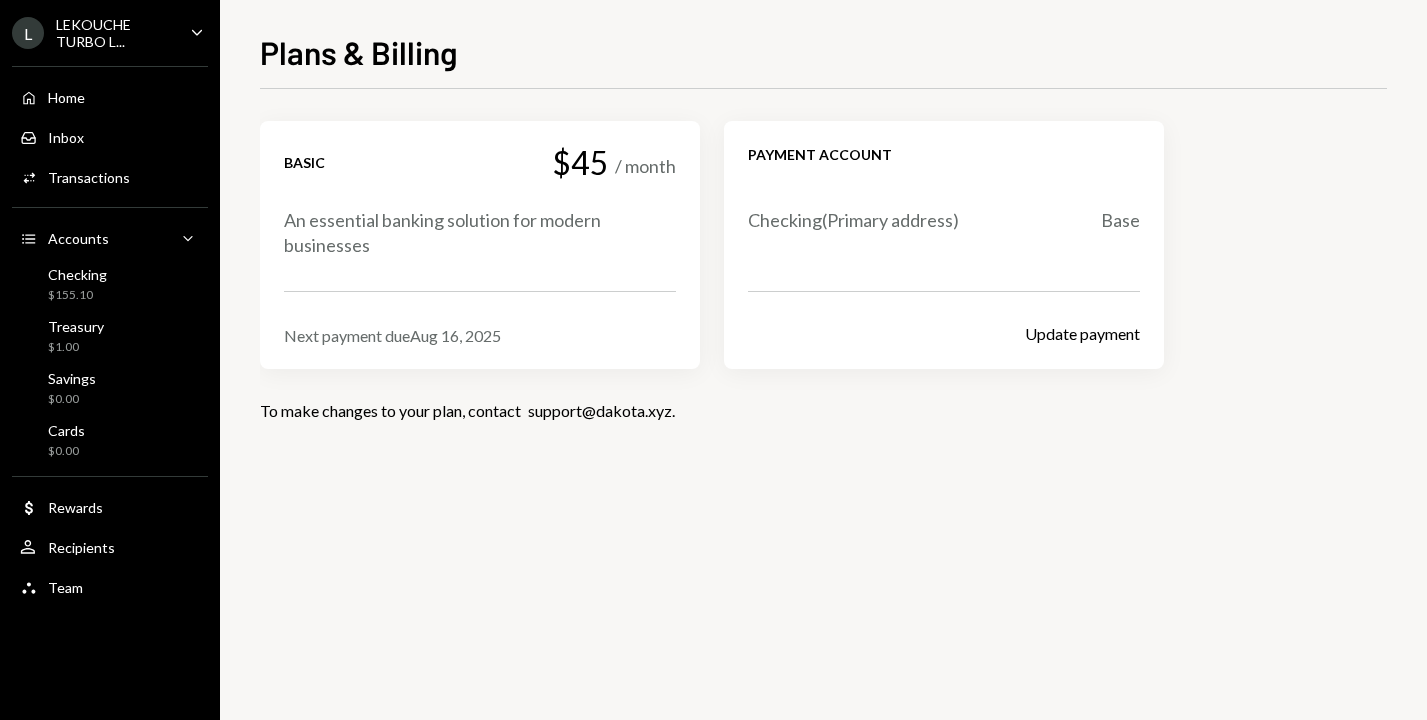 scroll, scrollTop: 0, scrollLeft: 0, axis: both 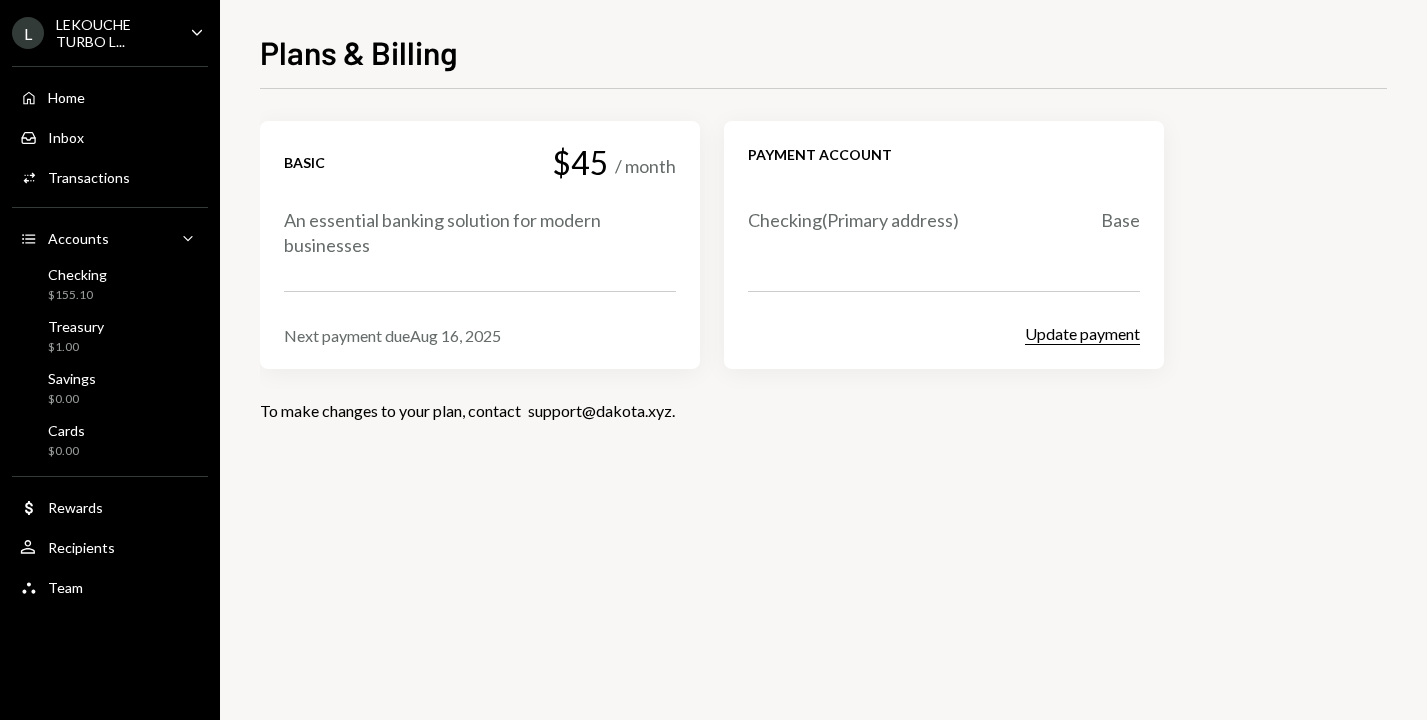 click on "Update payment" at bounding box center [1082, 334] 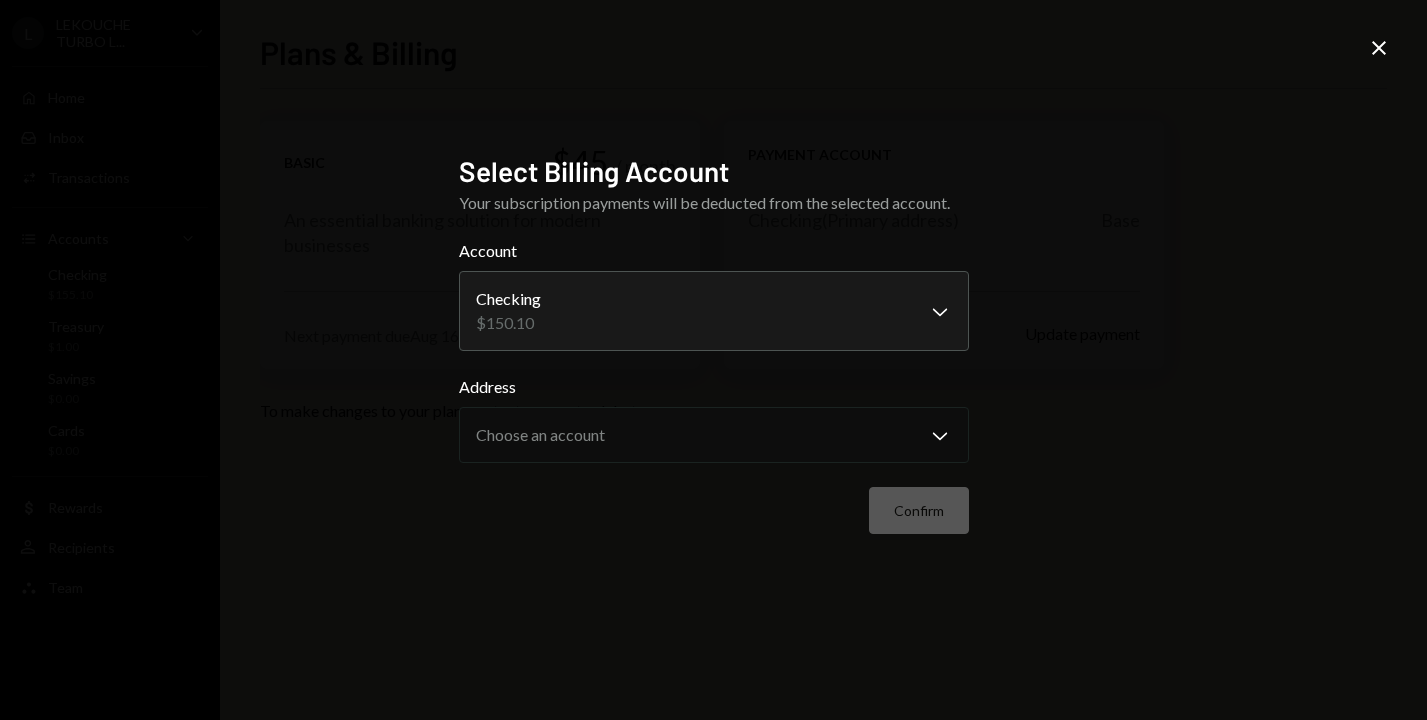 click on "**********" at bounding box center [714, 386] 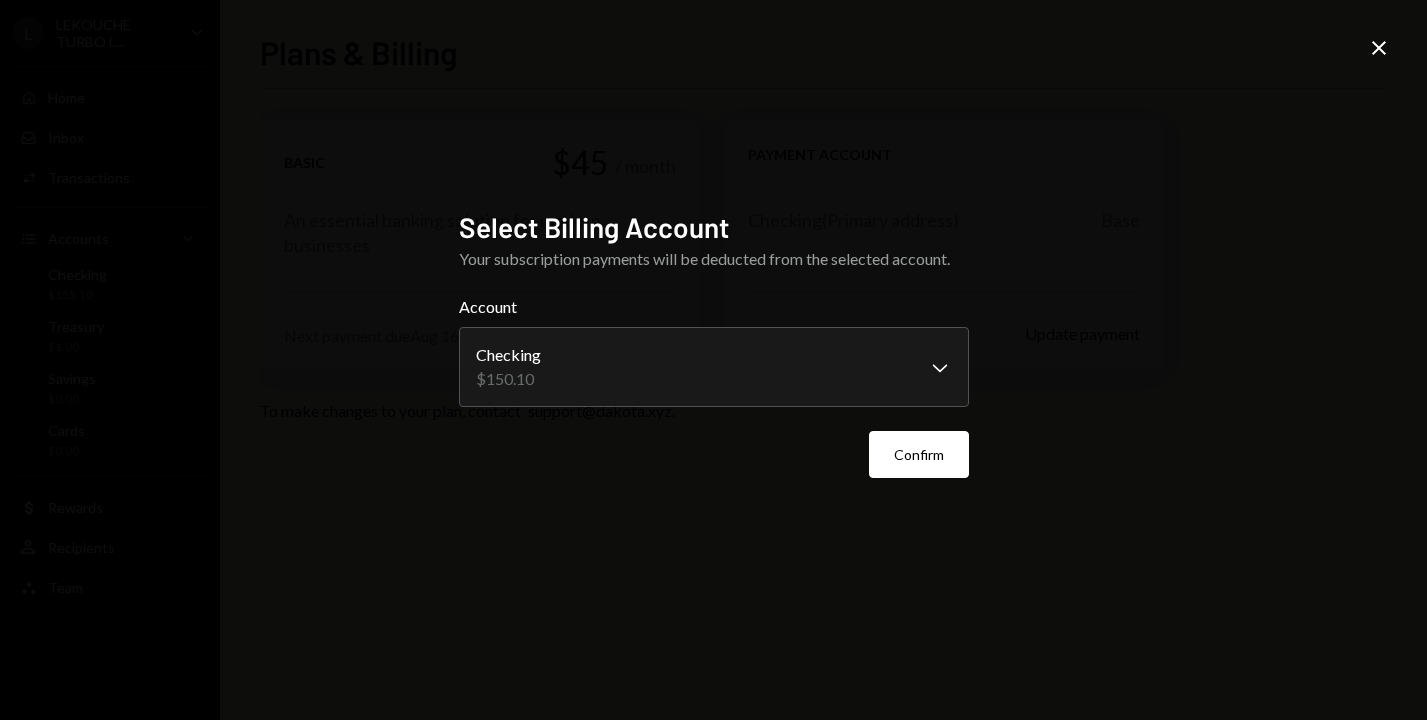 click on "Confirm" at bounding box center (714, 454) 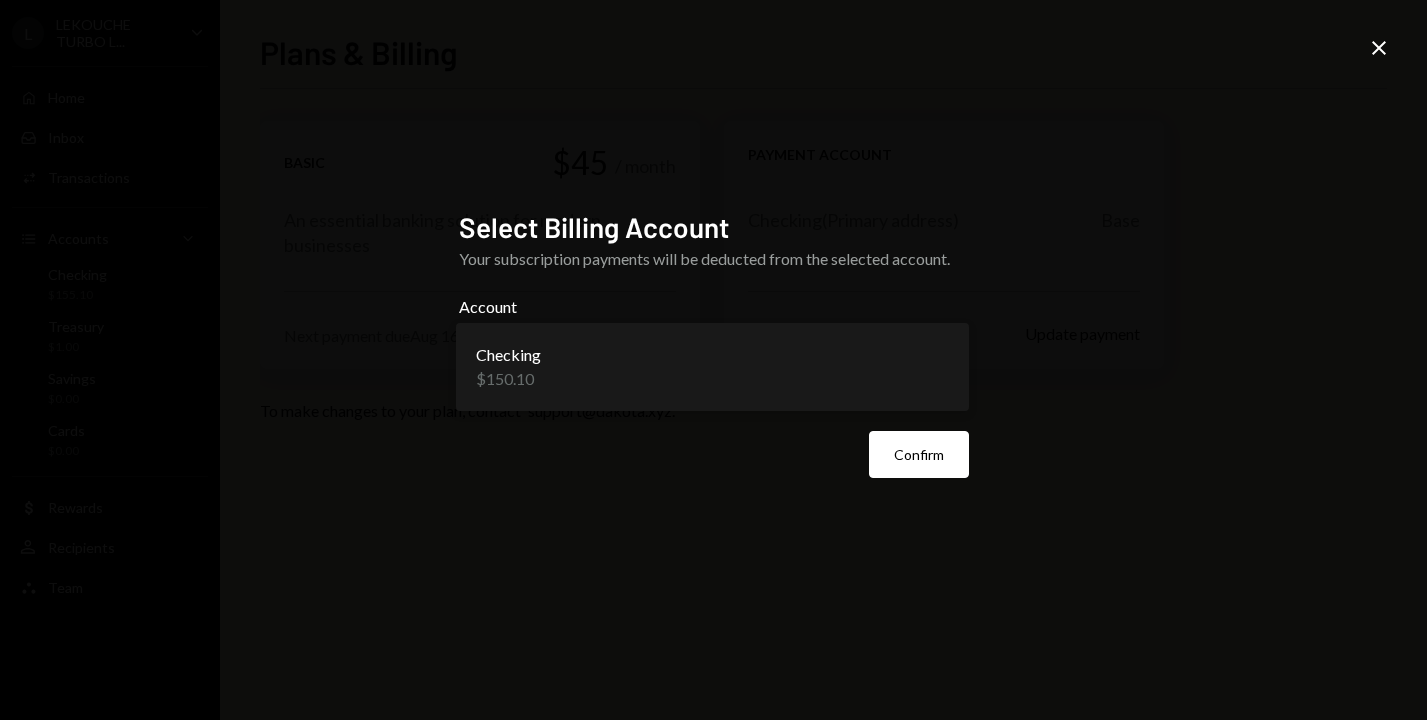 click on "**********" at bounding box center (713, 360) 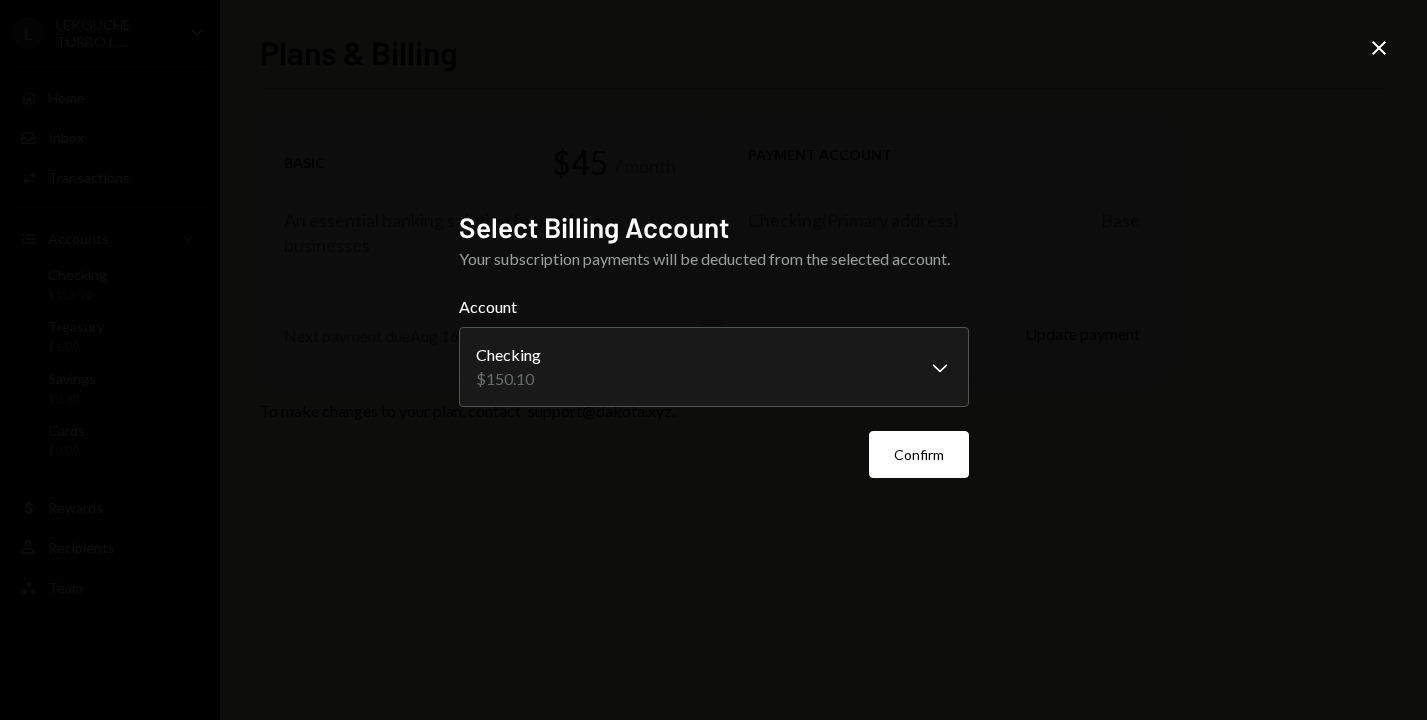 click on "**********" at bounding box center (713, 360) 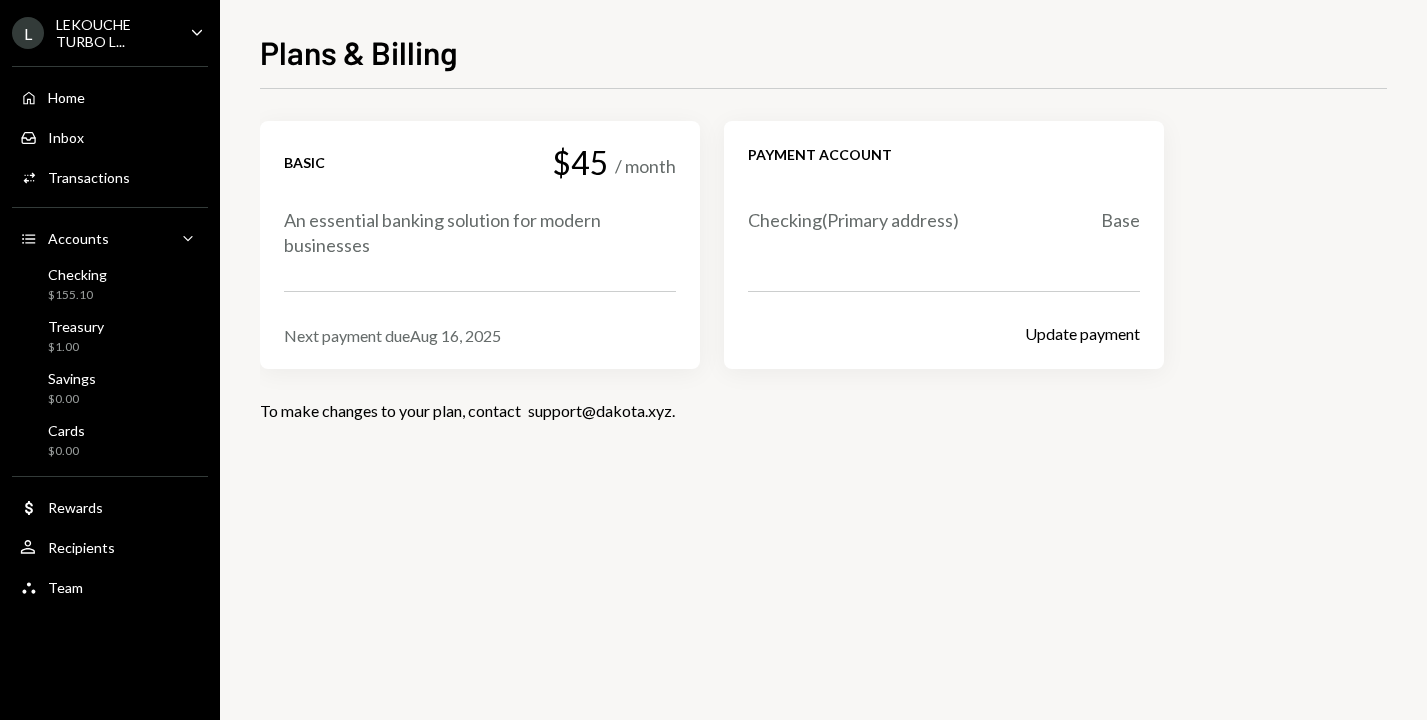 click on "Checking  ( Primary   address)" at bounding box center [853, 220] 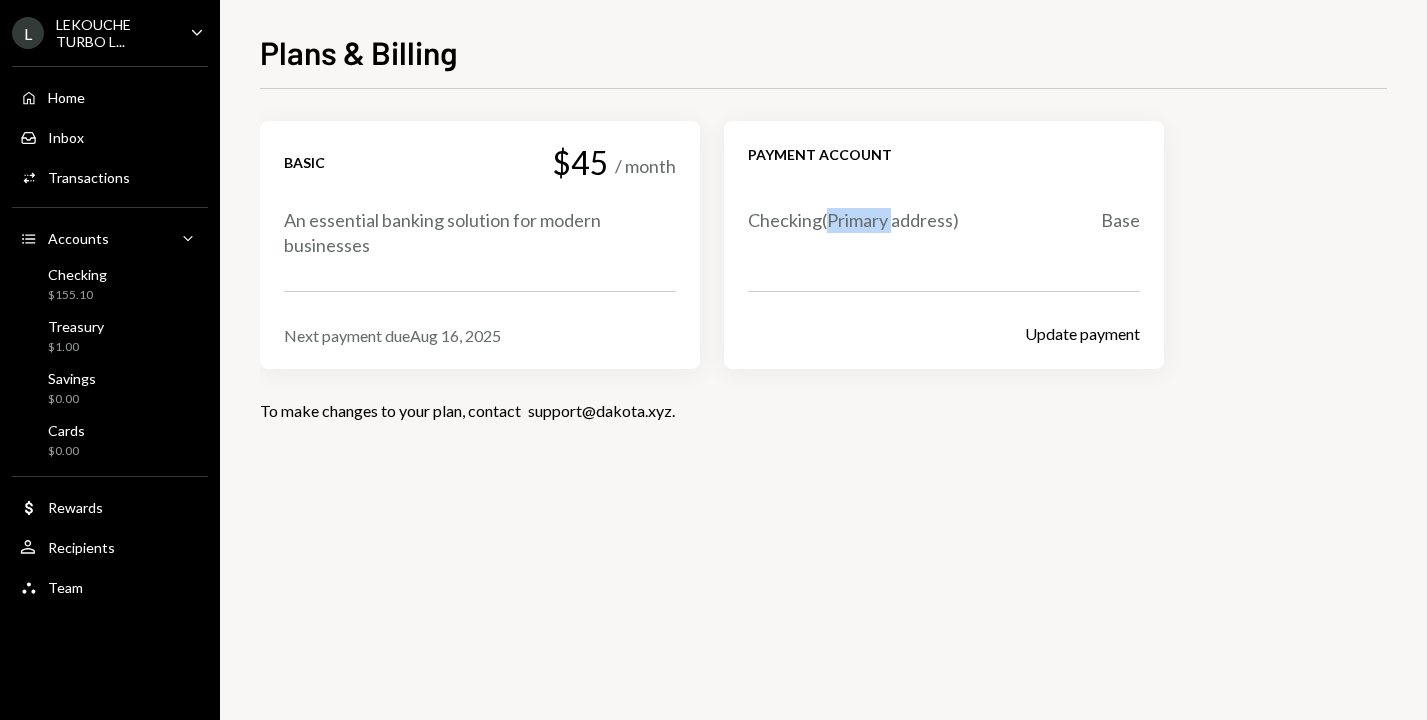 click on "Checking  ( Primary   address)" at bounding box center (853, 220) 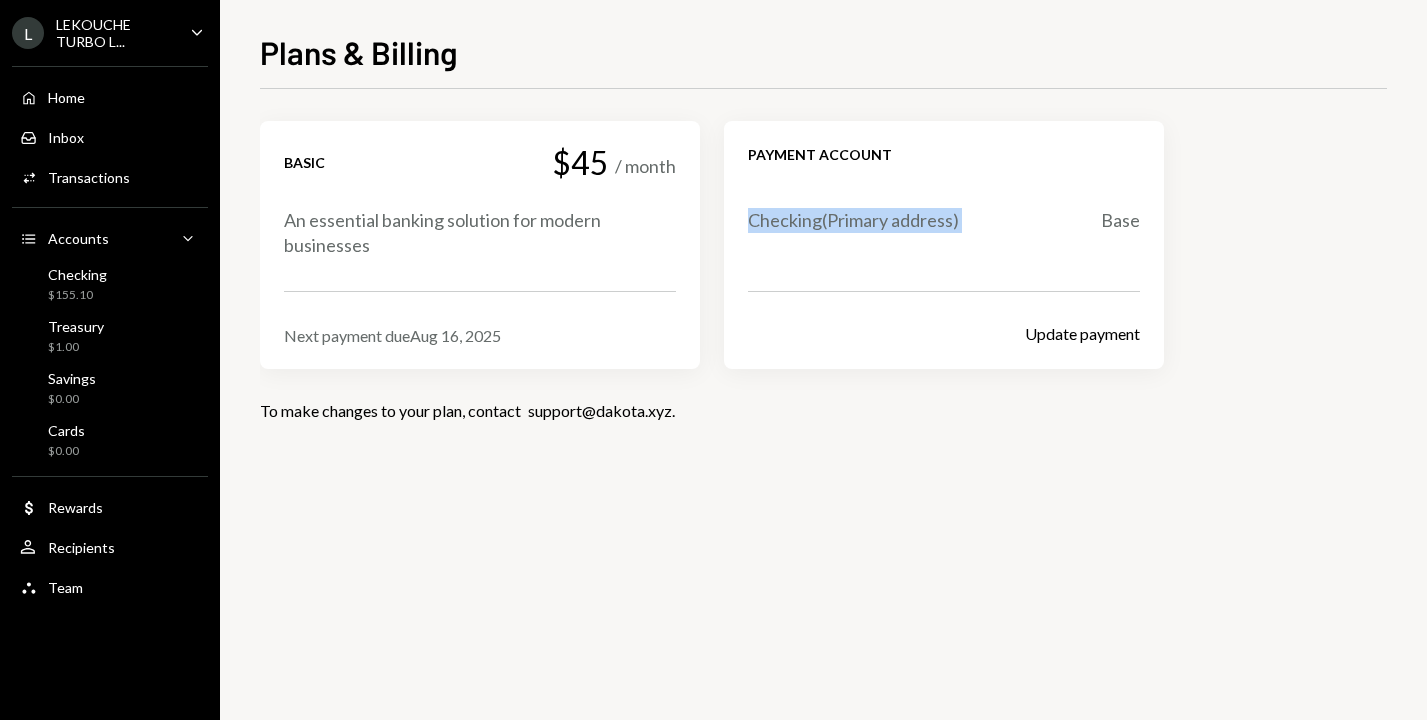 click on "Checking  ( Primary   address)" at bounding box center [853, 220] 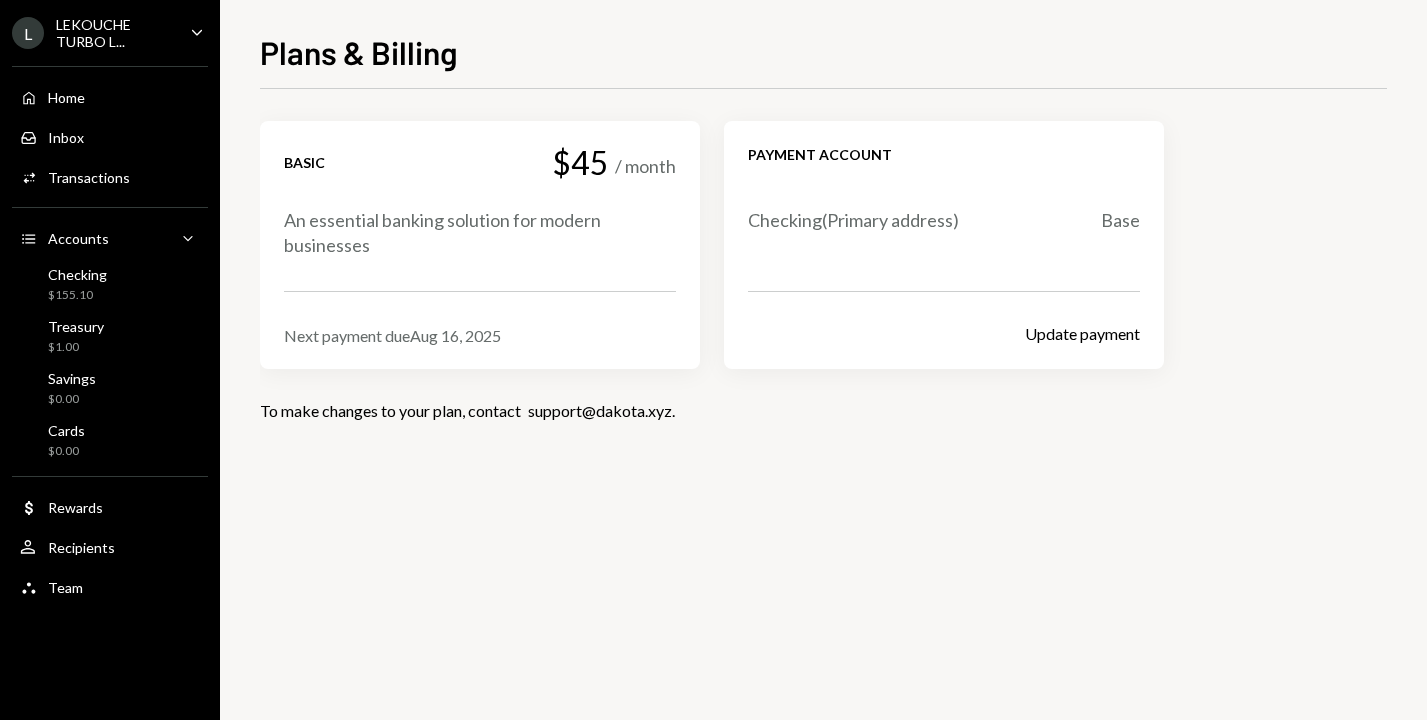 click on "Basic $45 /   month" at bounding box center [480, 162] 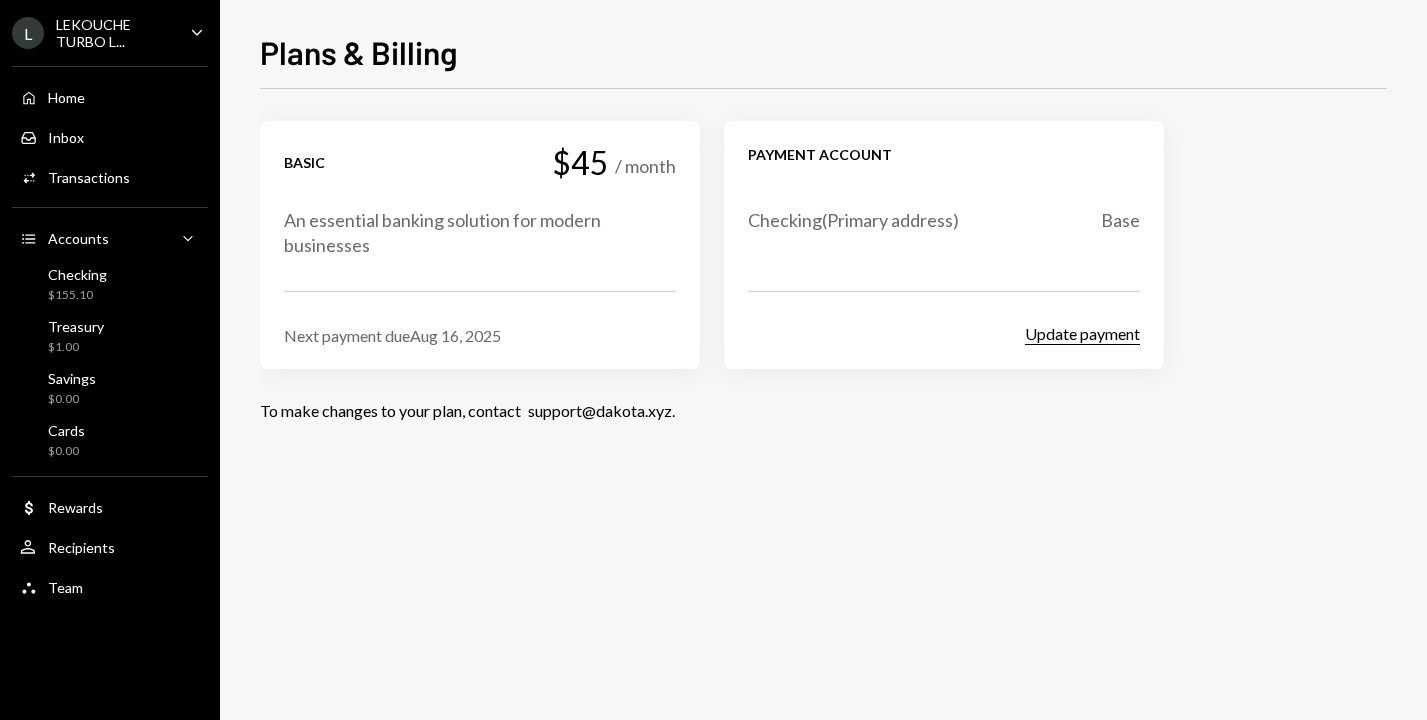 click on "Update payment" at bounding box center (1082, 334) 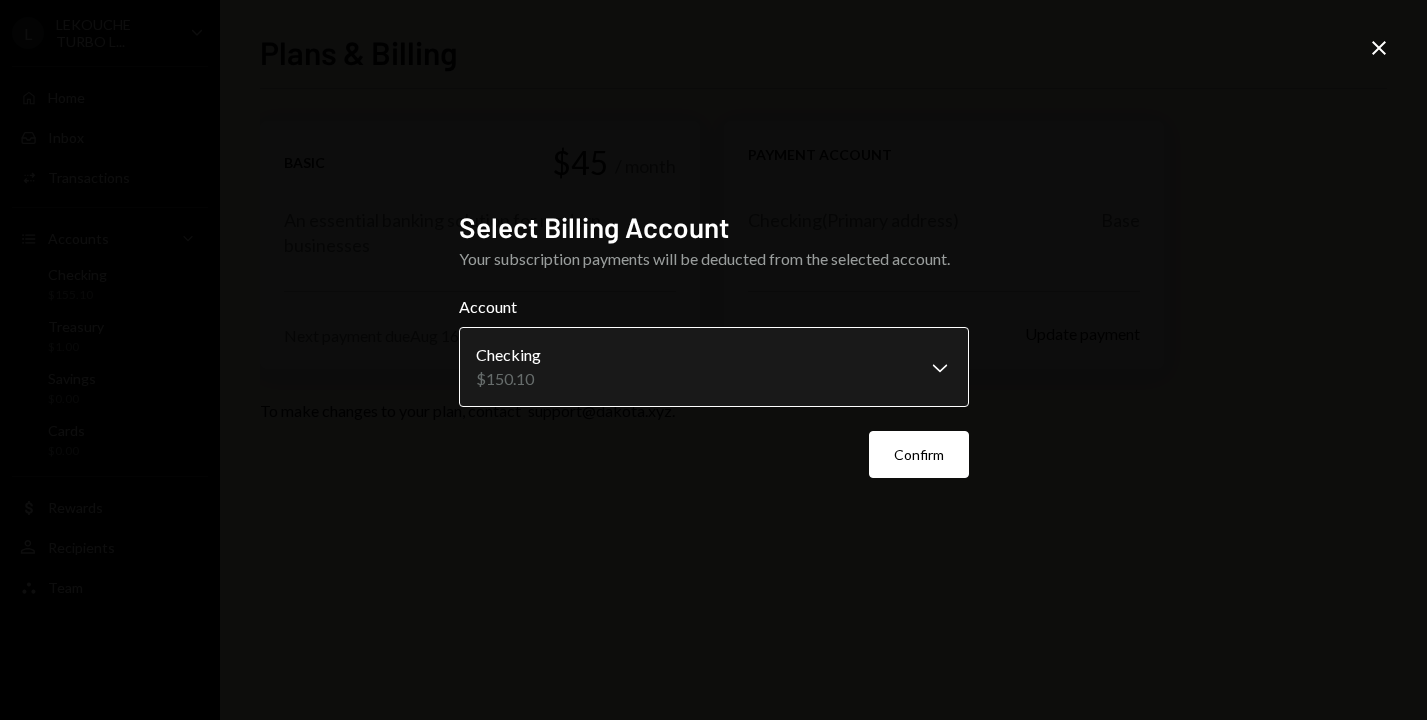 click on "**********" at bounding box center [713, 360] 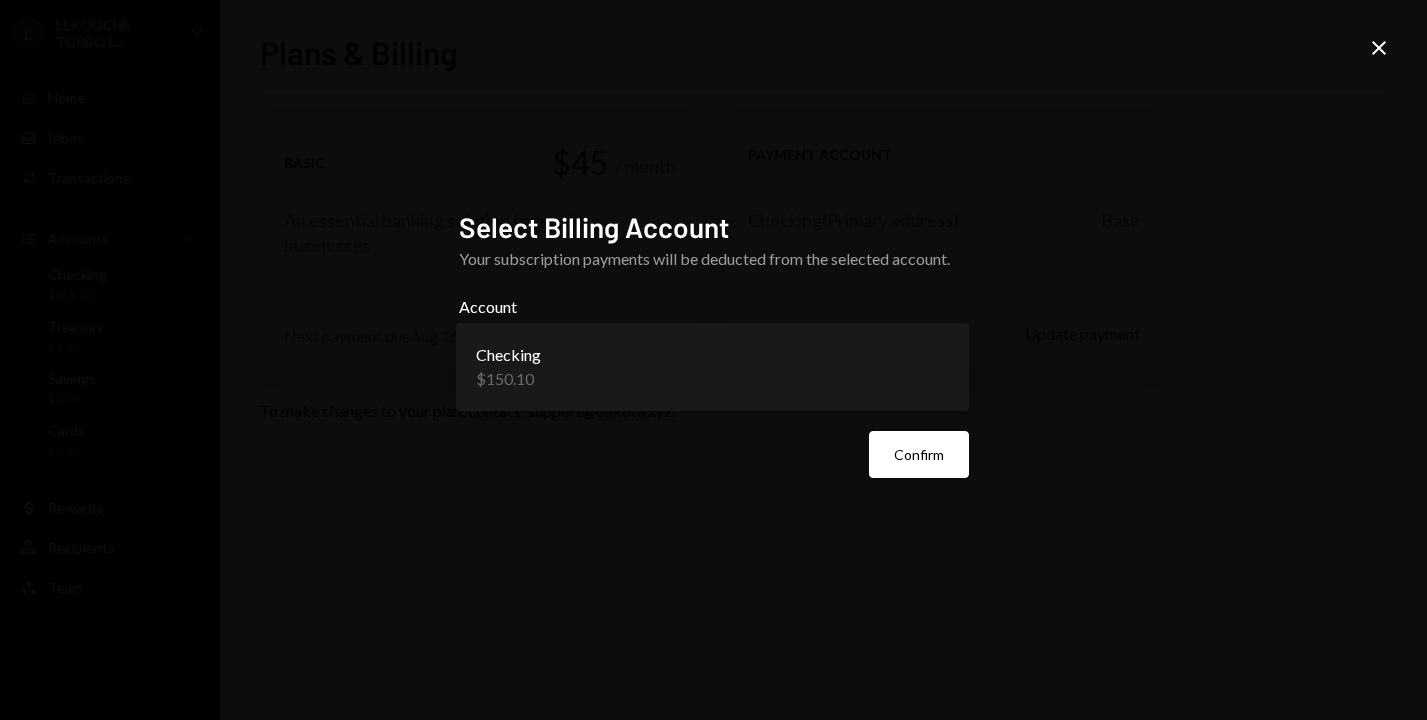 click on "Select Billing Account" at bounding box center (714, 227) 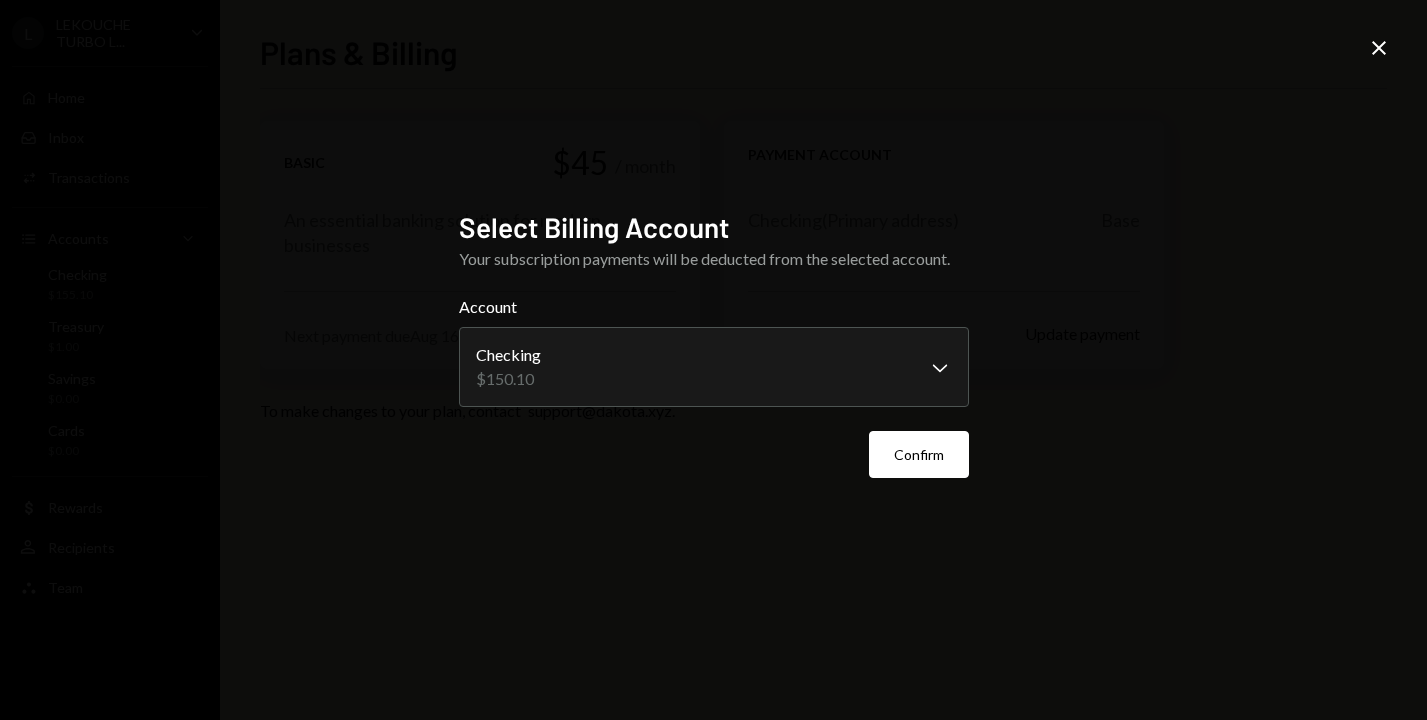 click on "**********" at bounding box center [713, 360] 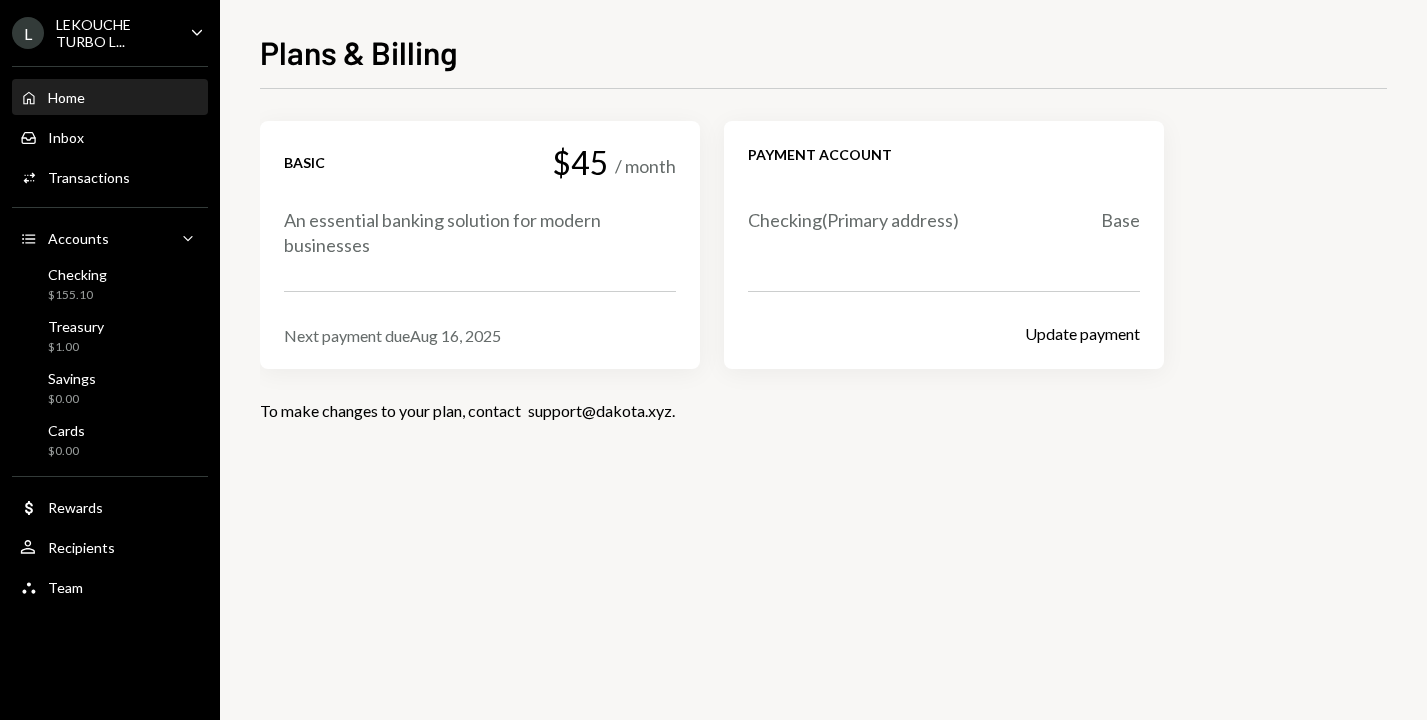 click on "Home Home" at bounding box center (110, 98) 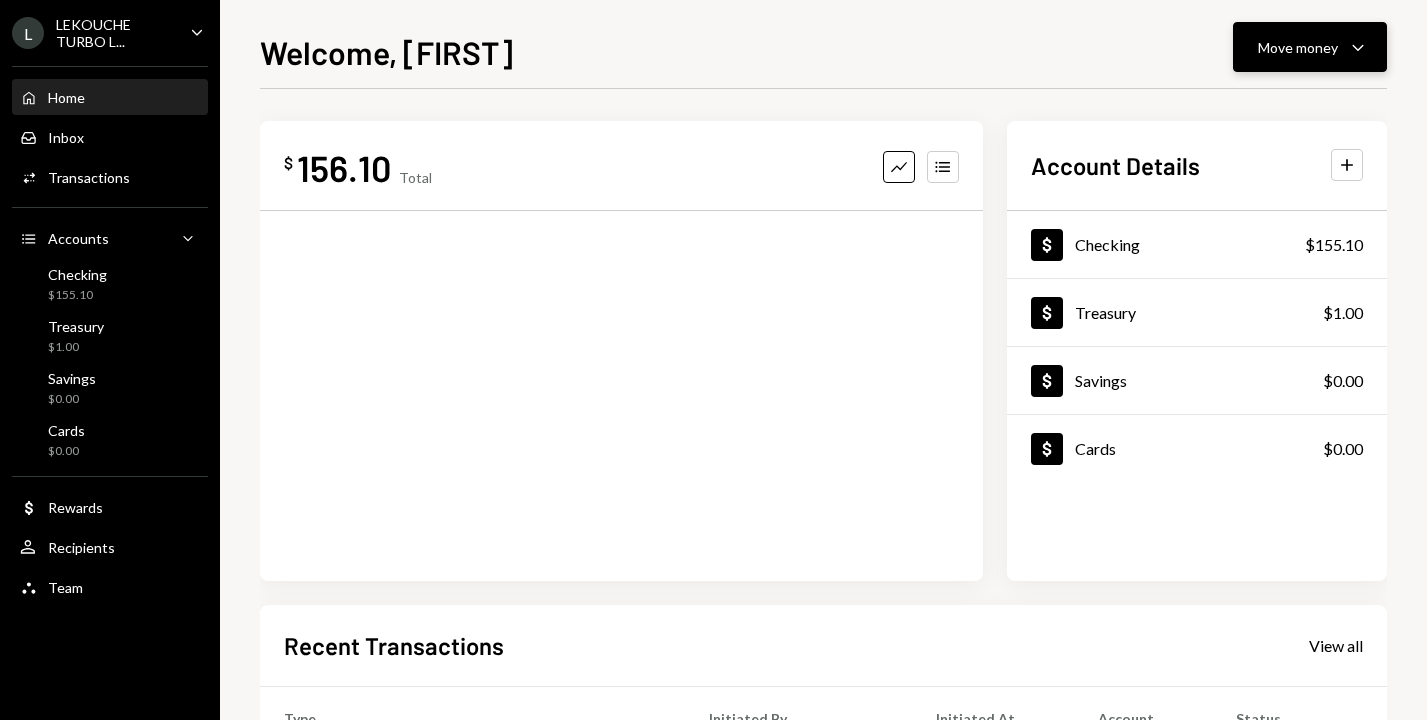 click on "Move money" at bounding box center [1298, 47] 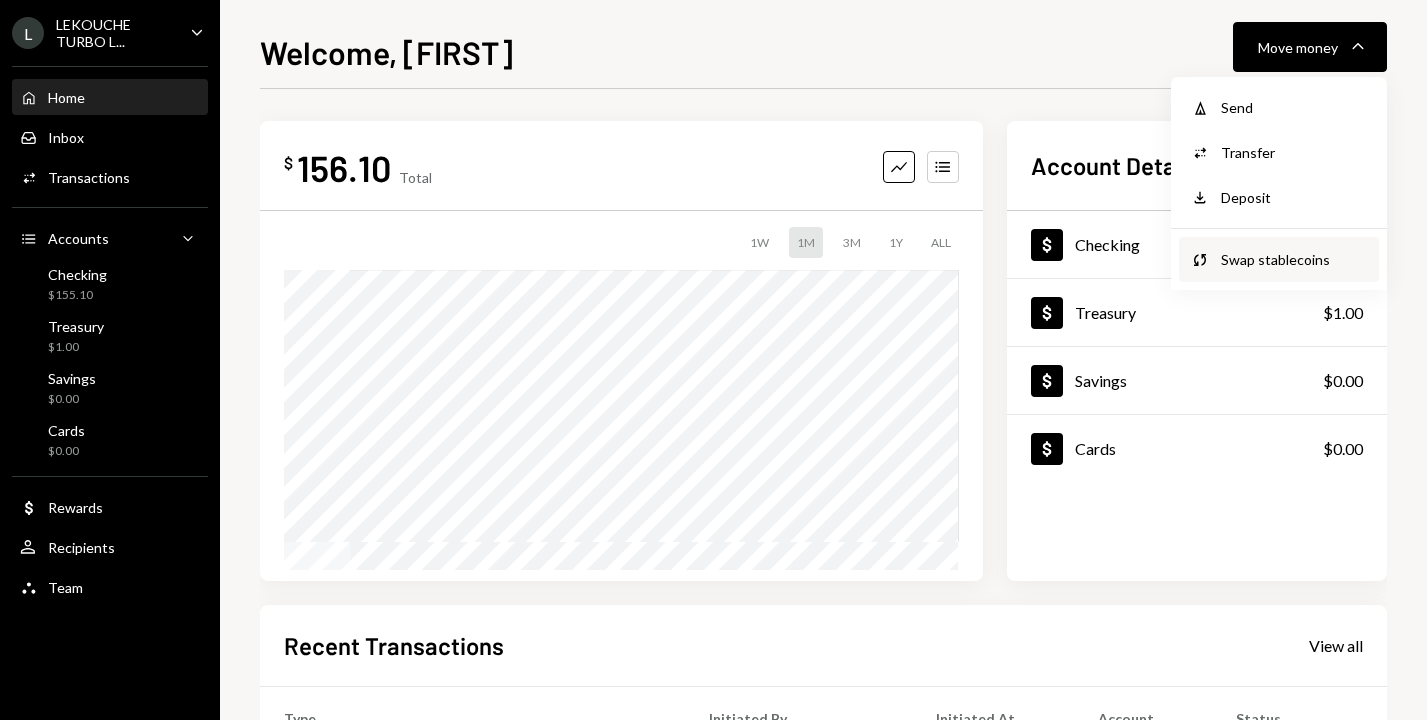 click on "Swap stablecoins" at bounding box center (1294, 259) 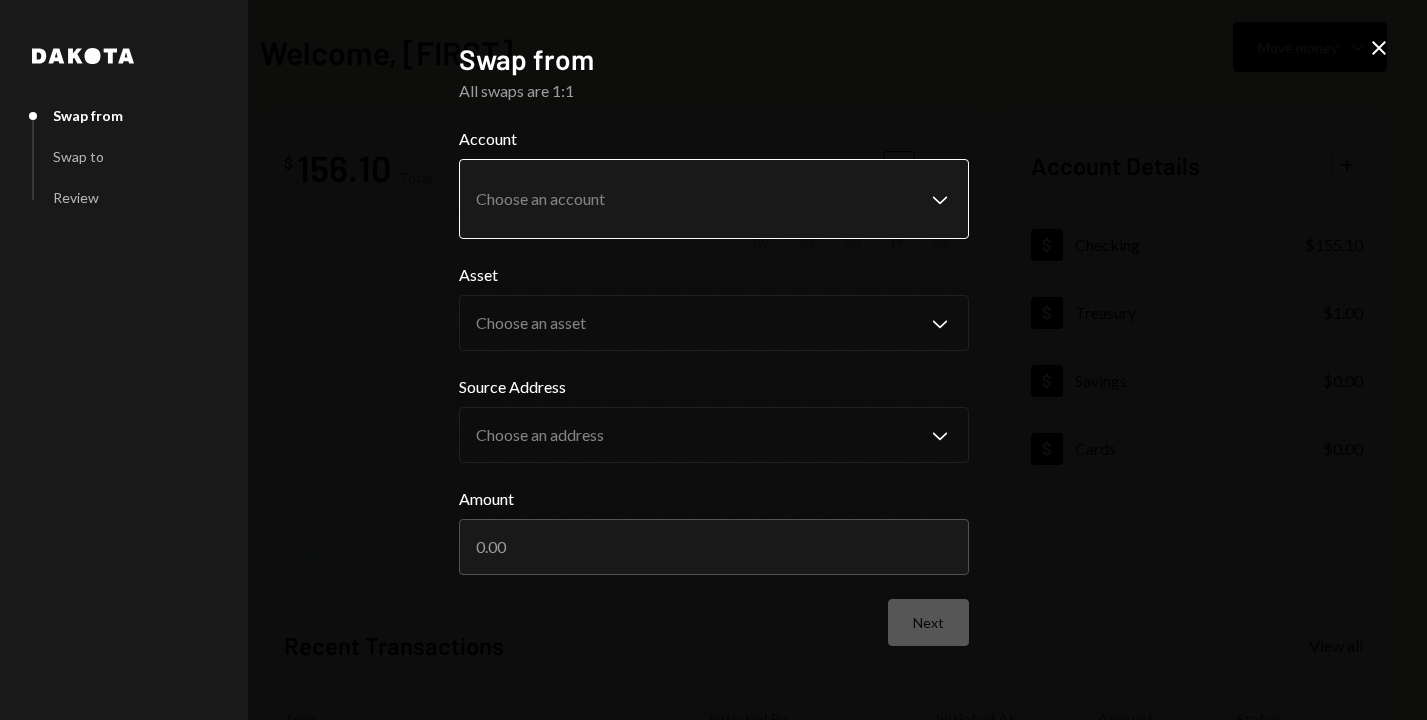 click on "**********" at bounding box center (713, 360) 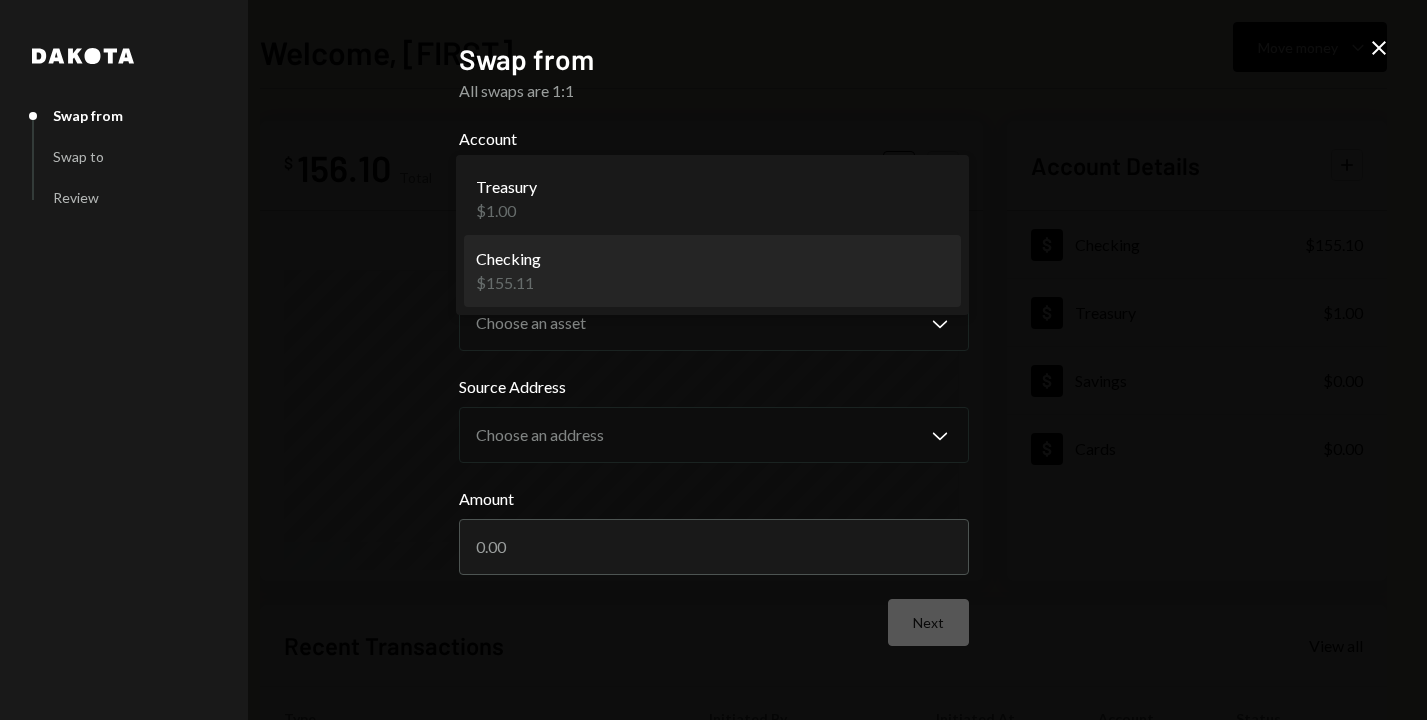 select on "**********" 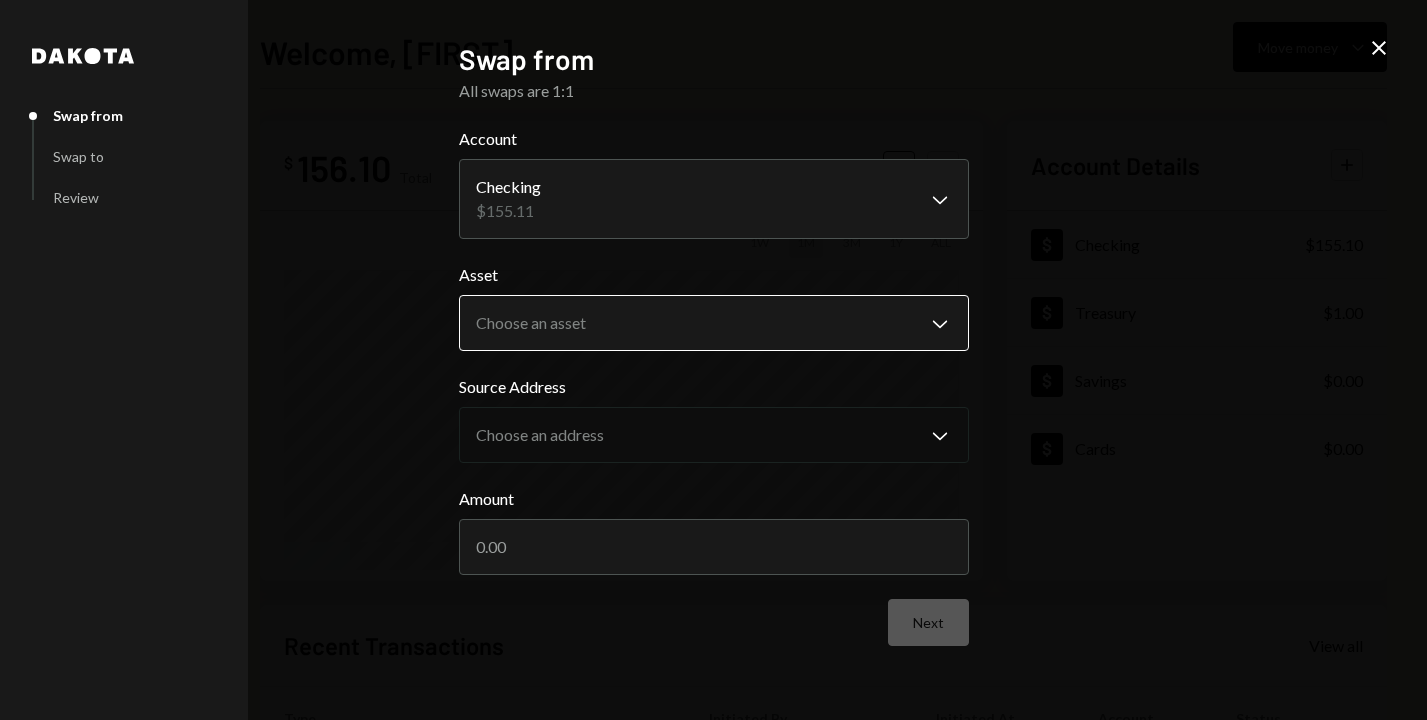 click on "**********" at bounding box center [713, 360] 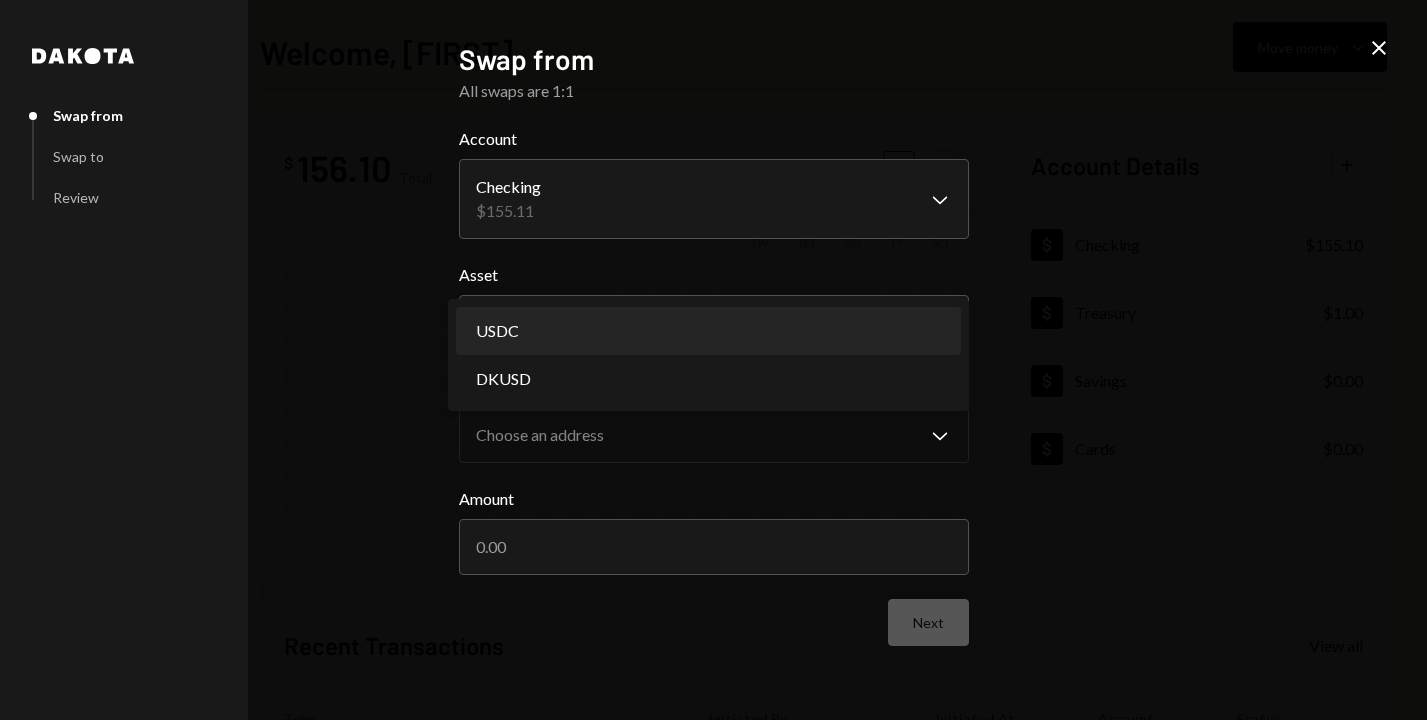 select on "****" 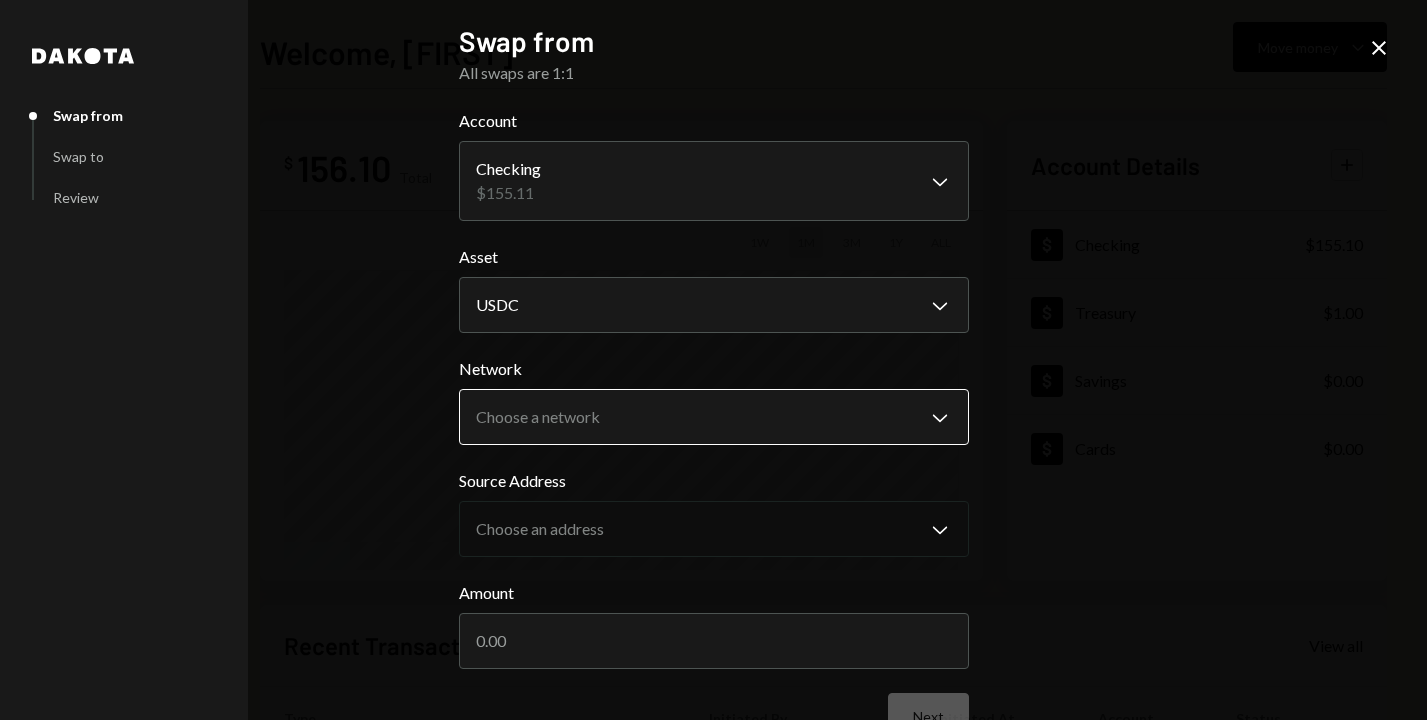 click on "**********" at bounding box center (713, 360) 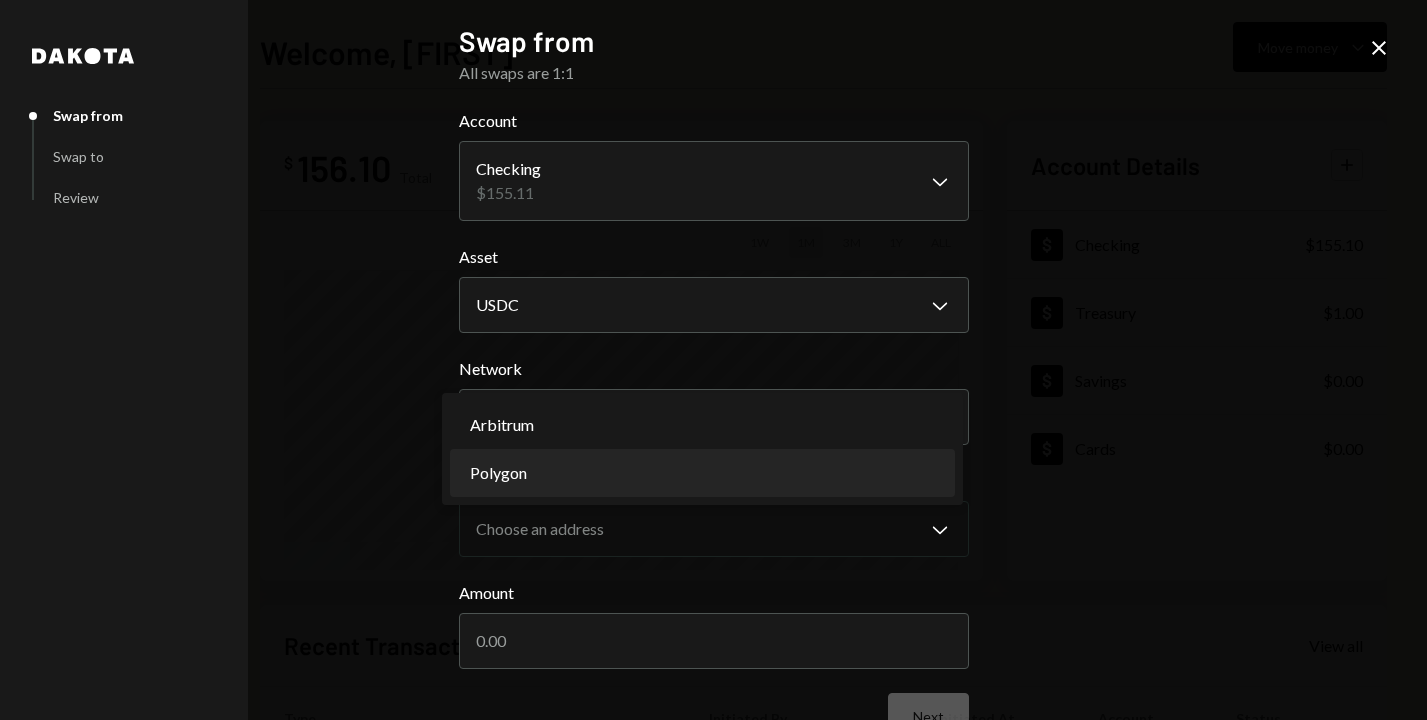 select on "**********" 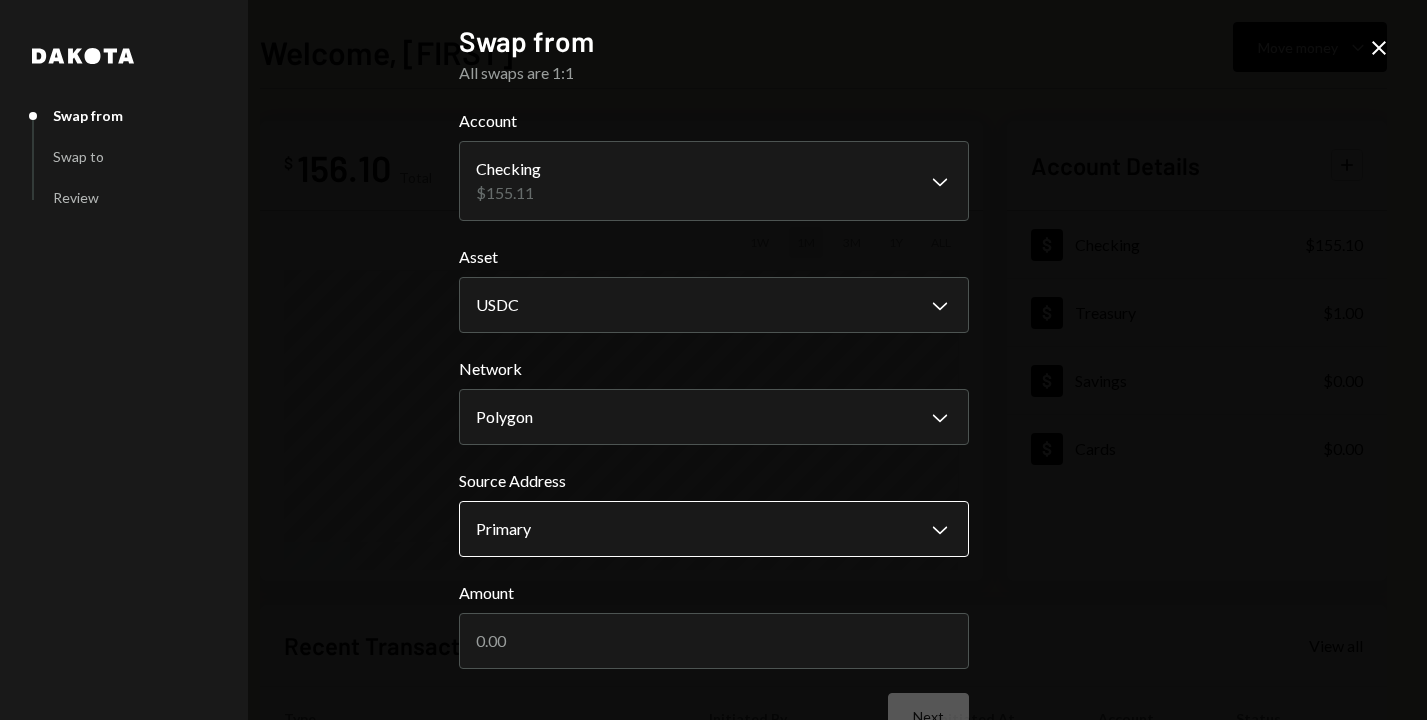 click on "**********" at bounding box center (713, 360) 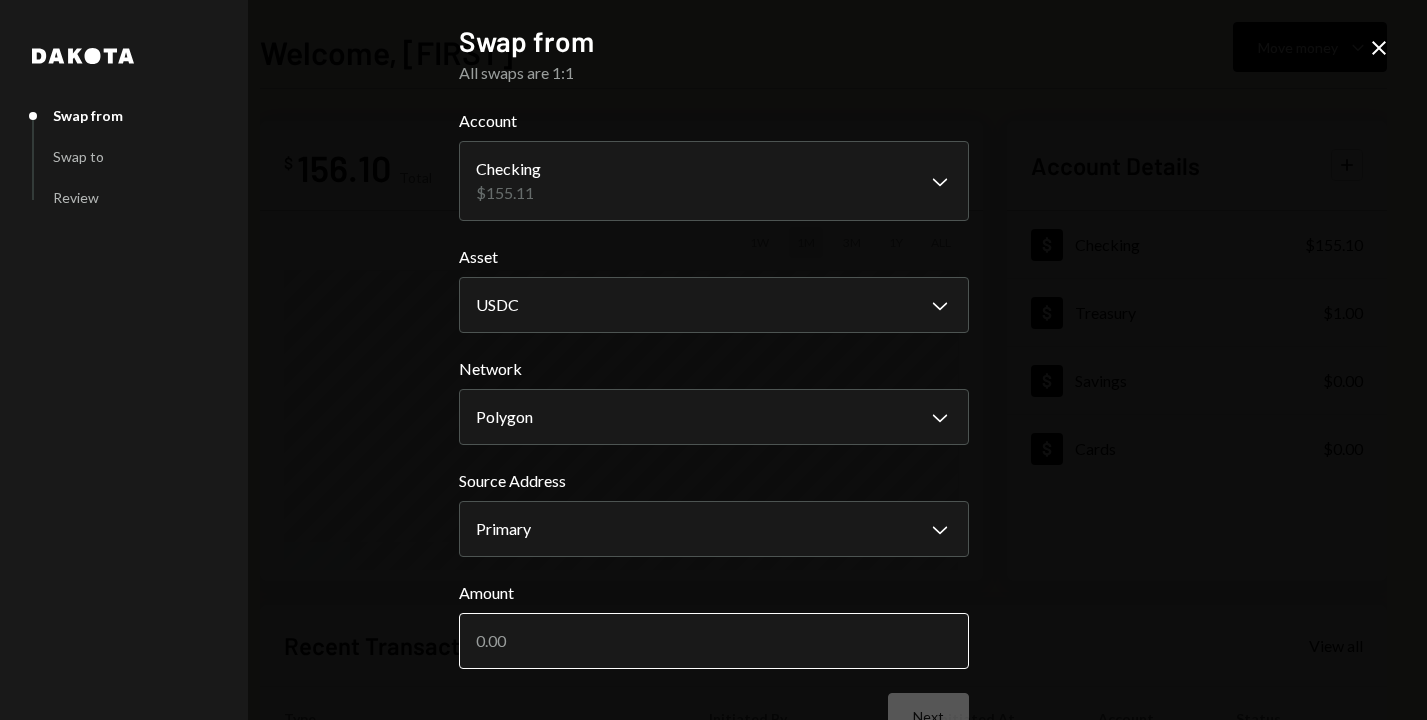 click on "Amount" at bounding box center (714, 641) 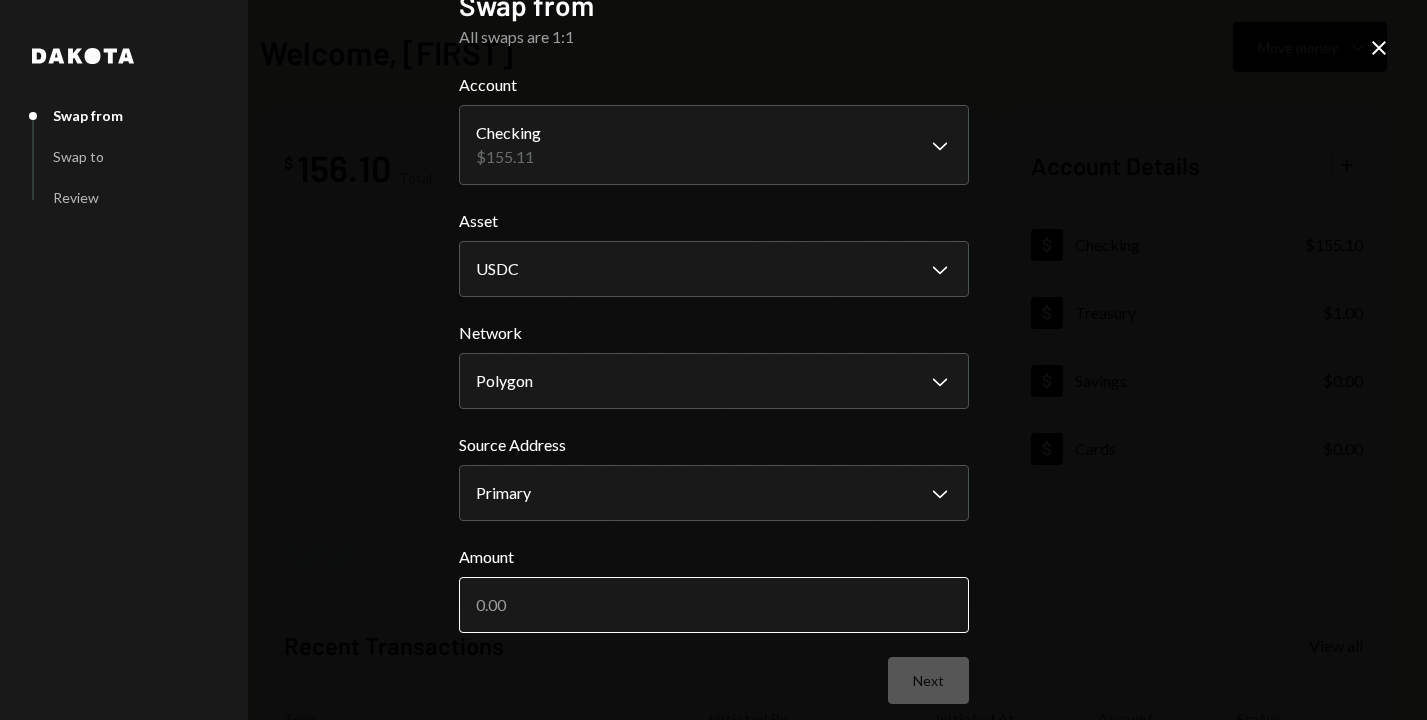 scroll, scrollTop: 52, scrollLeft: 0, axis: vertical 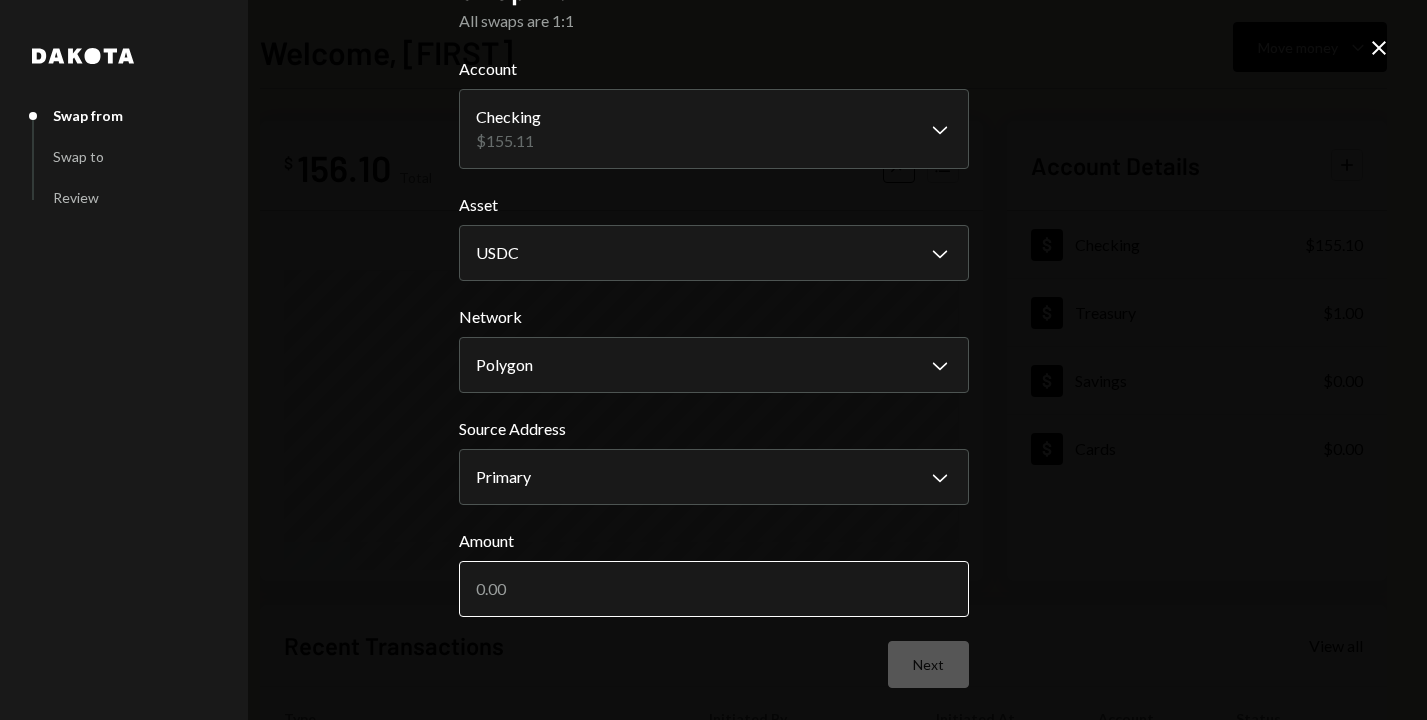 click on "Amount" at bounding box center [714, 589] 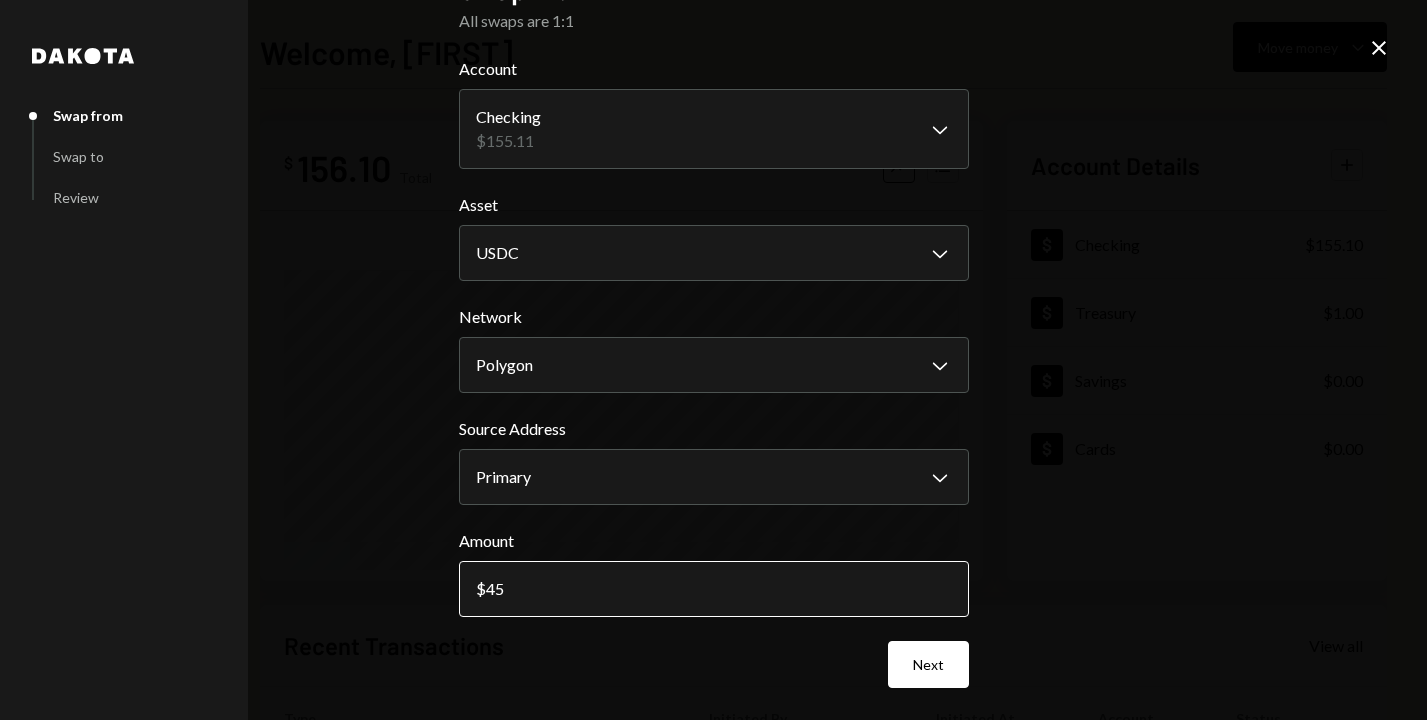 type on "4" 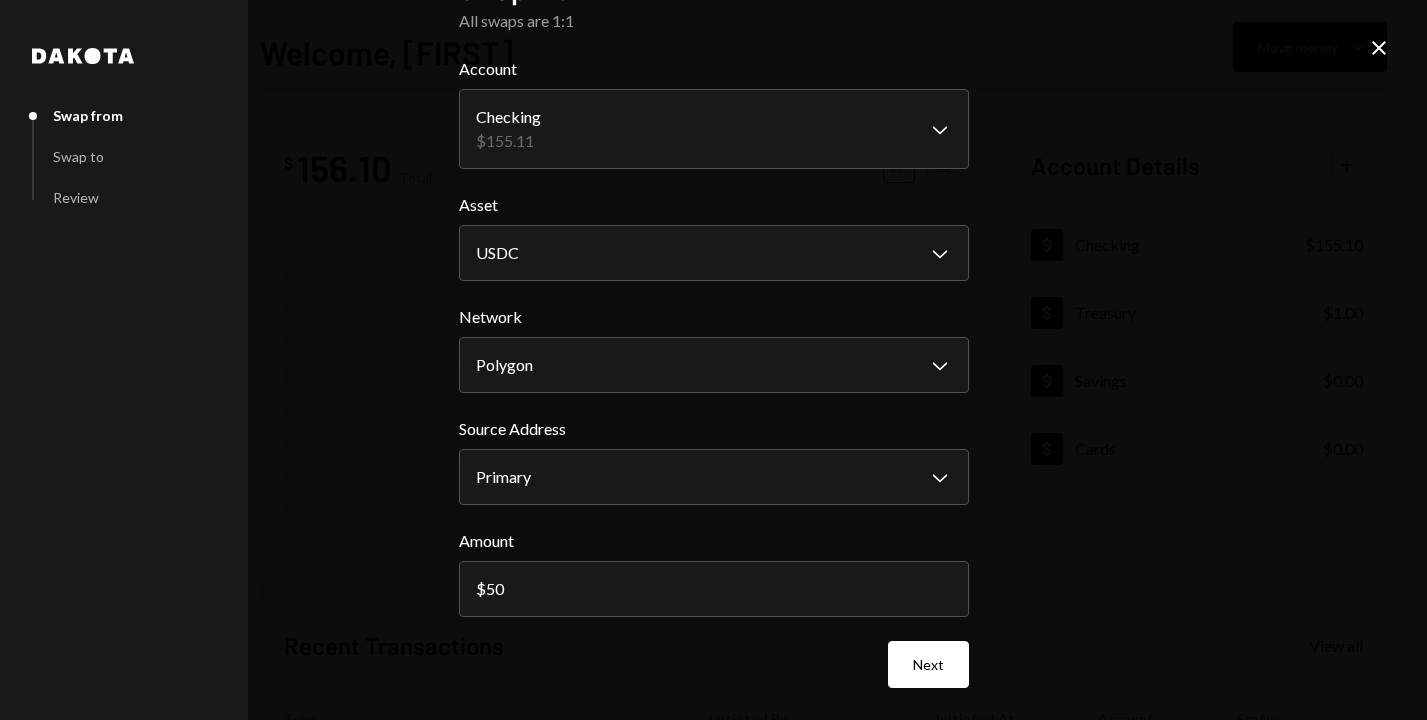 type on "50" 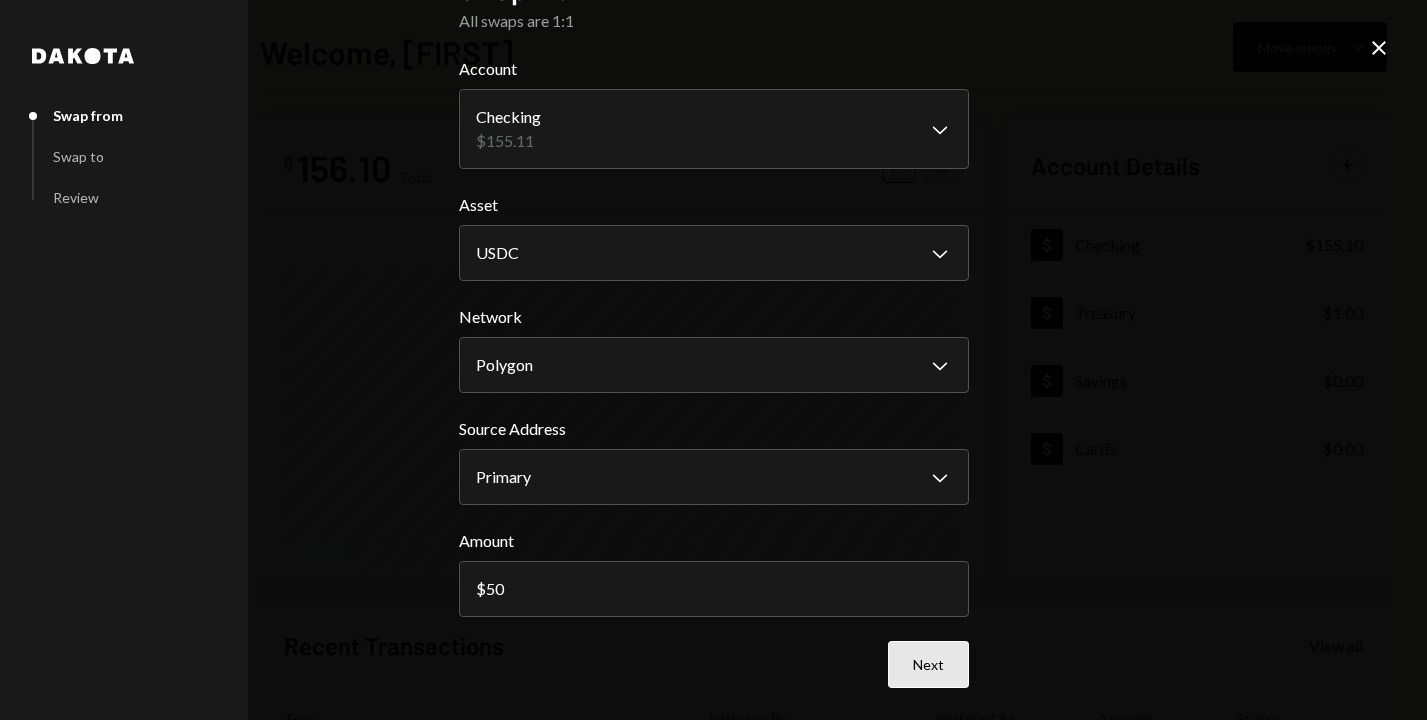 drag, startPoint x: 948, startPoint y: 689, endPoint x: 948, endPoint y: 674, distance: 15 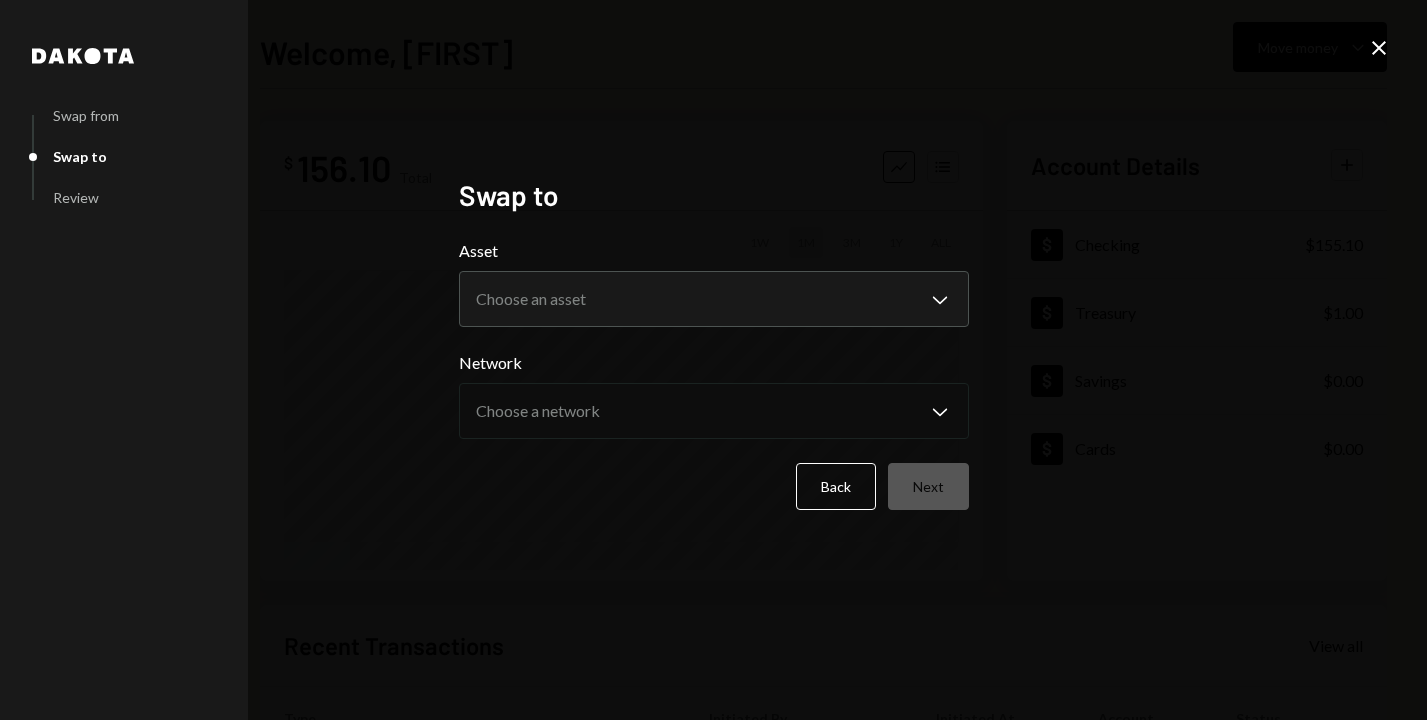scroll, scrollTop: 0, scrollLeft: 0, axis: both 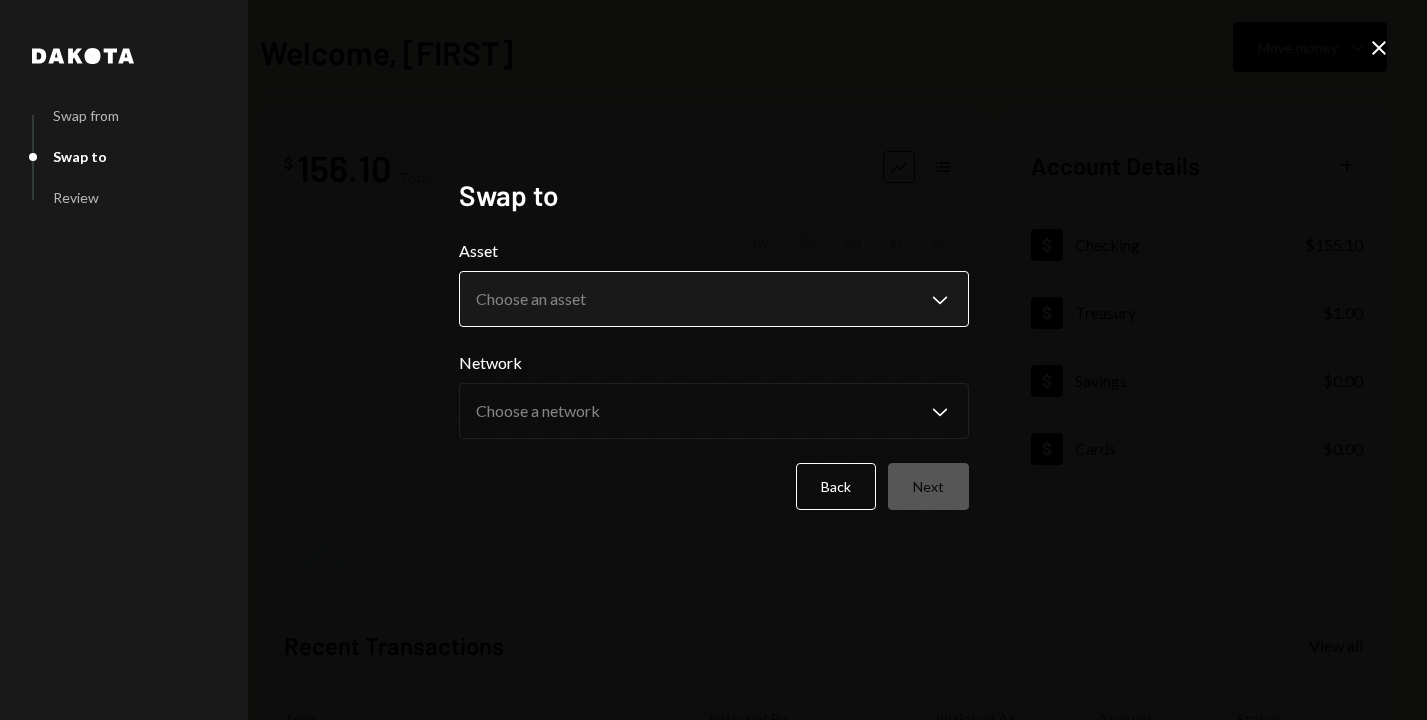 click on "**********" at bounding box center [713, 360] 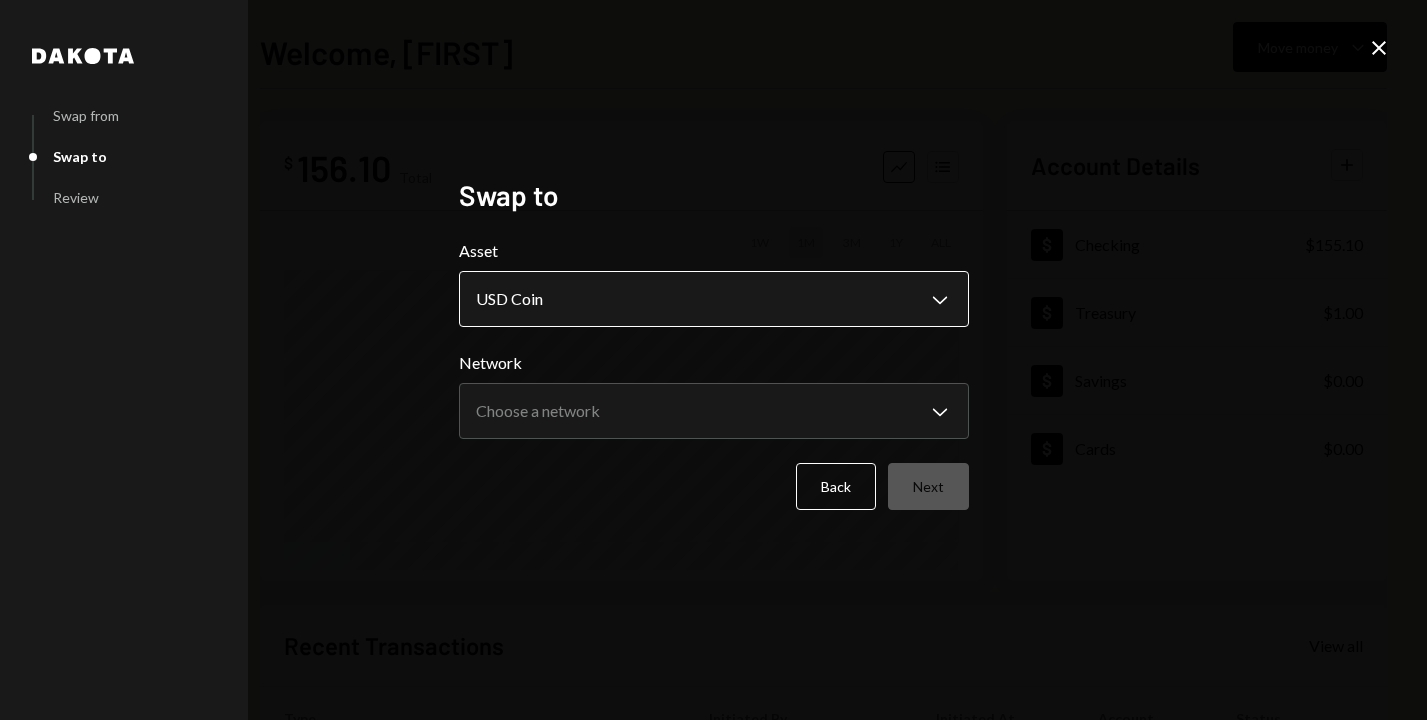 click on "**********" at bounding box center (713, 360) 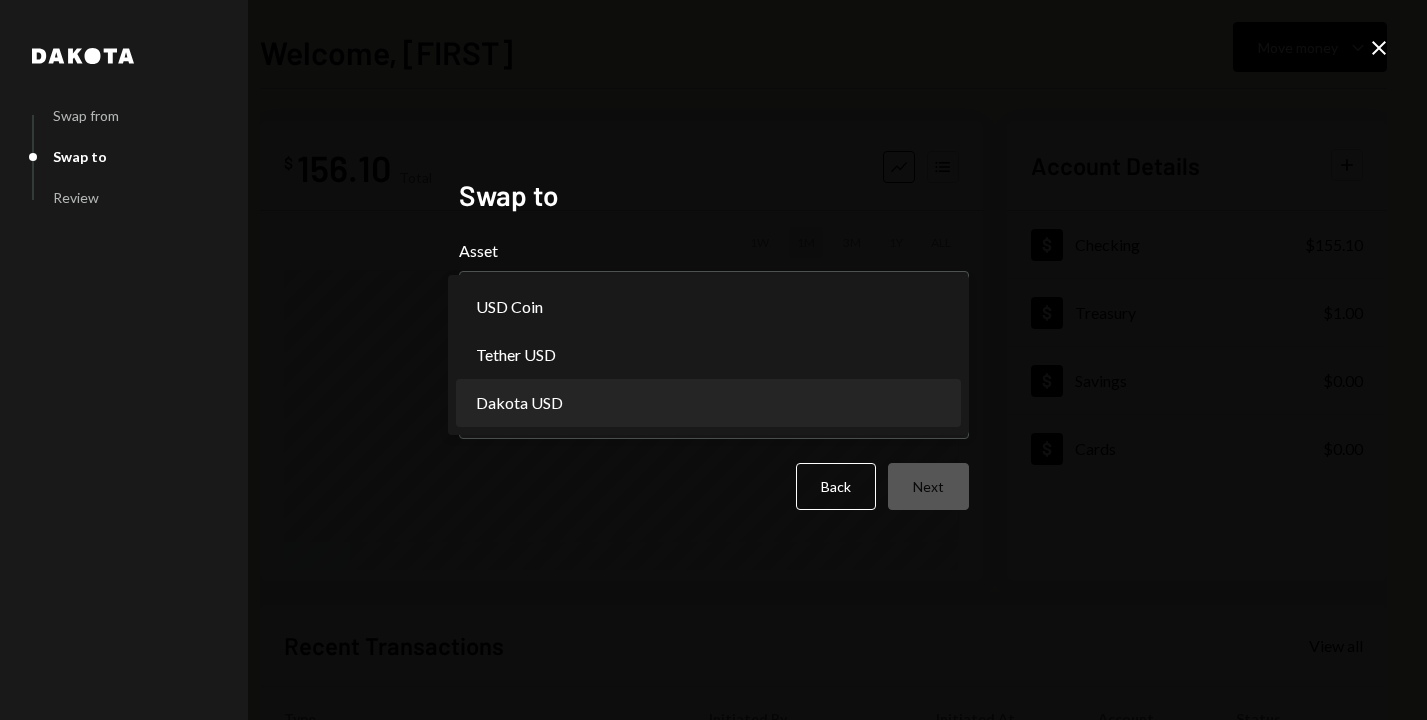 select on "*****" 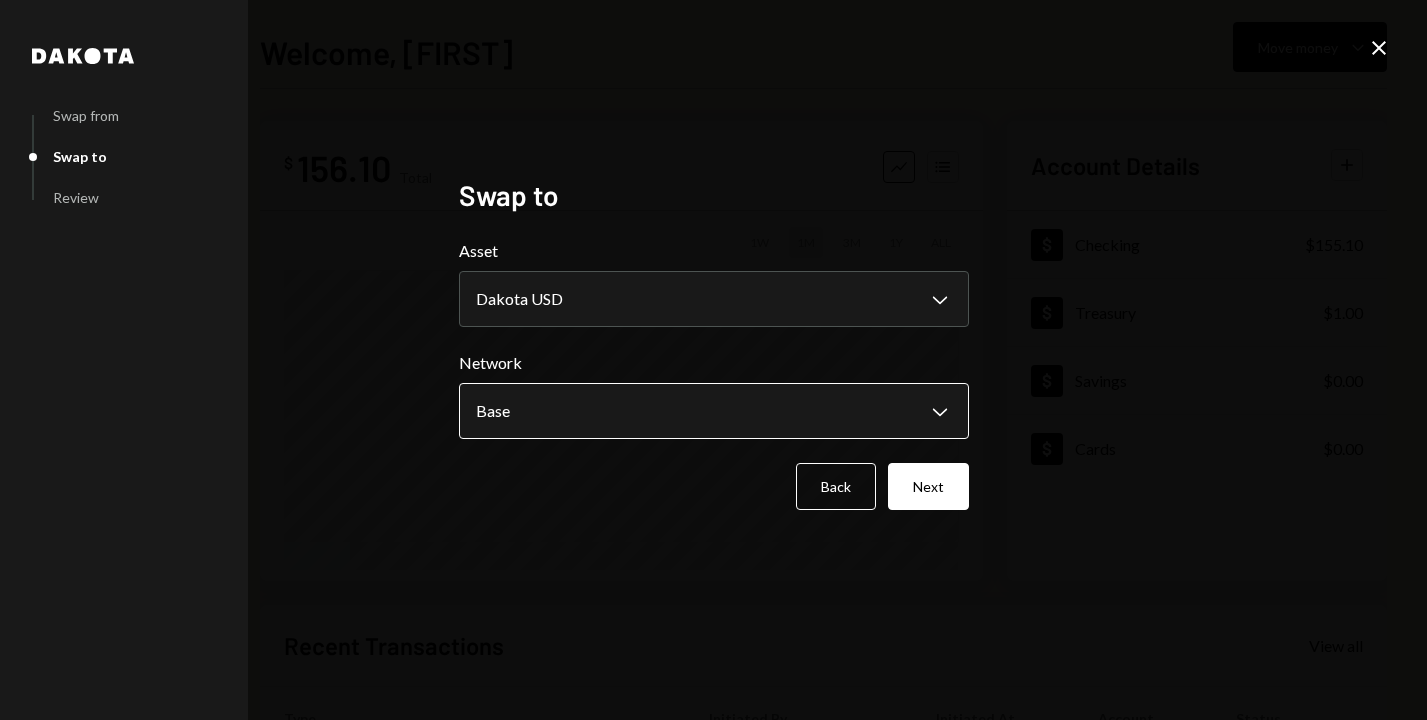 click on "**********" at bounding box center [713, 360] 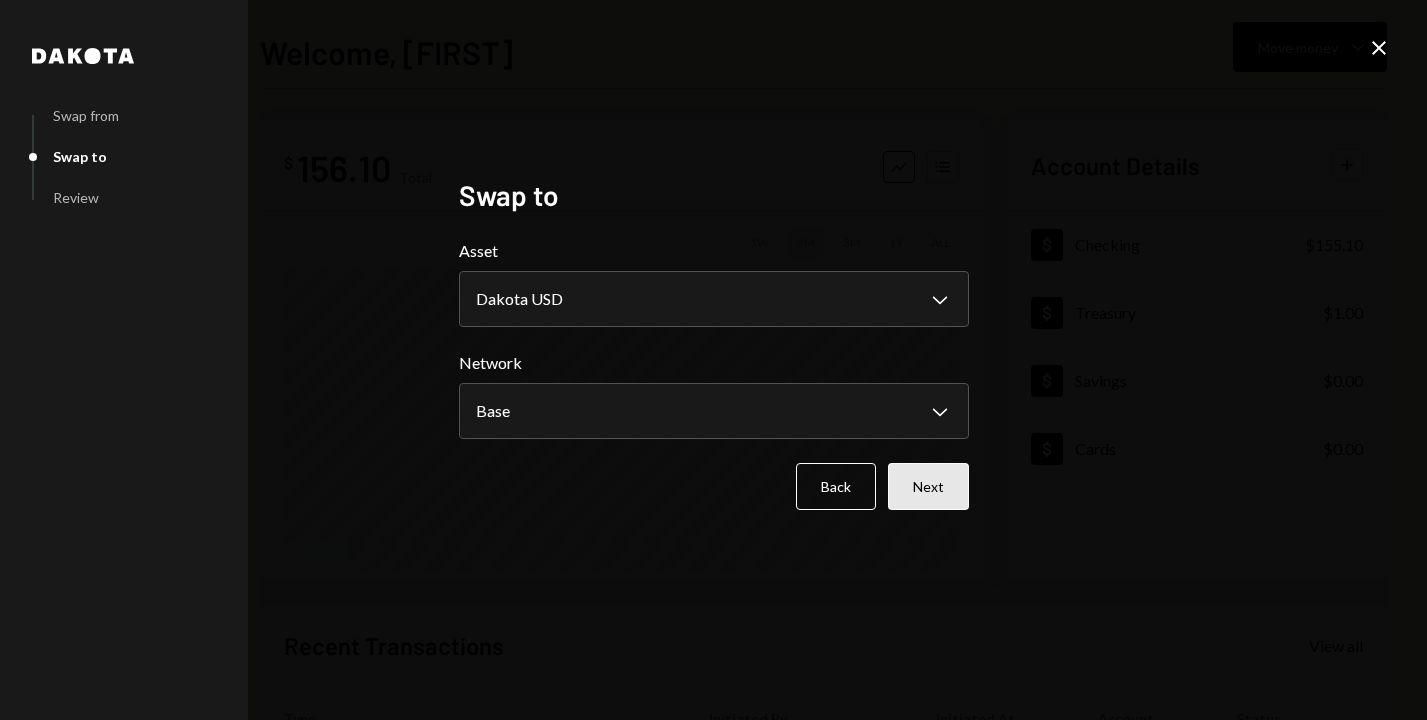 click on "Next" at bounding box center (928, 486) 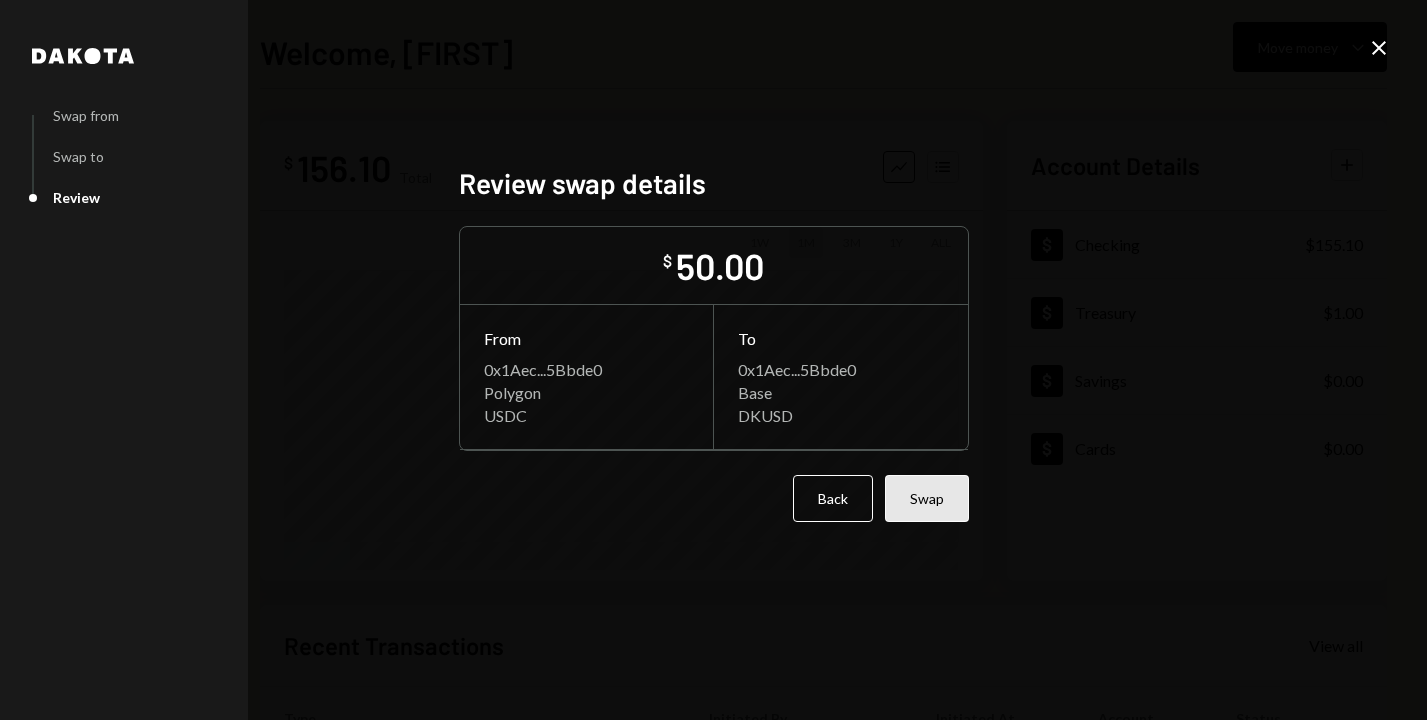click on "Swap" at bounding box center (927, 498) 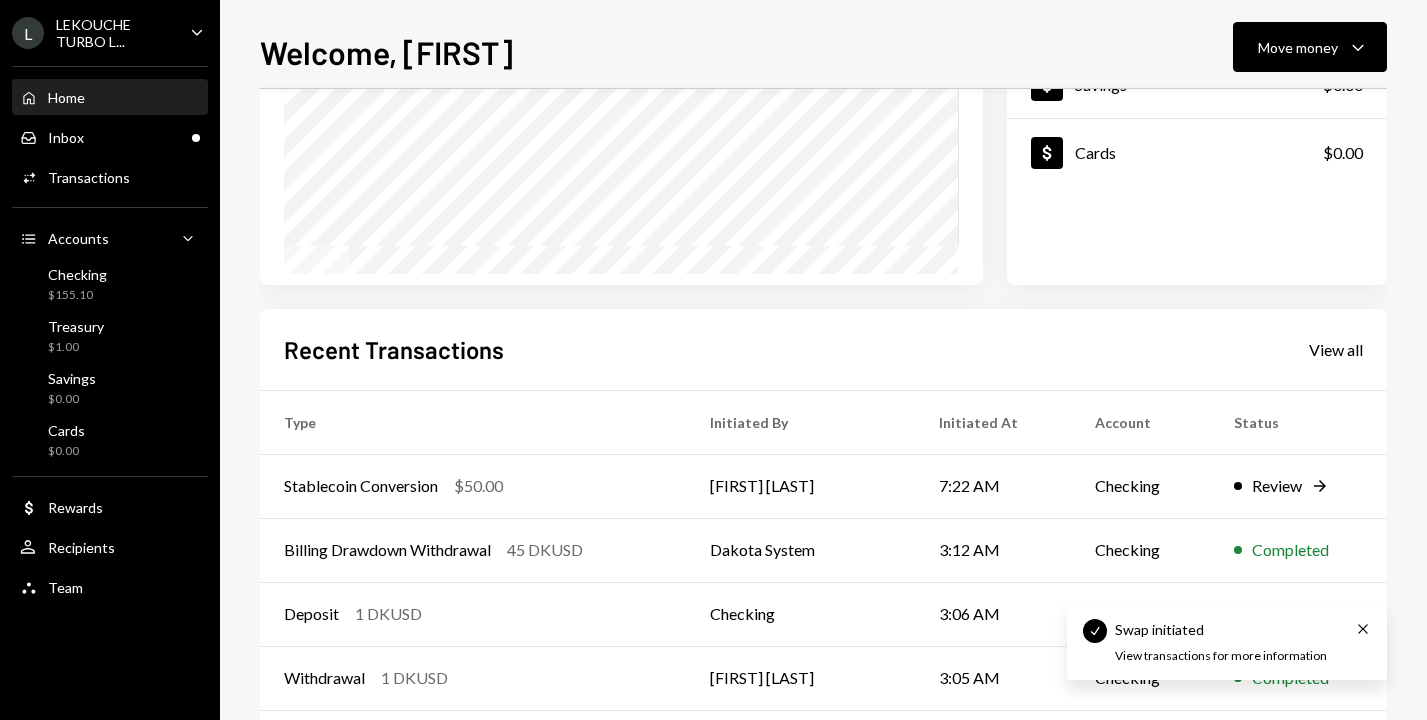 scroll, scrollTop: 390, scrollLeft: 0, axis: vertical 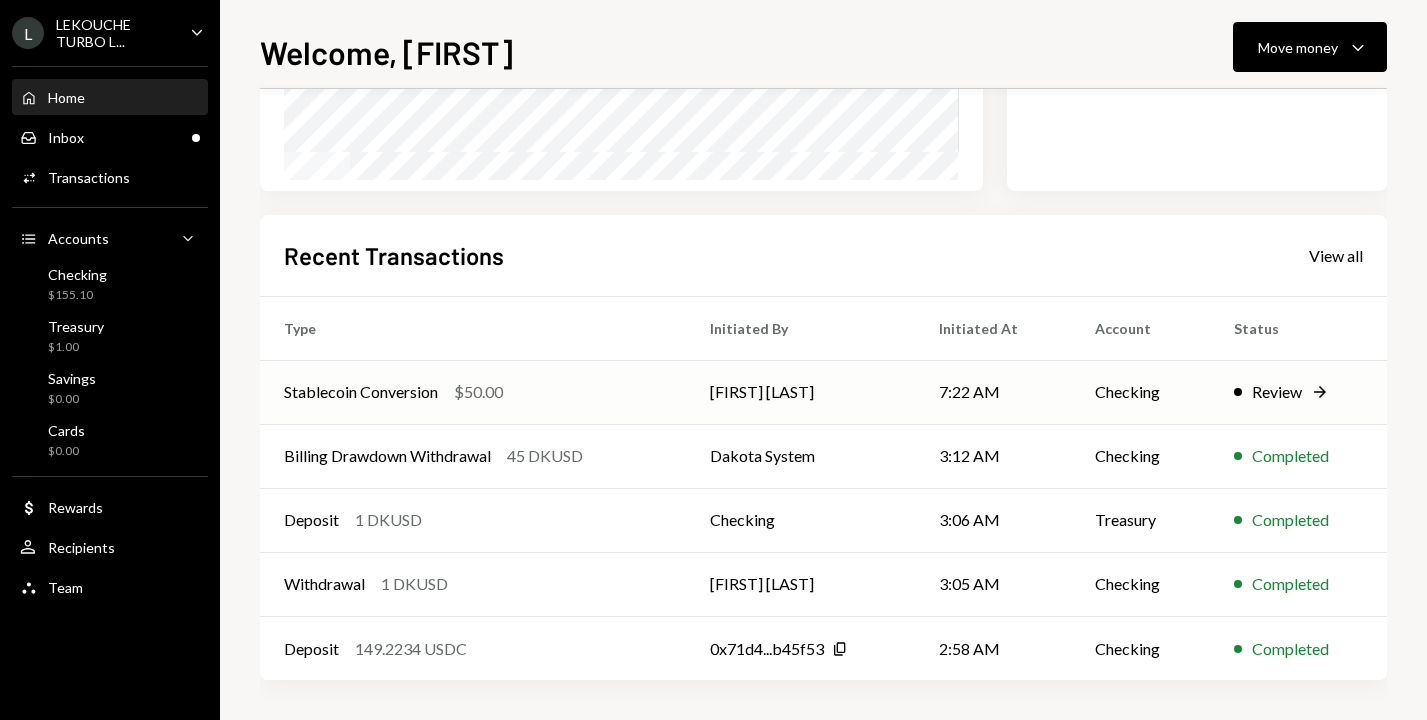 click on "Stablecoin Conversion $50.00" at bounding box center [473, 392] 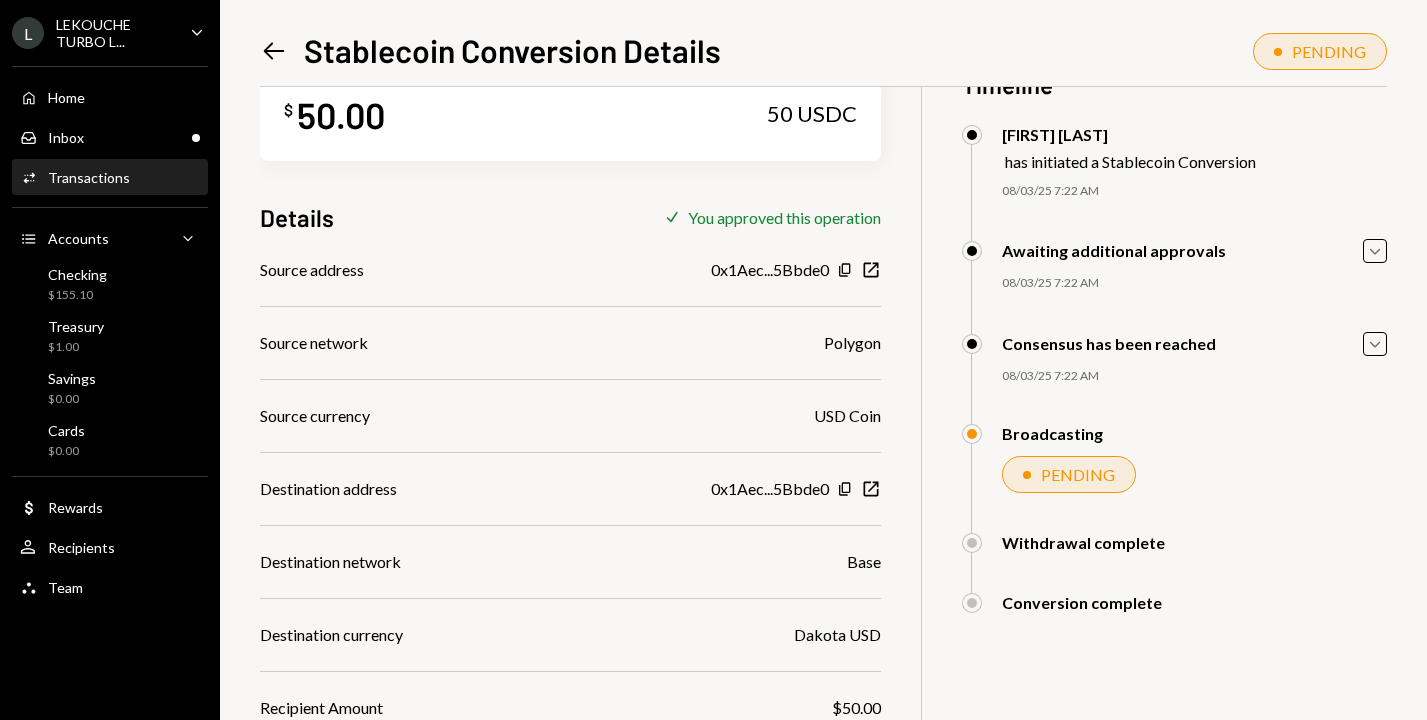 scroll, scrollTop: 0, scrollLeft: 0, axis: both 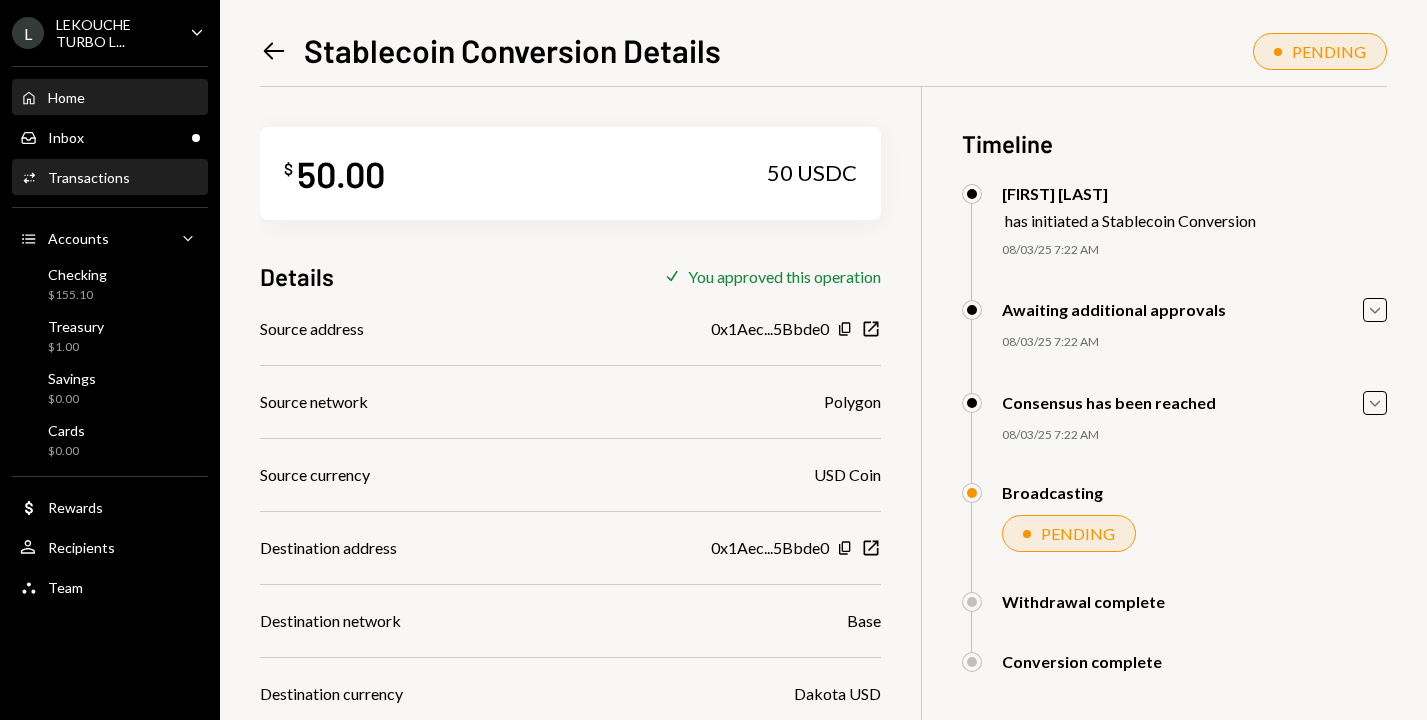 click on "Home Home" at bounding box center [110, 98] 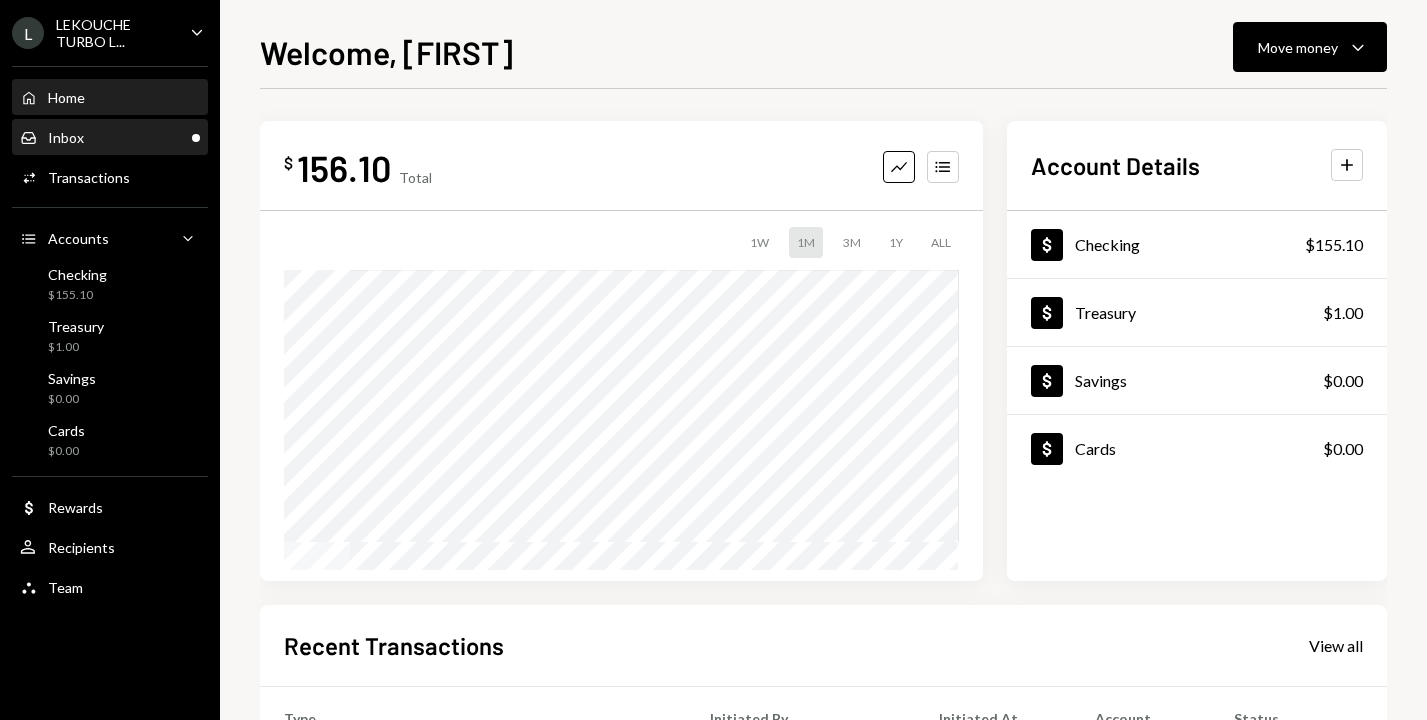 click on "Inbox Inbox" at bounding box center (110, 138) 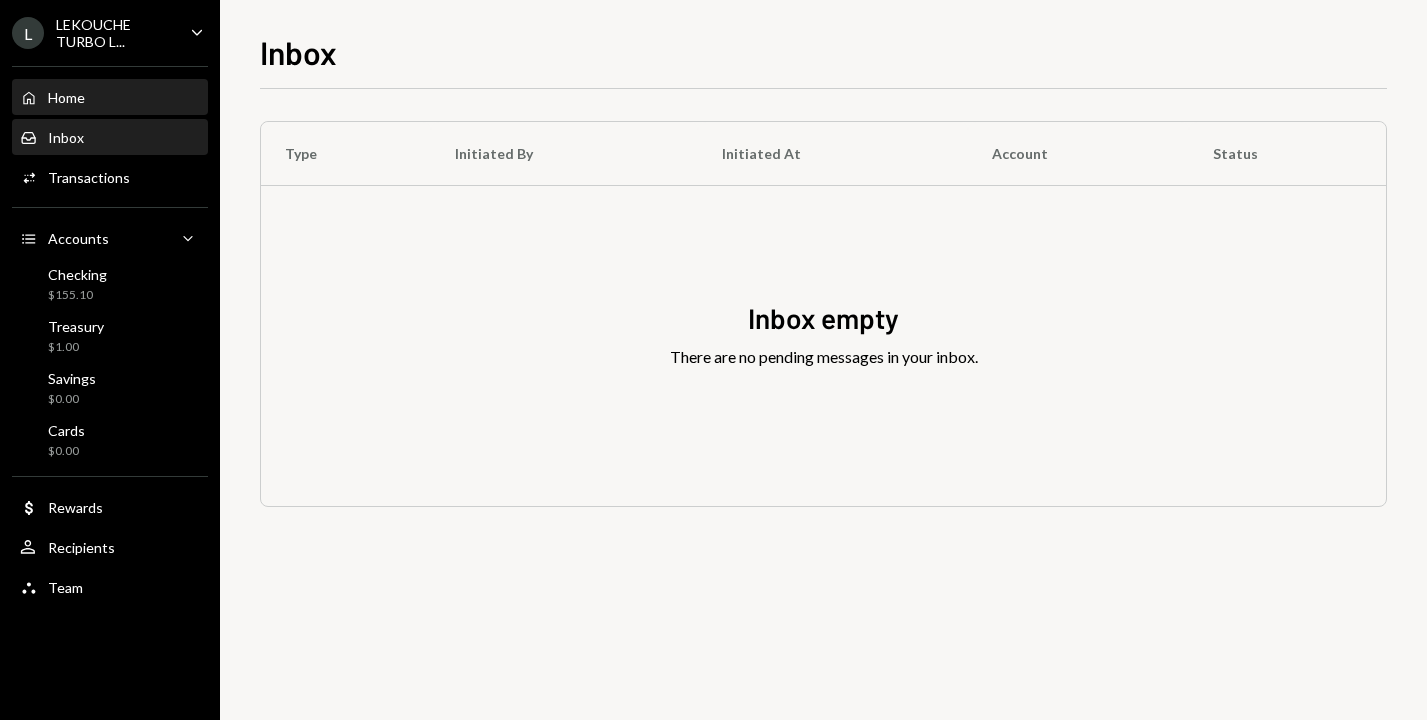 click on "Home Home" at bounding box center (110, 98) 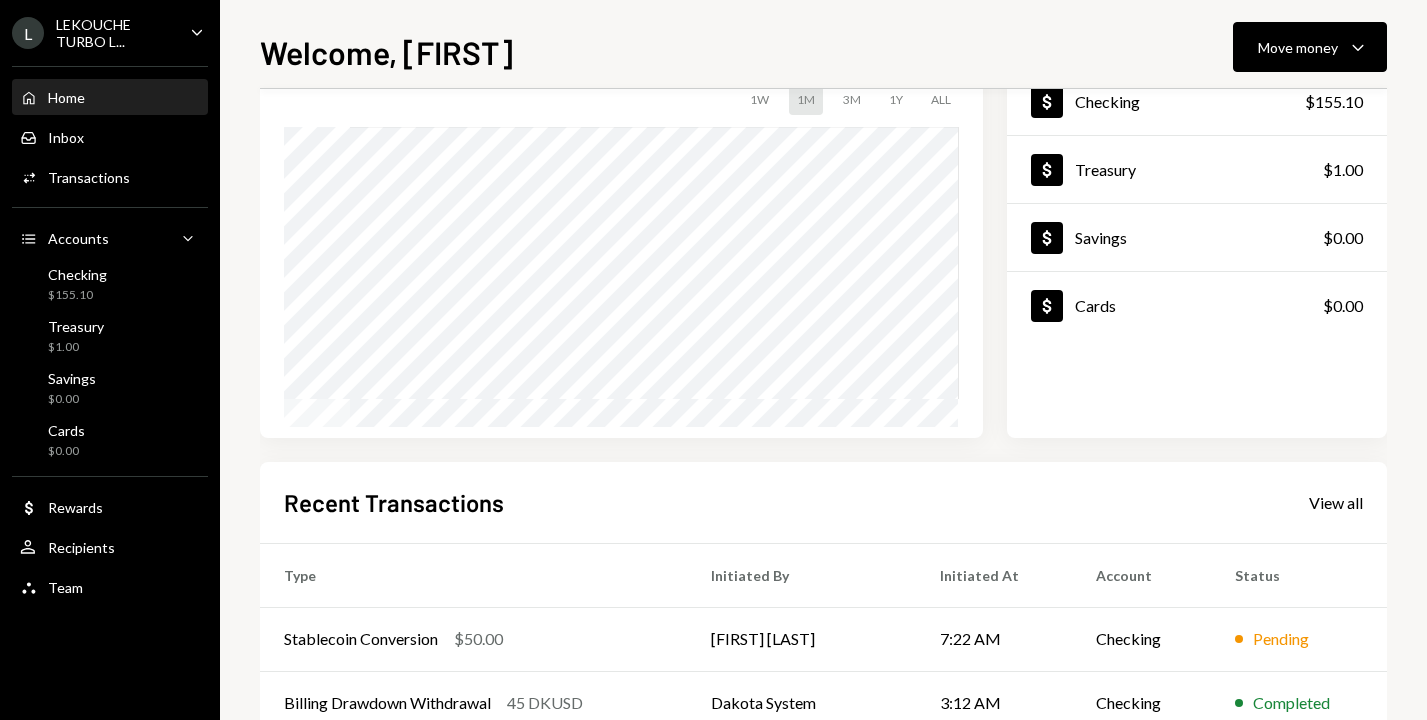 scroll, scrollTop: 390, scrollLeft: 0, axis: vertical 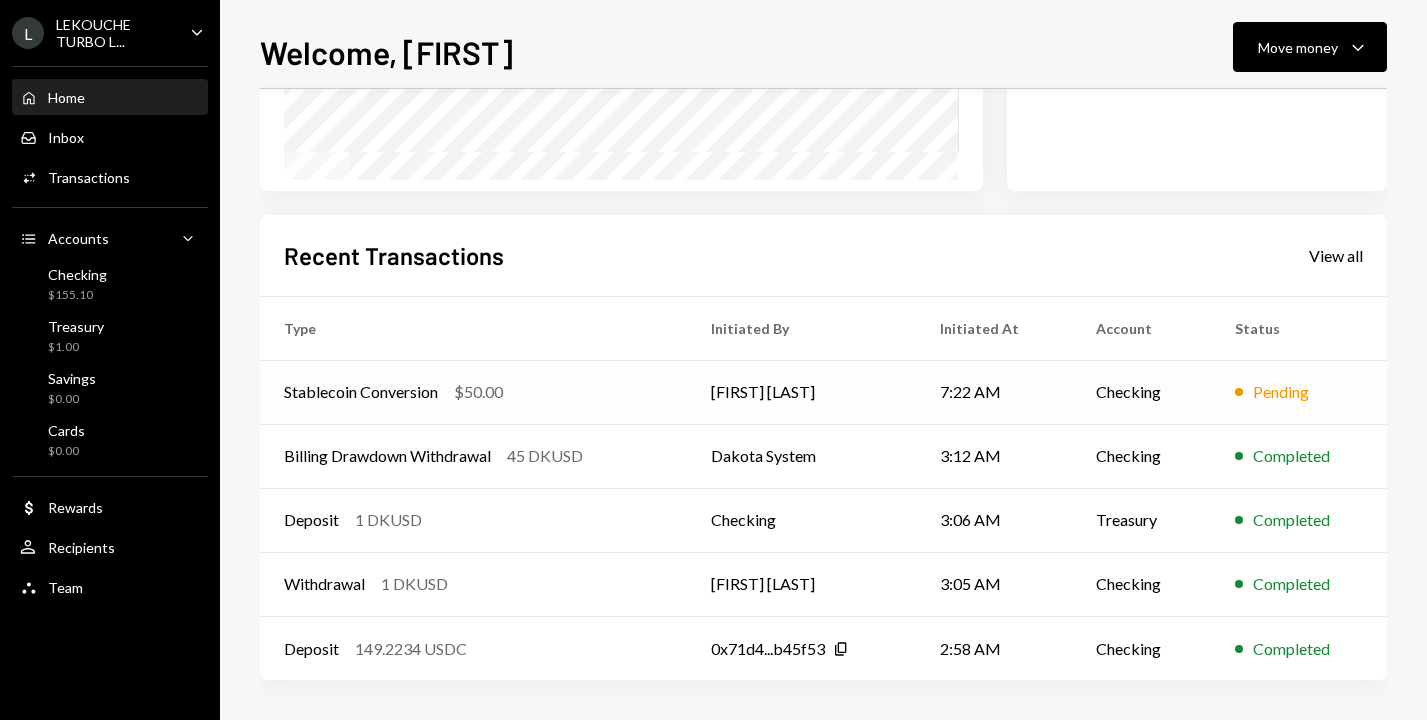 click on "Stablecoin Conversion $50.00" at bounding box center [473, 392] 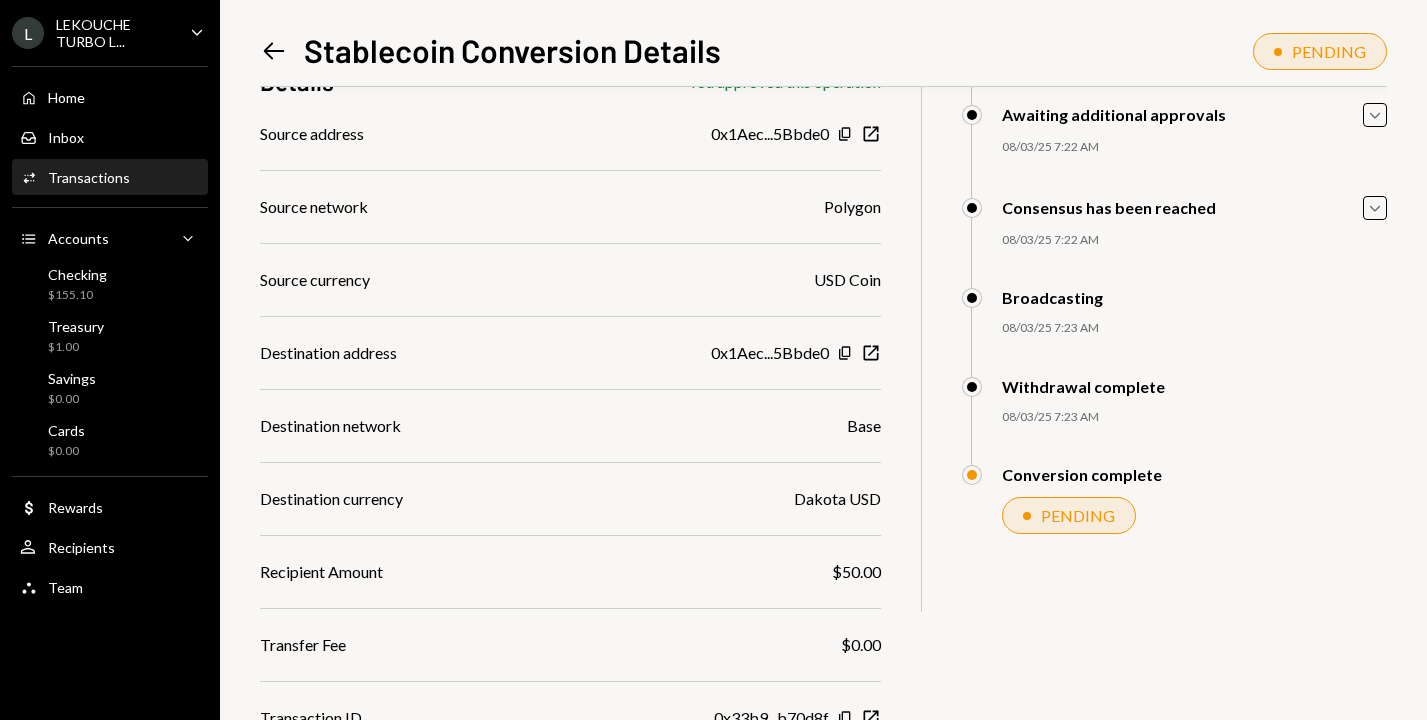 scroll, scrollTop: 205, scrollLeft: 0, axis: vertical 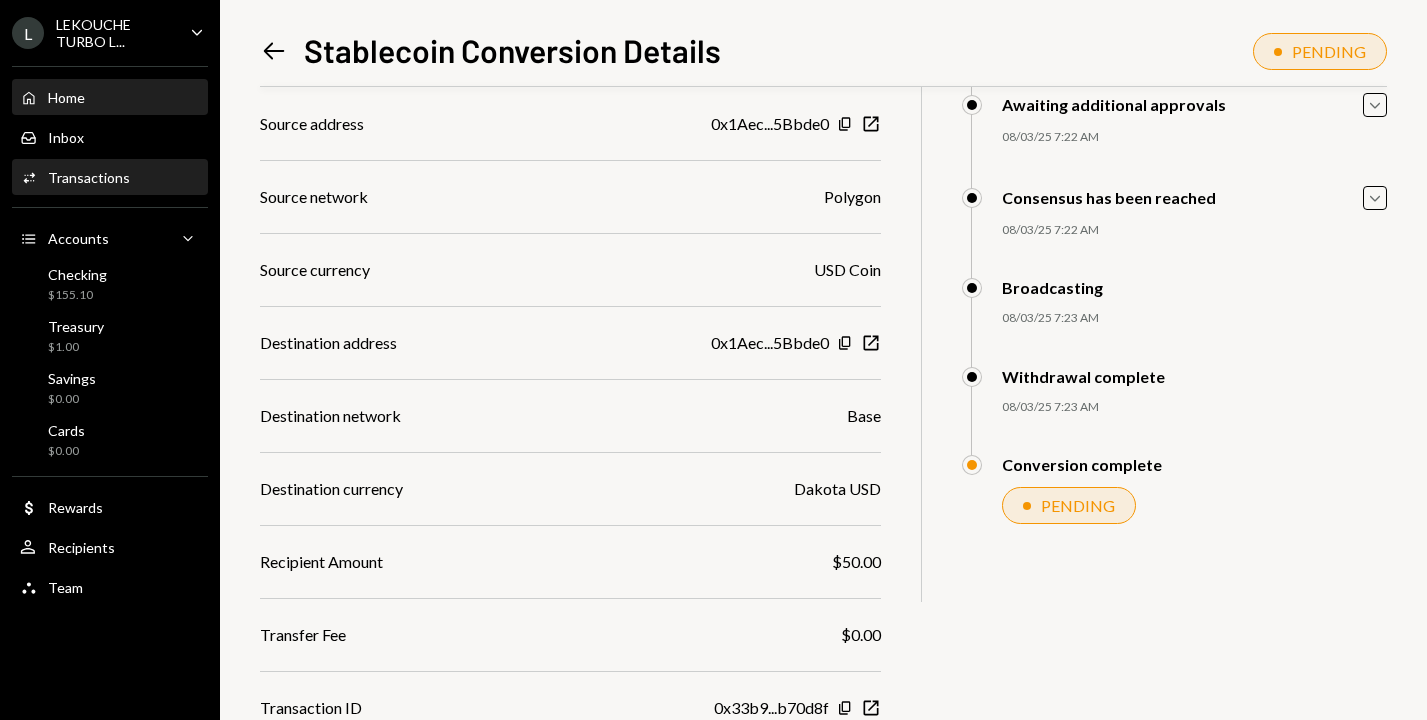 click on "Home Home" at bounding box center (110, 98) 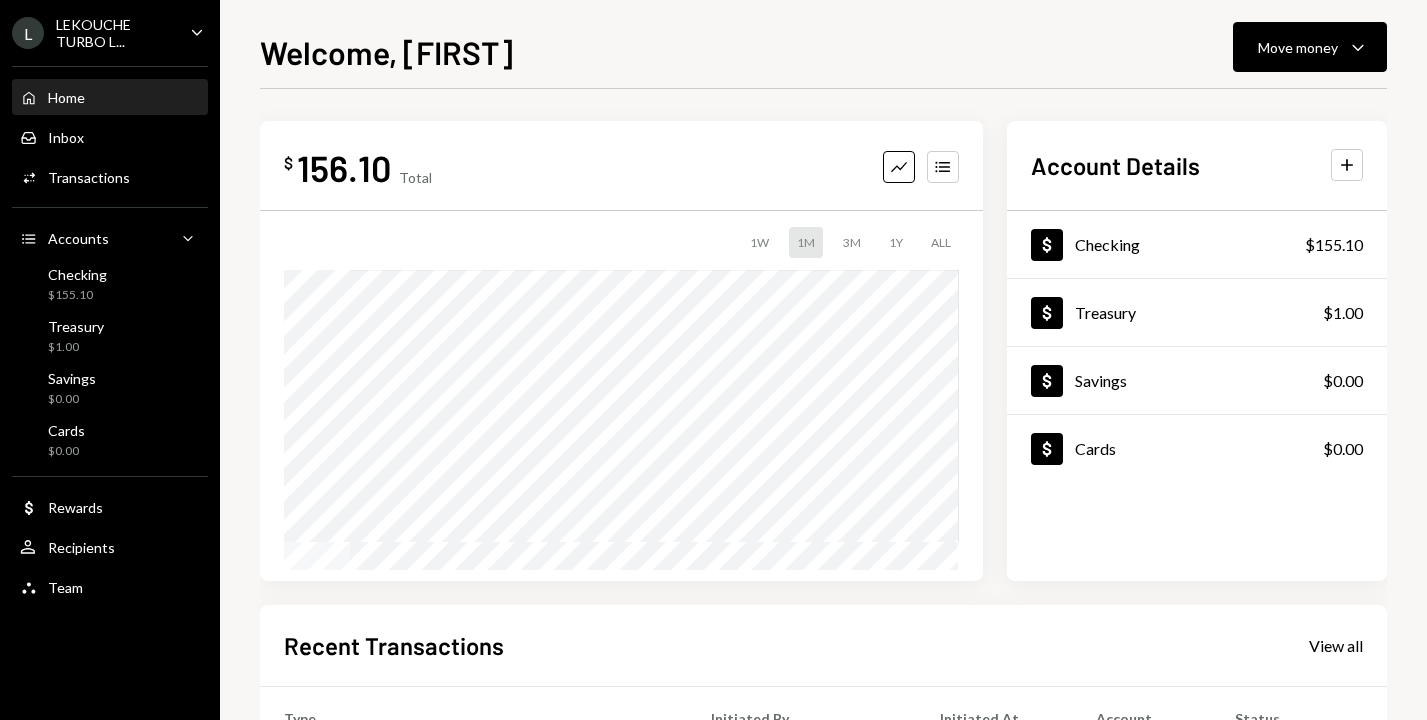 click on "Home Home" at bounding box center [110, 98] 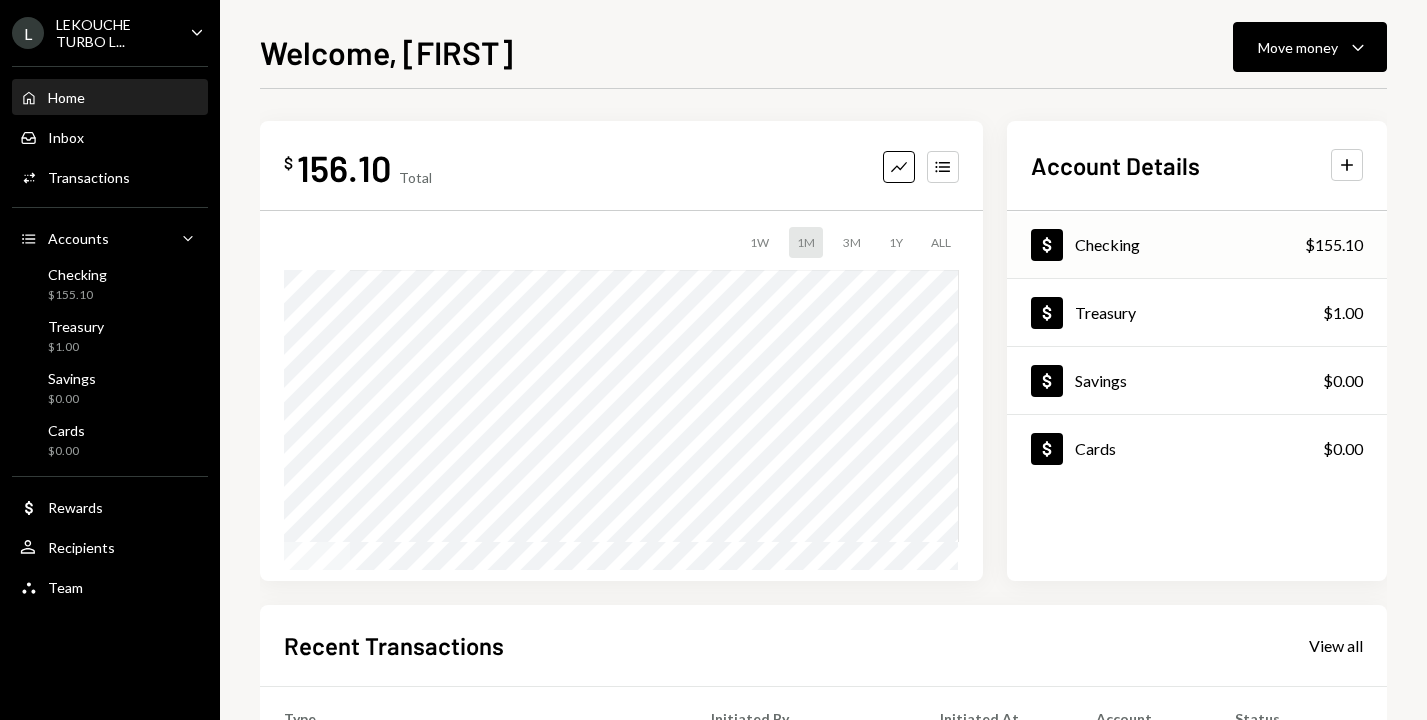 click on "Dollar Checking $155.10" at bounding box center (1197, 245) 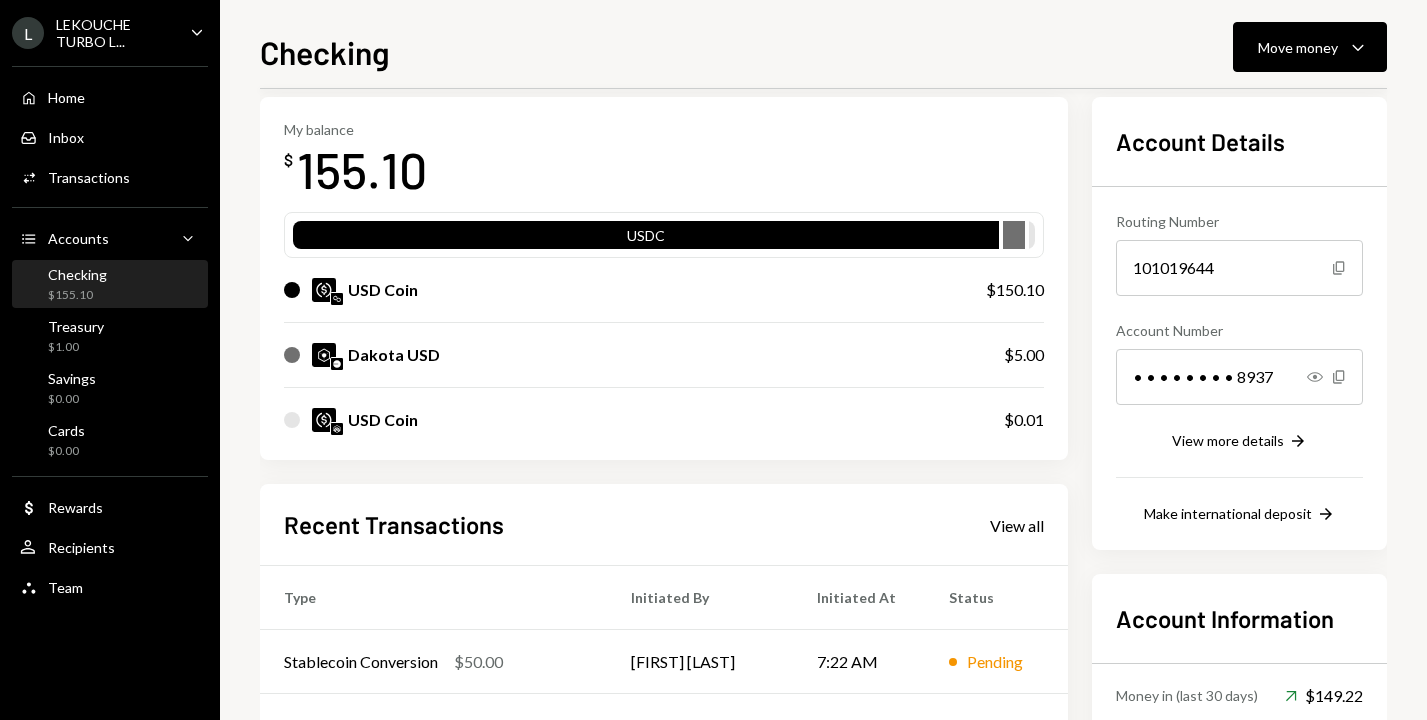 scroll, scrollTop: 356, scrollLeft: 0, axis: vertical 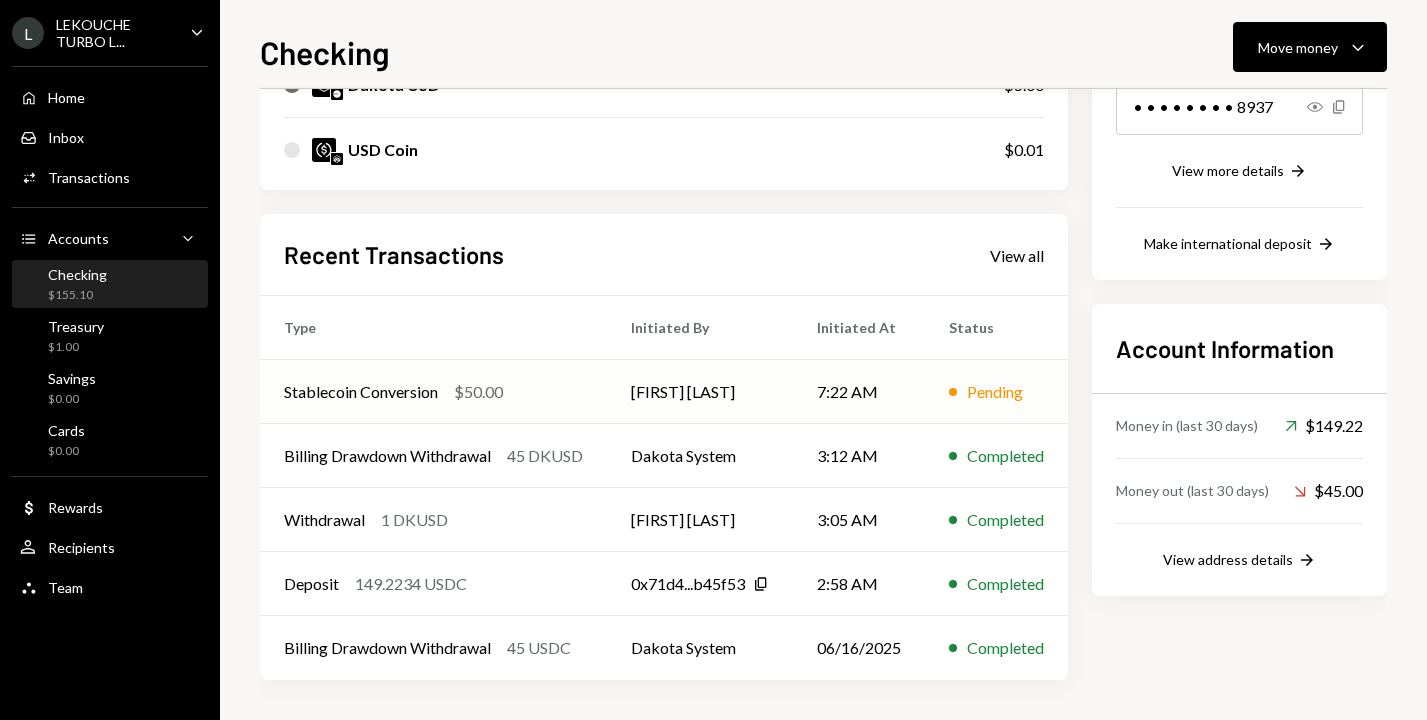 click on "Stablecoin Conversion $50.00" at bounding box center (433, 392) 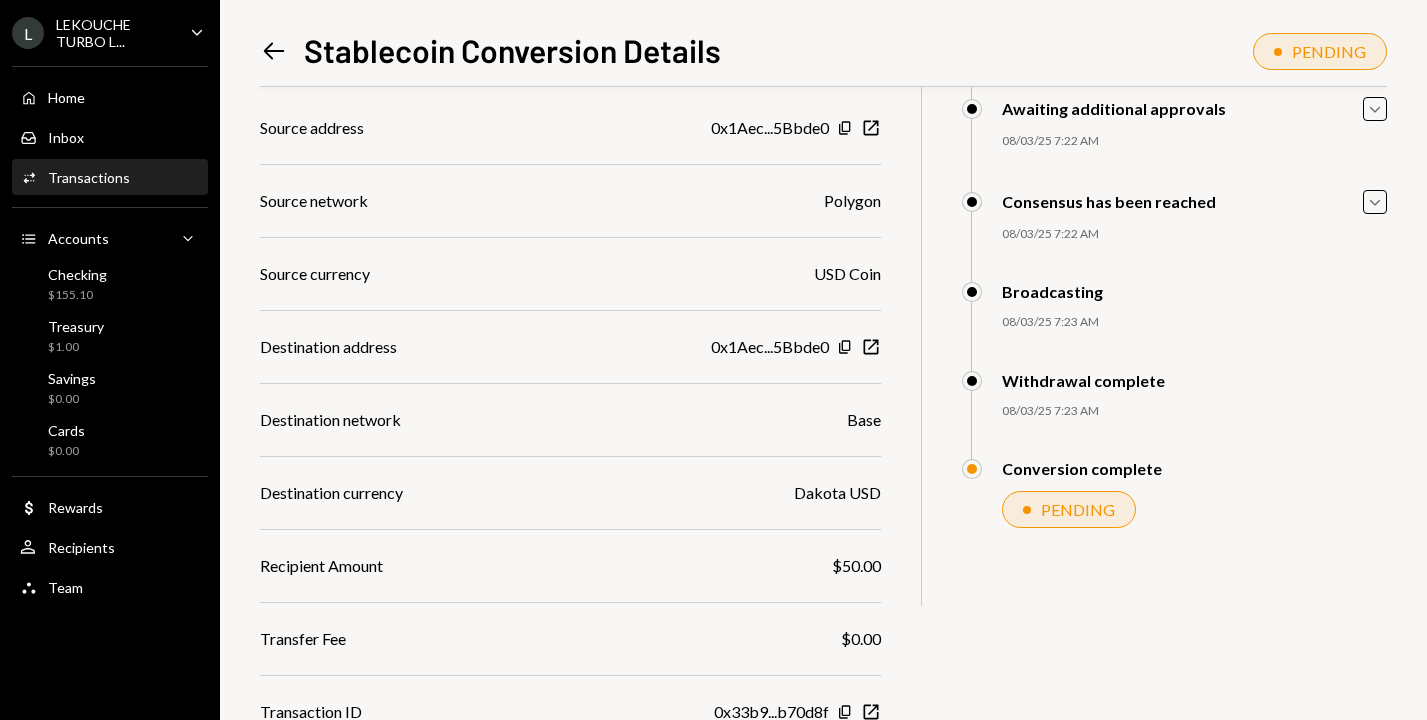scroll, scrollTop: 205, scrollLeft: 0, axis: vertical 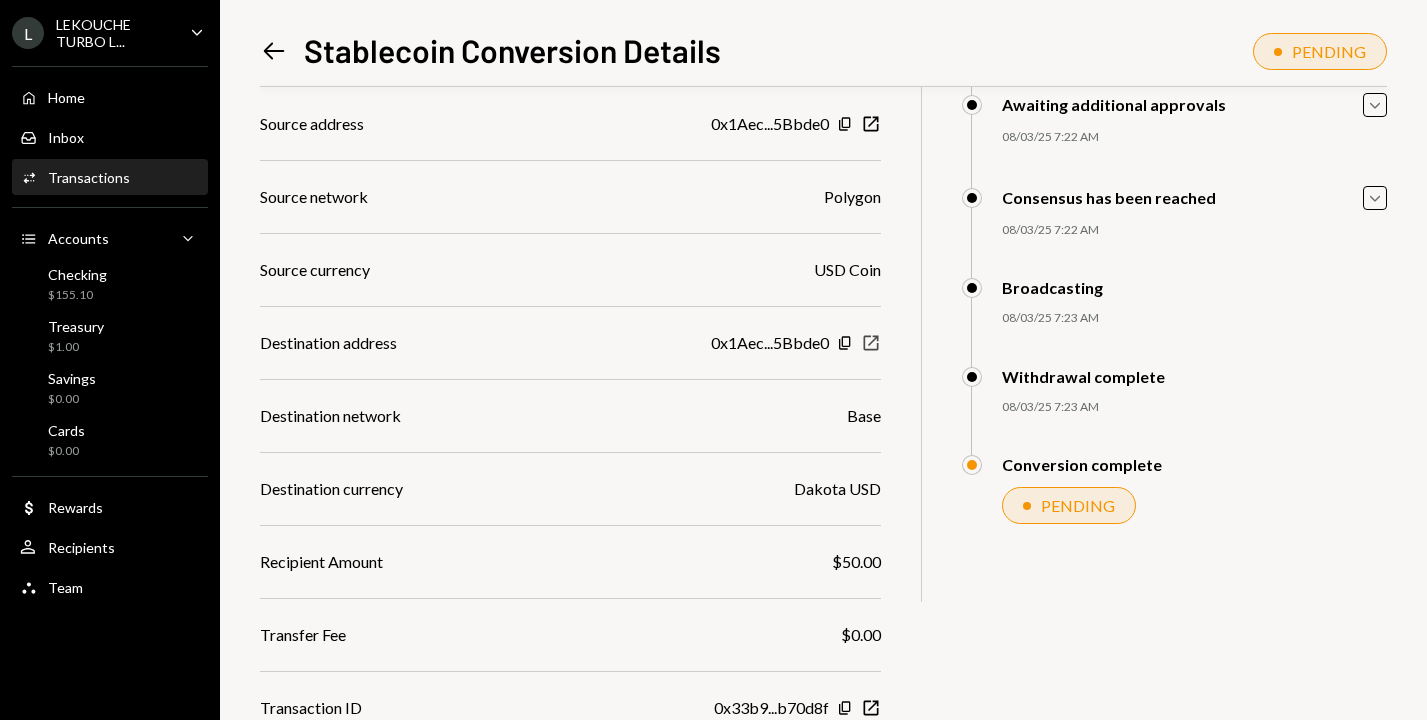 click 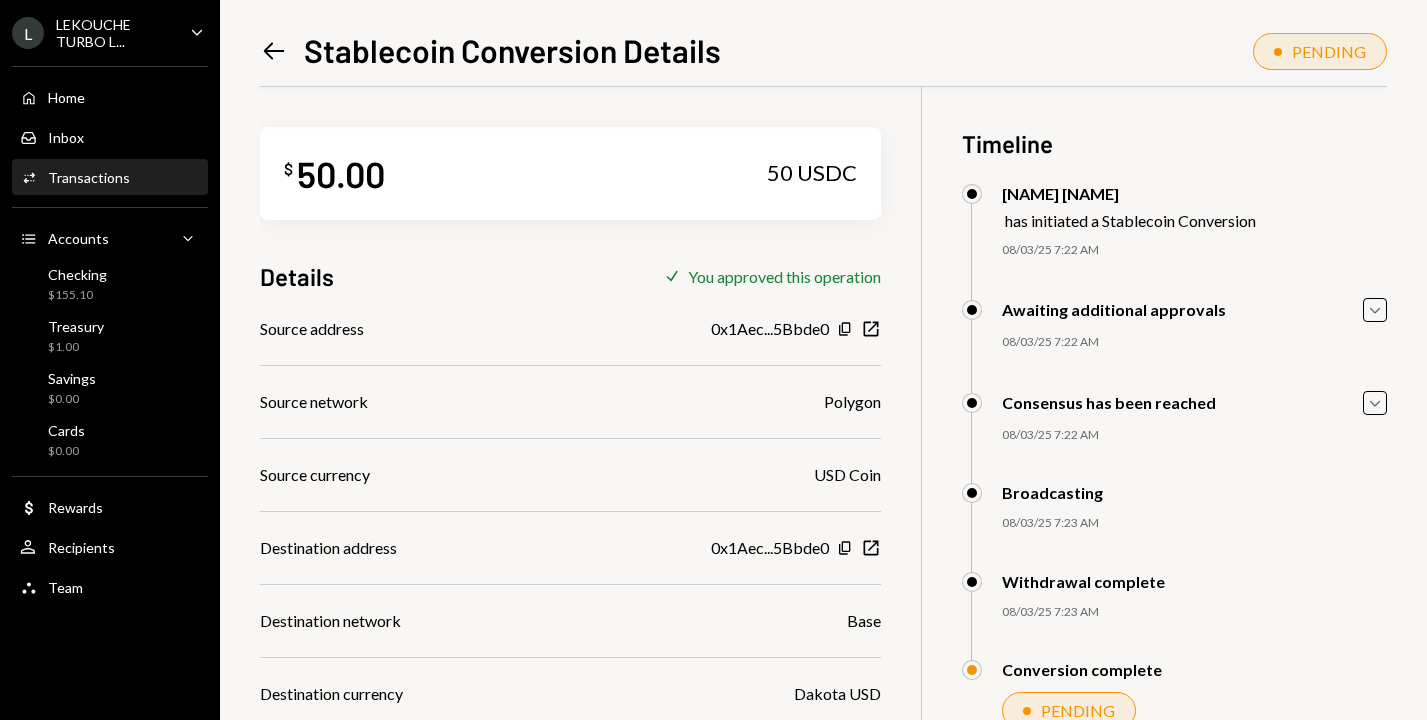 scroll, scrollTop: 0, scrollLeft: 0, axis: both 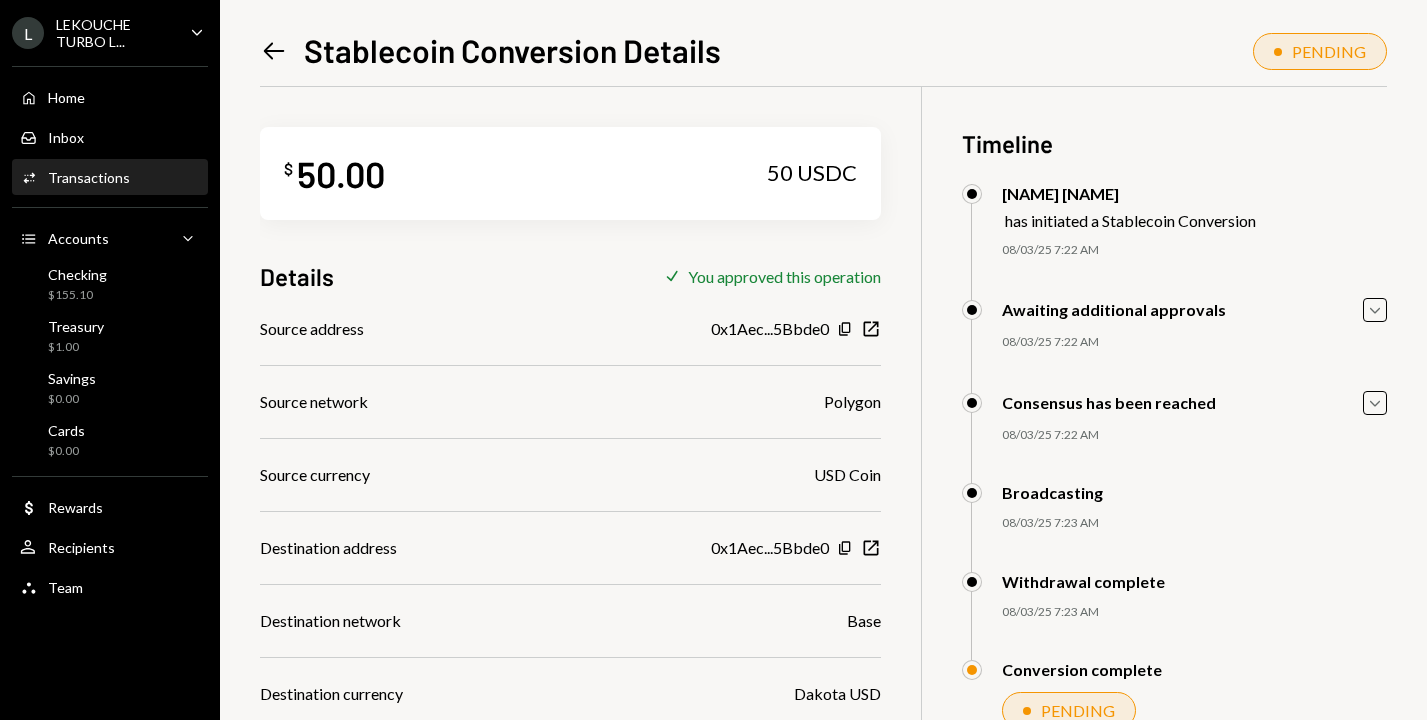 click on "LEKOUCHE TURBO L..." at bounding box center [115, 33] 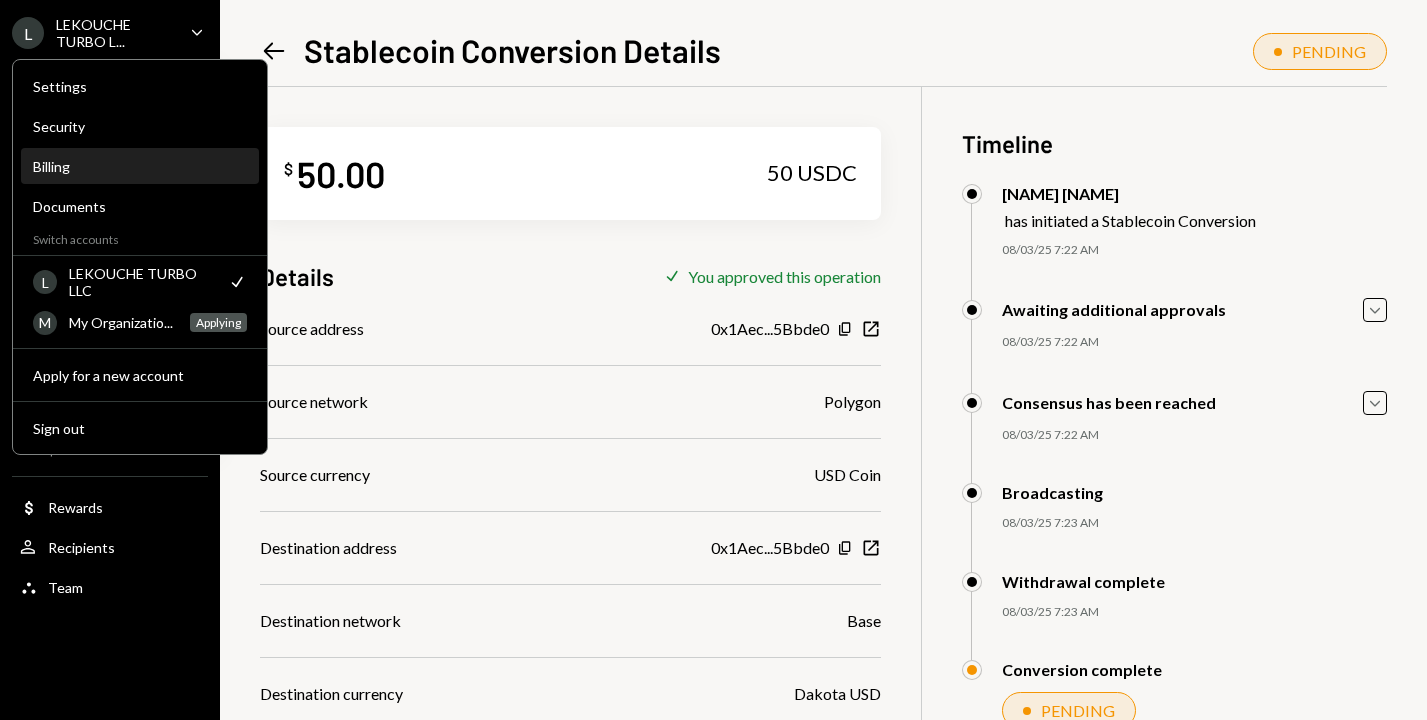 click on "Billing" at bounding box center (140, 166) 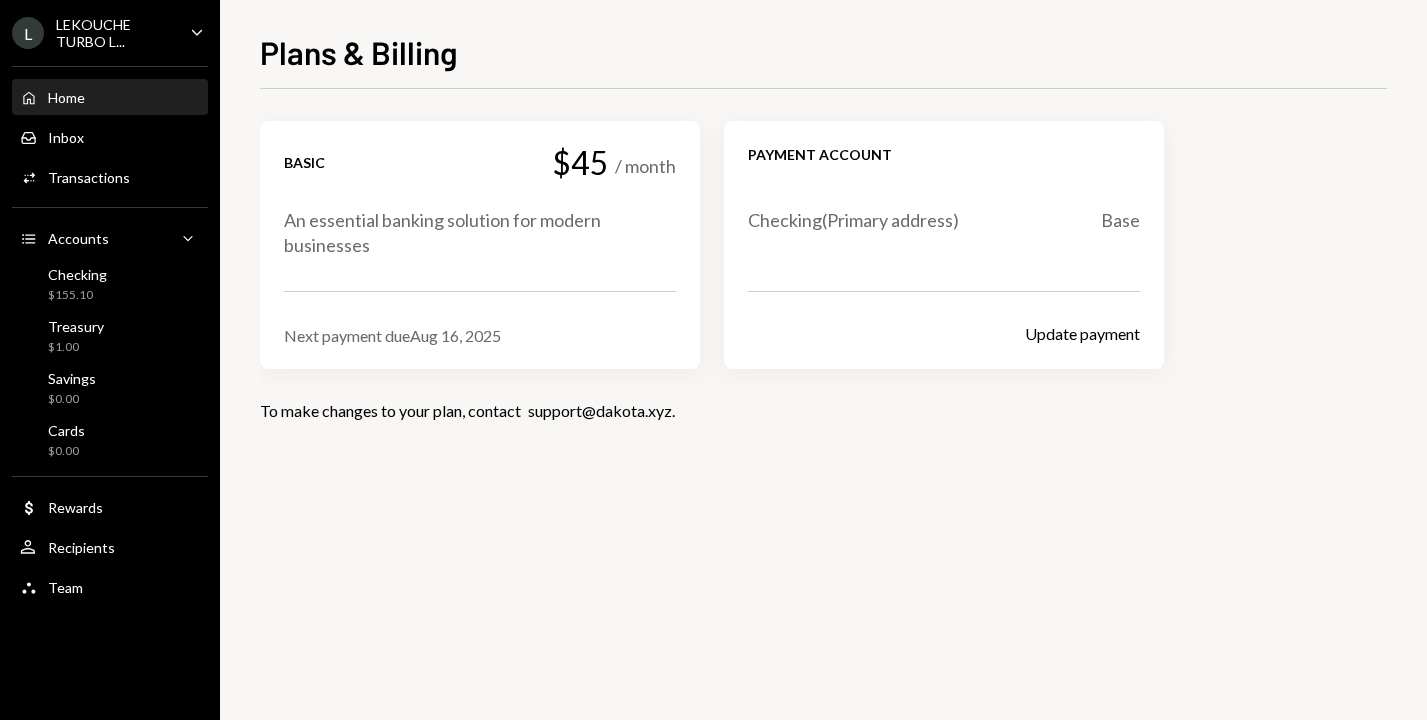 click on "Home Home" at bounding box center [110, 98] 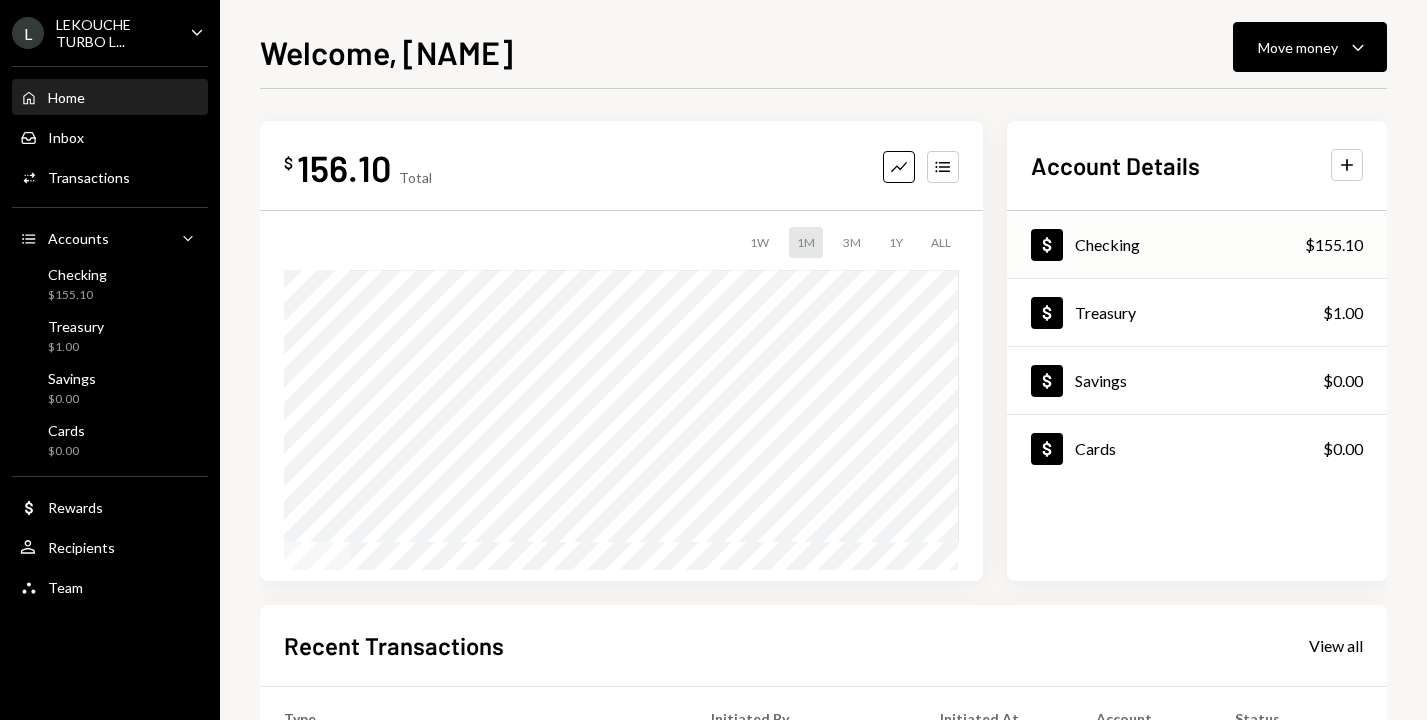 click on "Dollar Checking $155.10" at bounding box center (1197, 245) 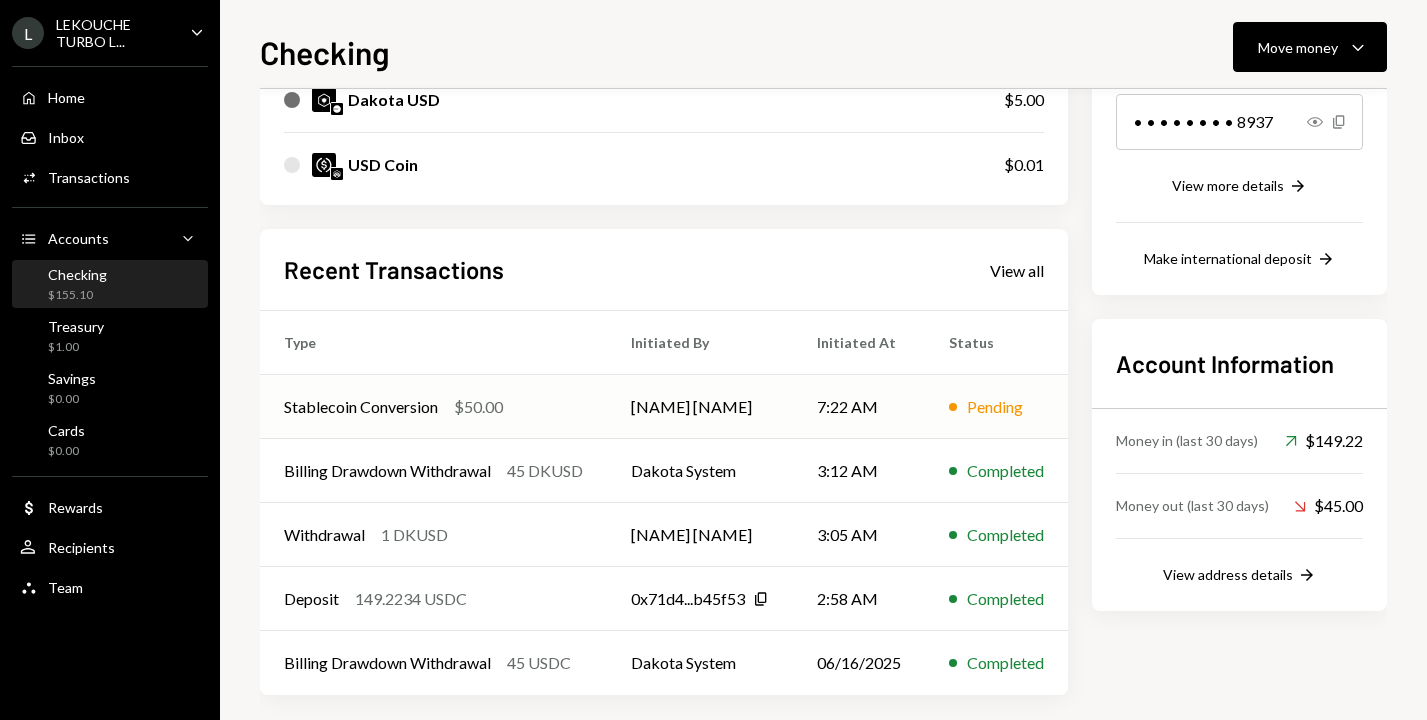 scroll, scrollTop: 356, scrollLeft: 0, axis: vertical 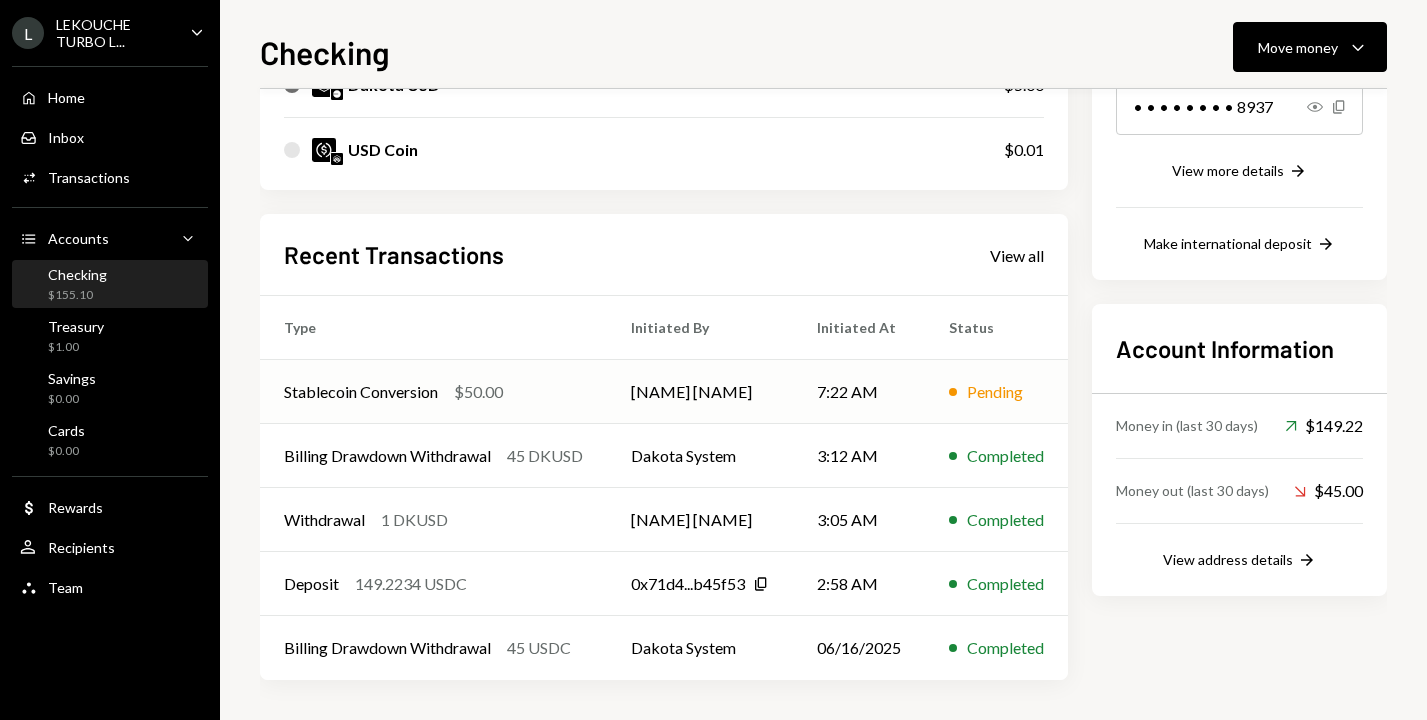click on "Stablecoin Conversion $50.00" at bounding box center [433, 392] 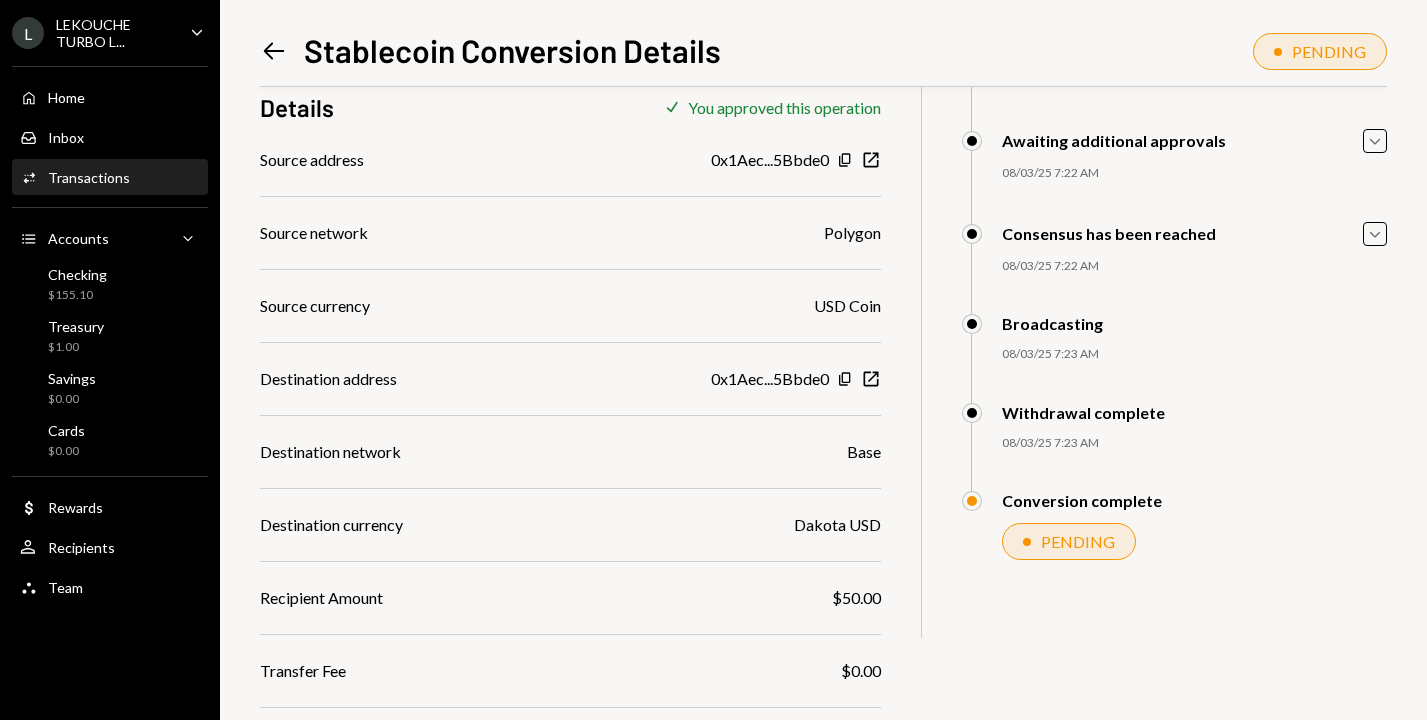 scroll, scrollTop: 205, scrollLeft: 0, axis: vertical 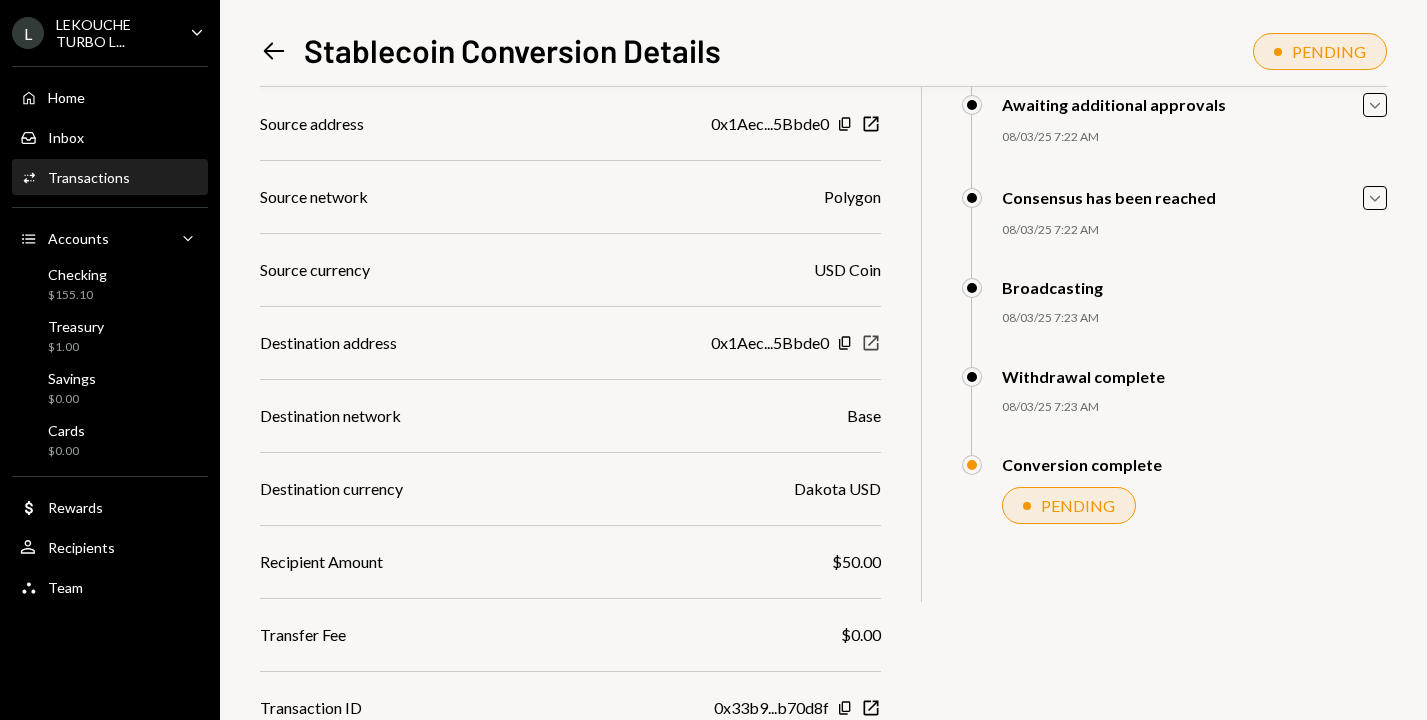click 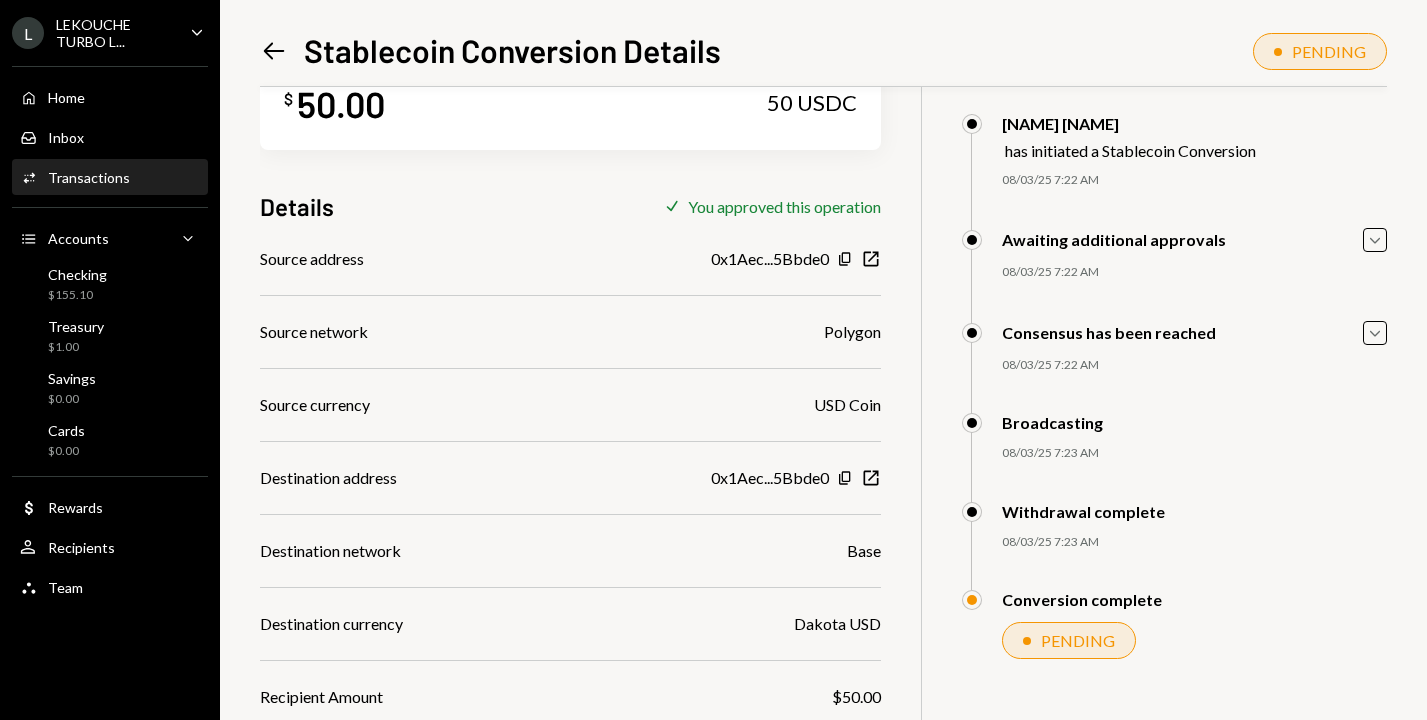 scroll, scrollTop: 105, scrollLeft: 0, axis: vertical 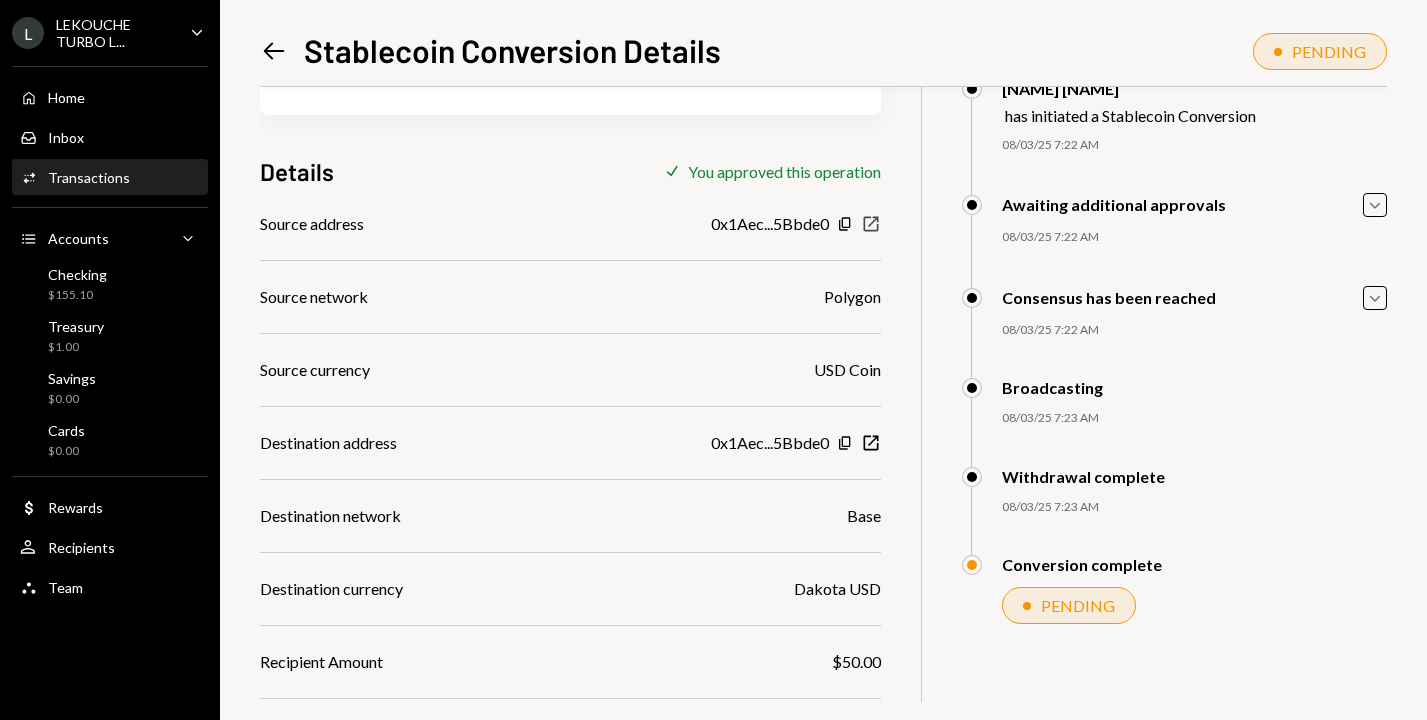 click on "New Window" 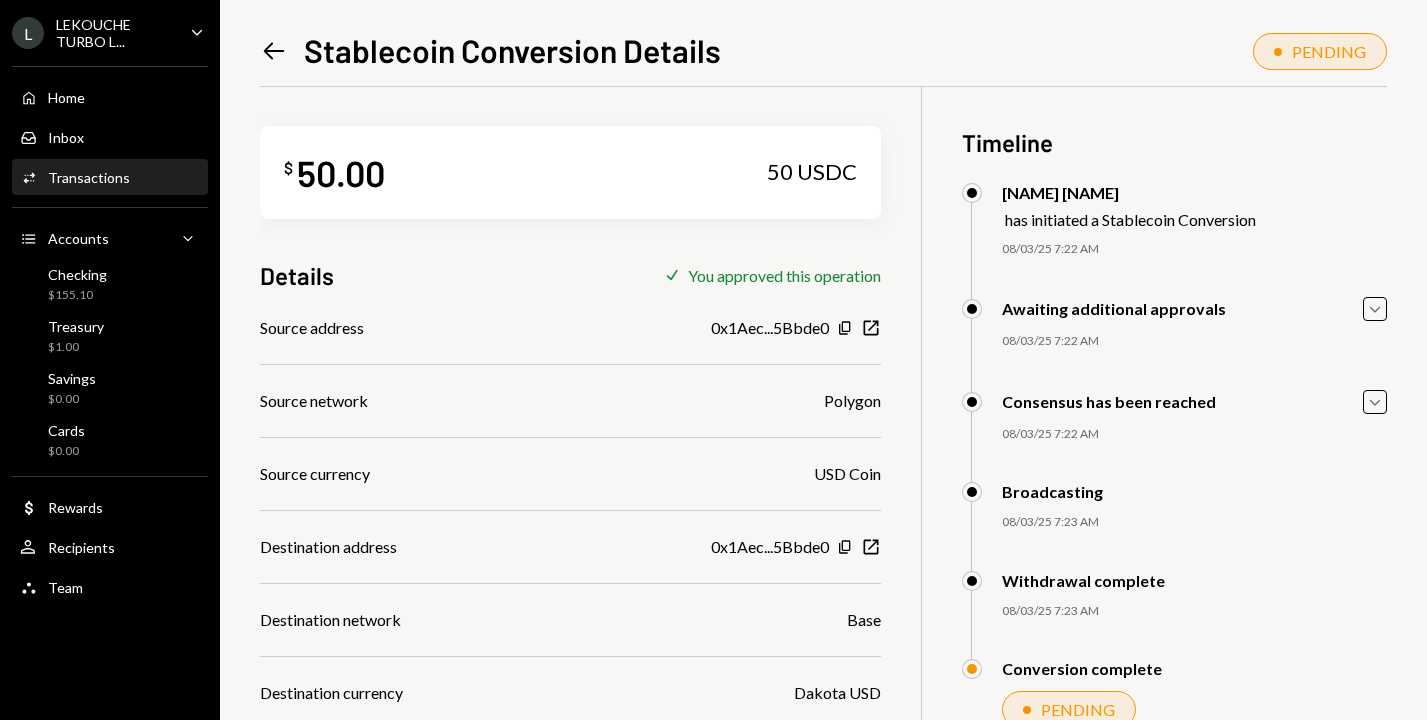 scroll, scrollTop: 0, scrollLeft: 0, axis: both 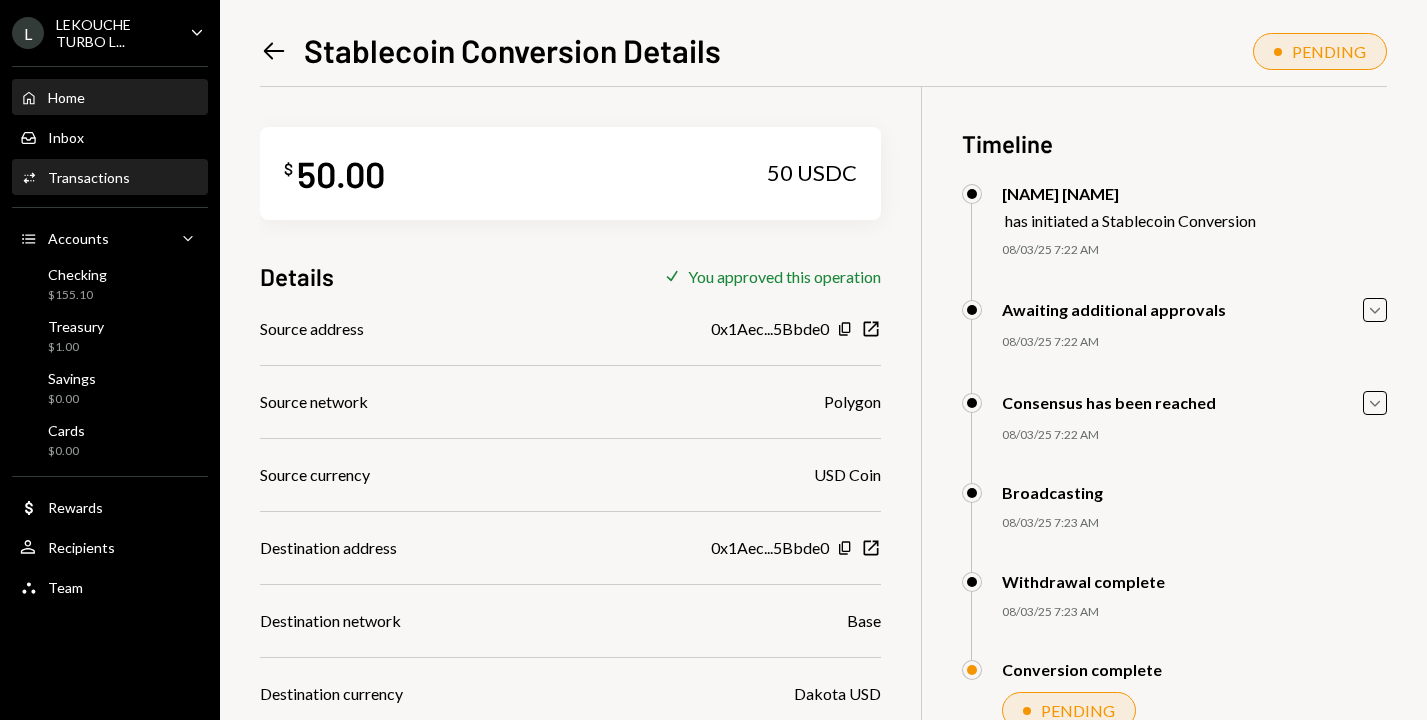 click on "Home Home" at bounding box center (110, 98) 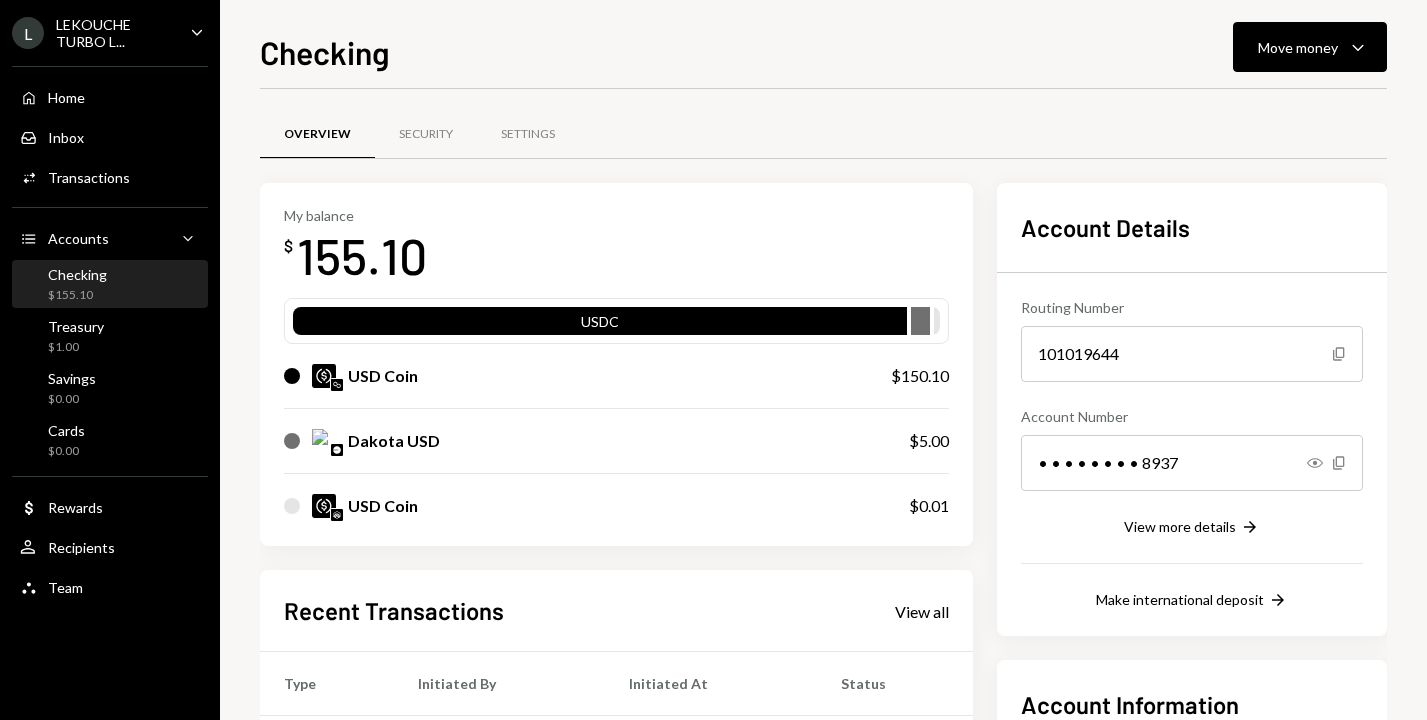 scroll, scrollTop: 0, scrollLeft: 0, axis: both 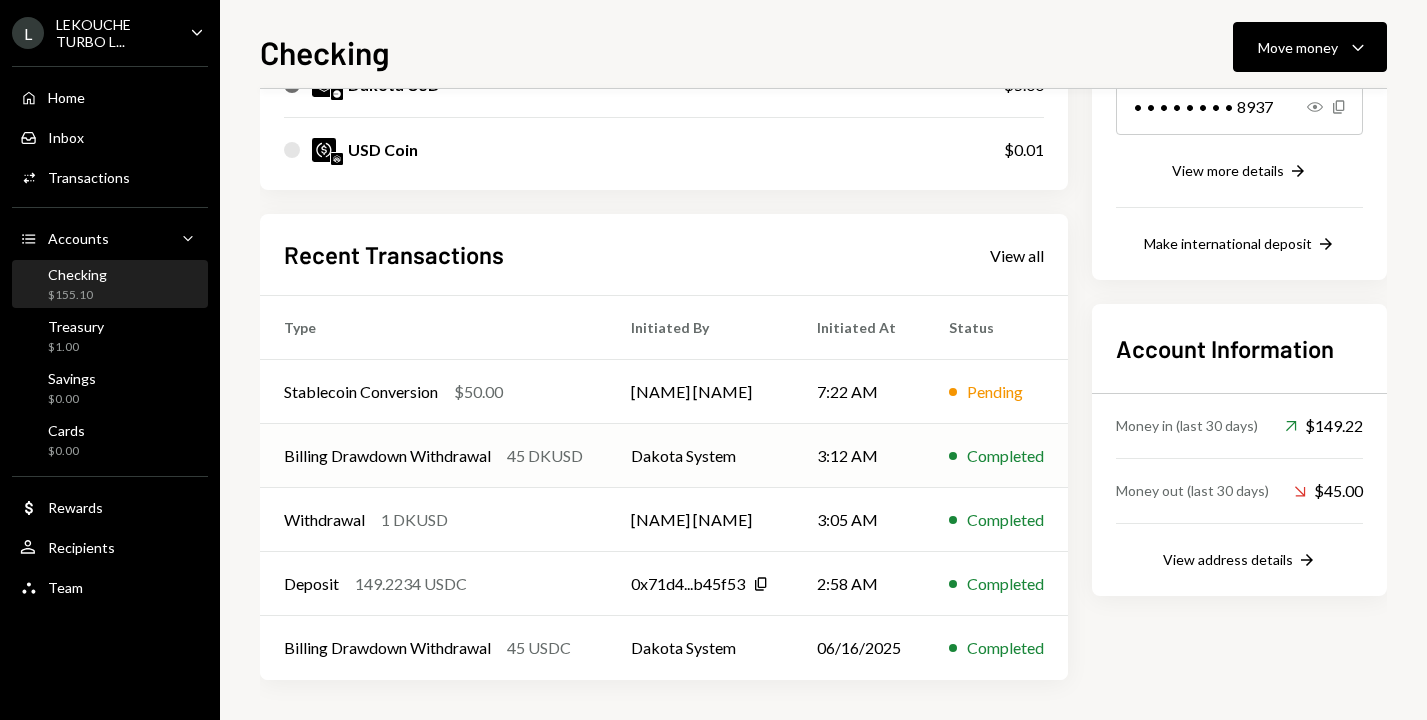 click on "Dakota System" at bounding box center [700, 456] 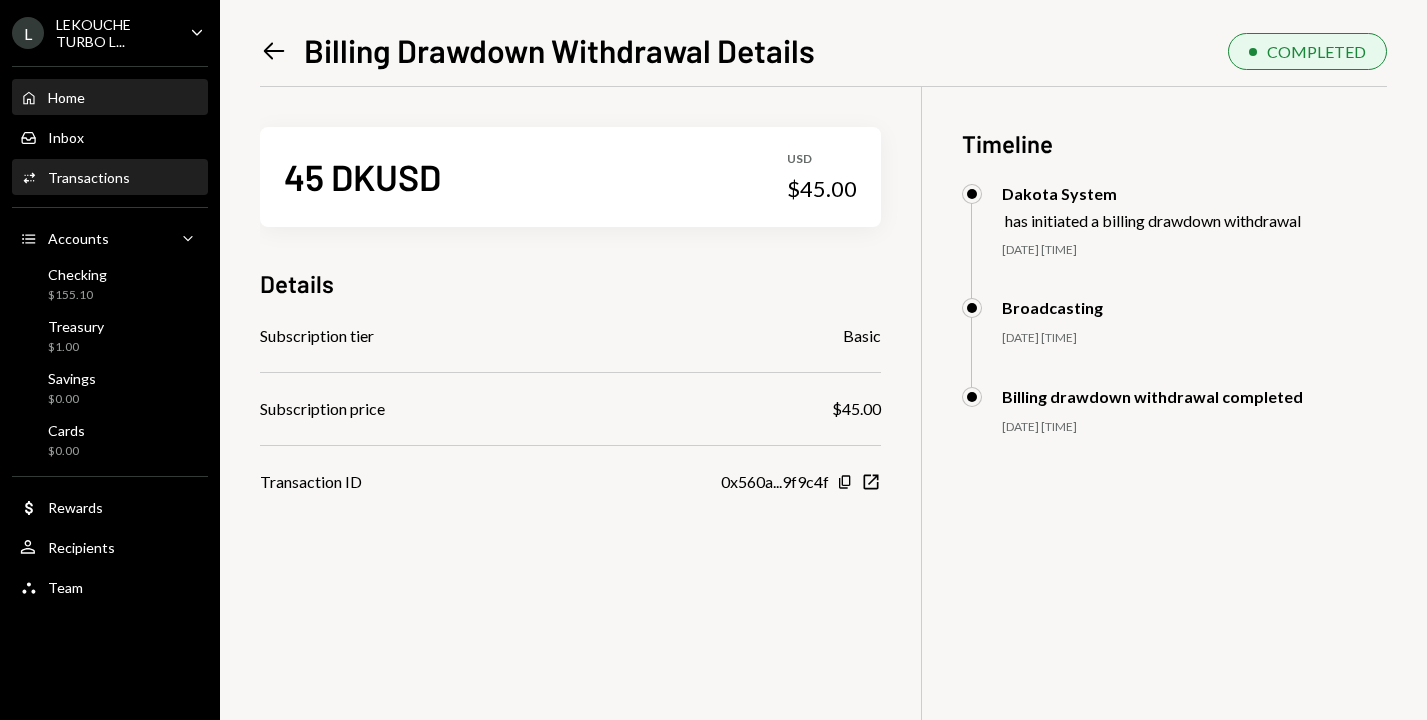click on "Home Home" at bounding box center (110, 98) 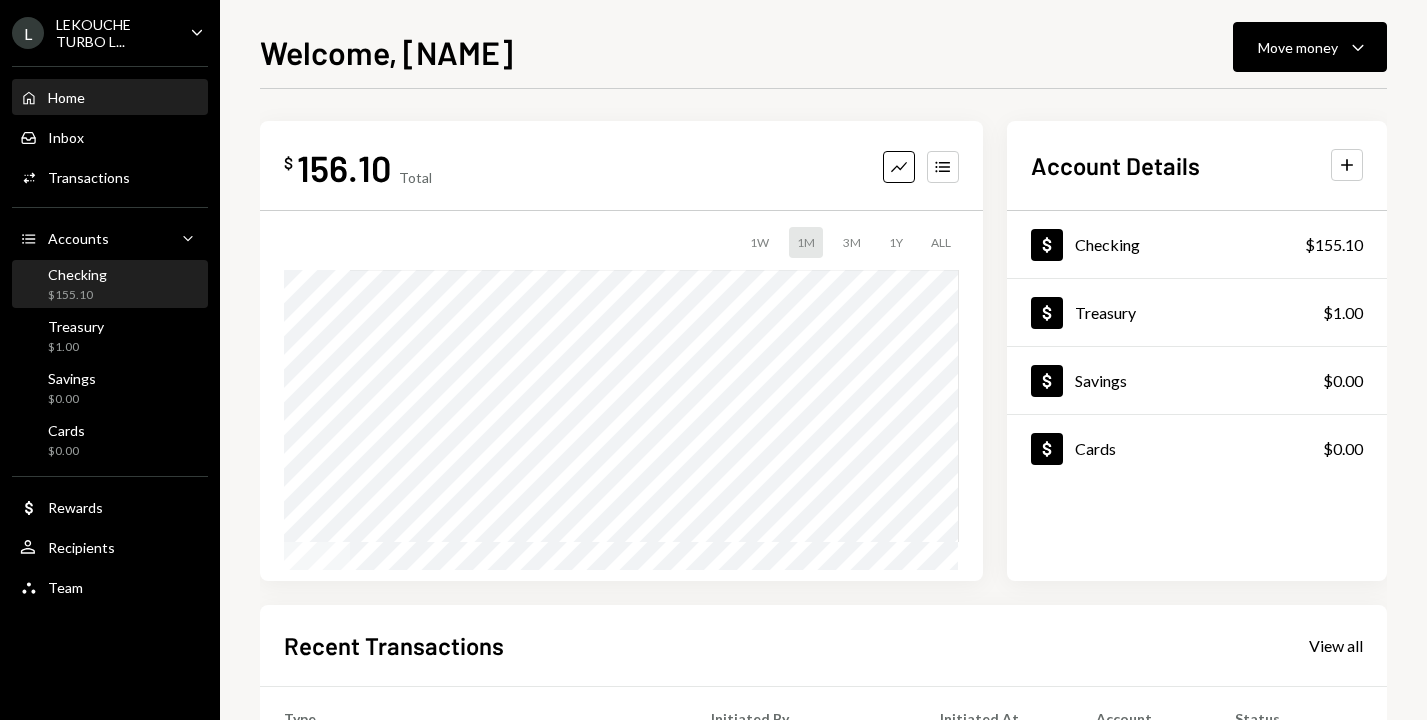 click on "Checking $155.10" at bounding box center (63, 285) 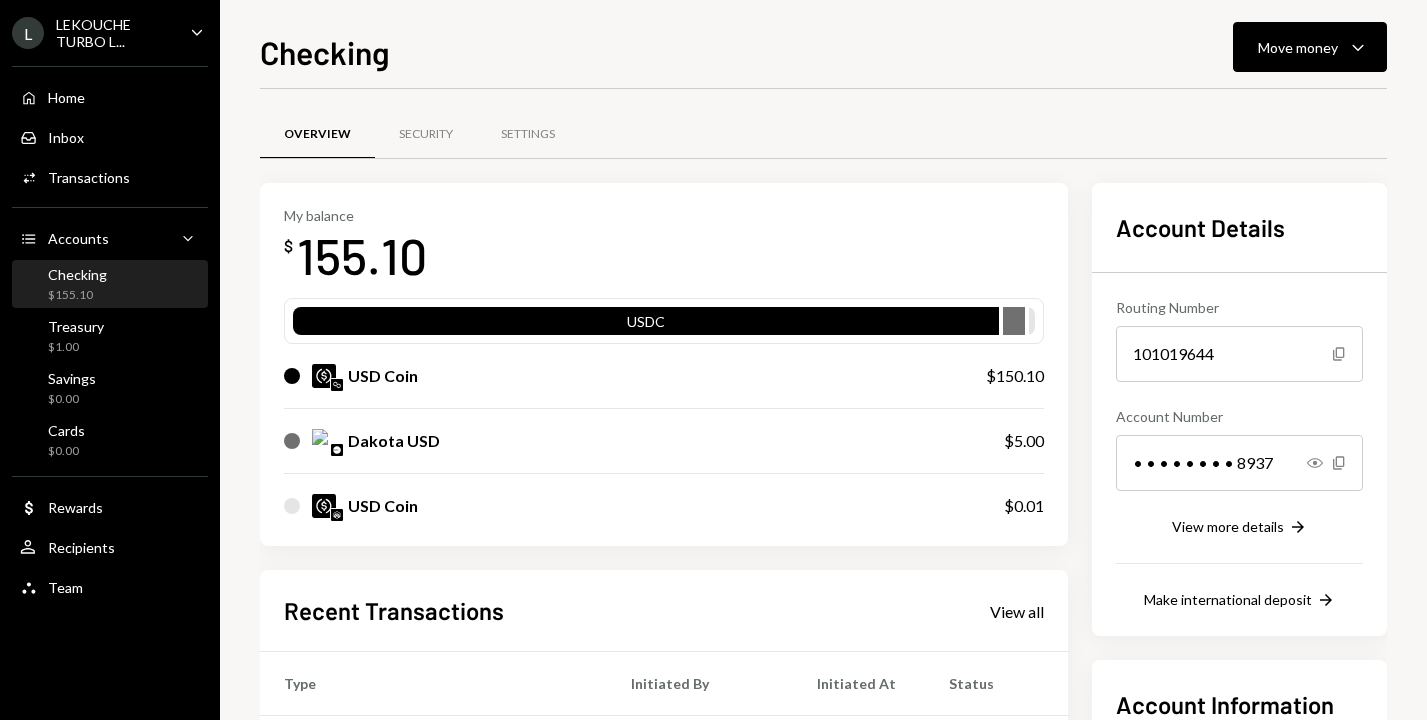 scroll, scrollTop: 0, scrollLeft: 0, axis: both 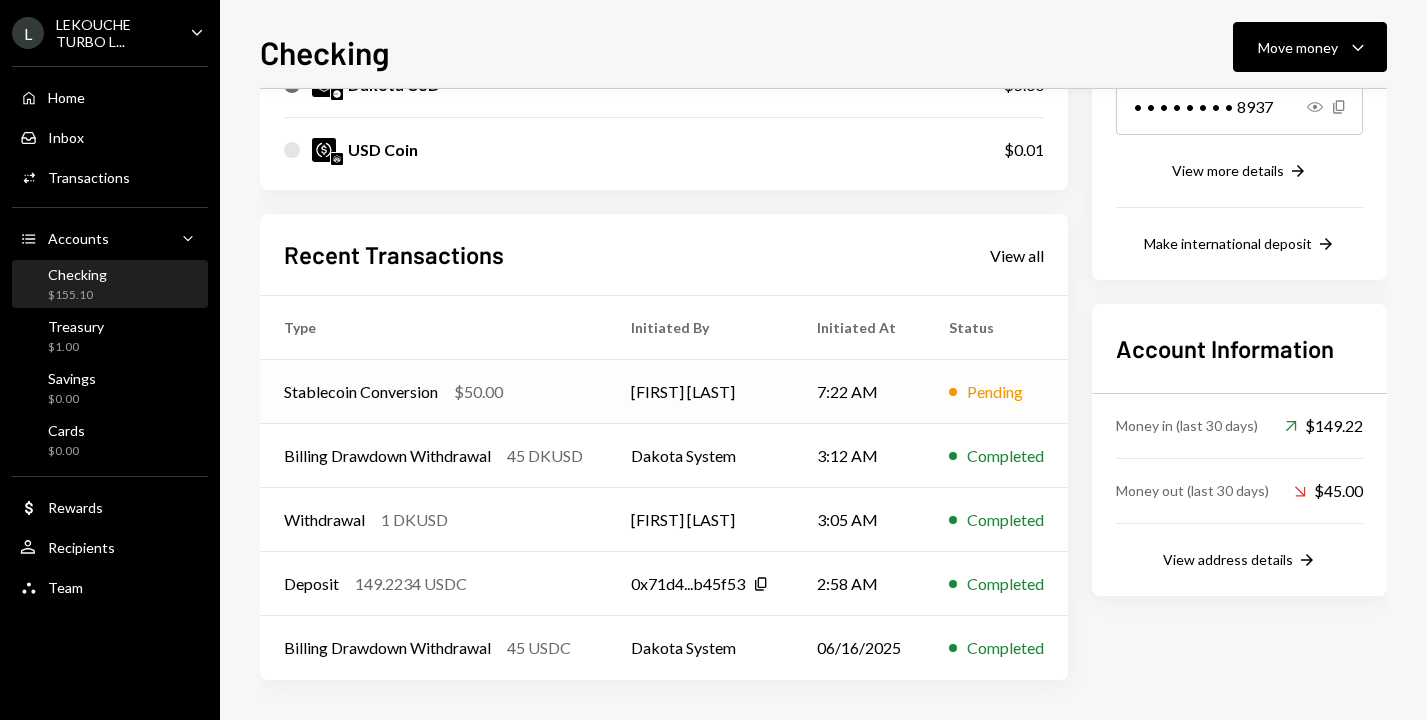 click on "$50.00" at bounding box center (478, 392) 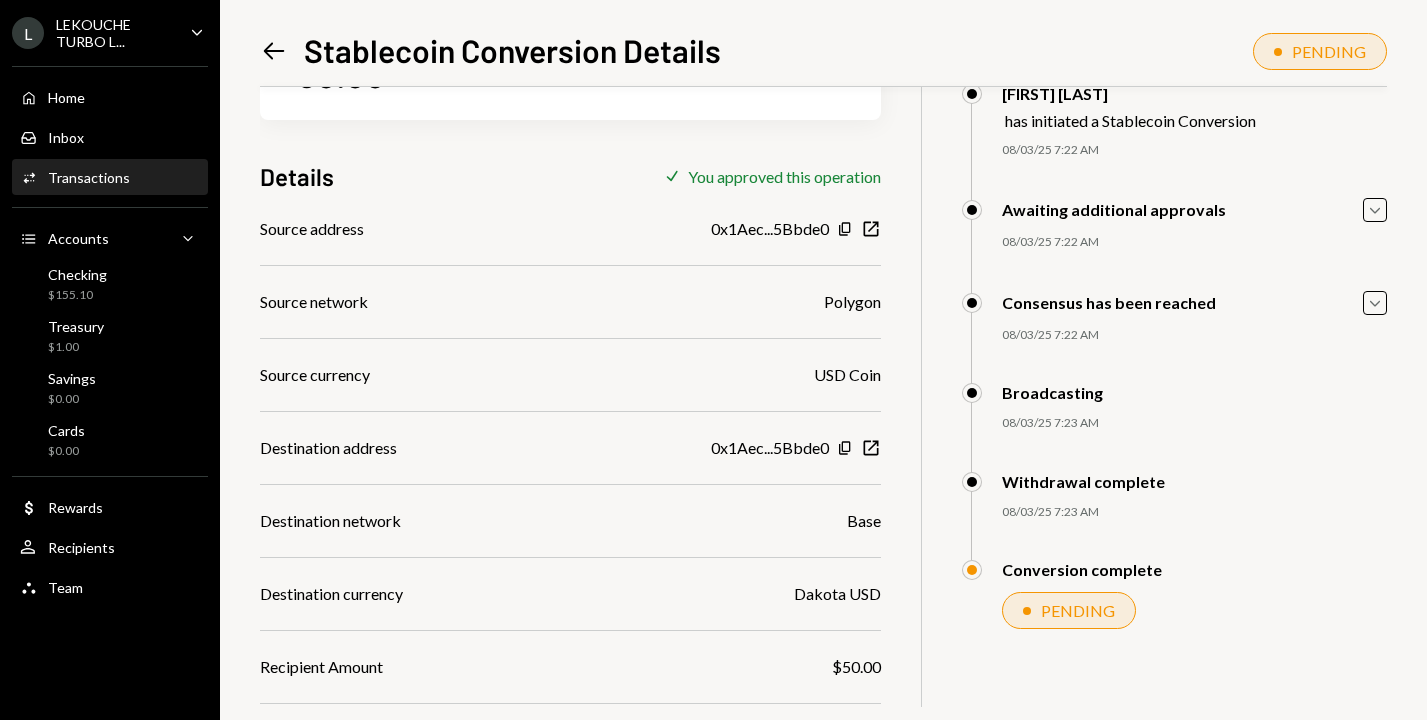 scroll, scrollTop: 0, scrollLeft: 0, axis: both 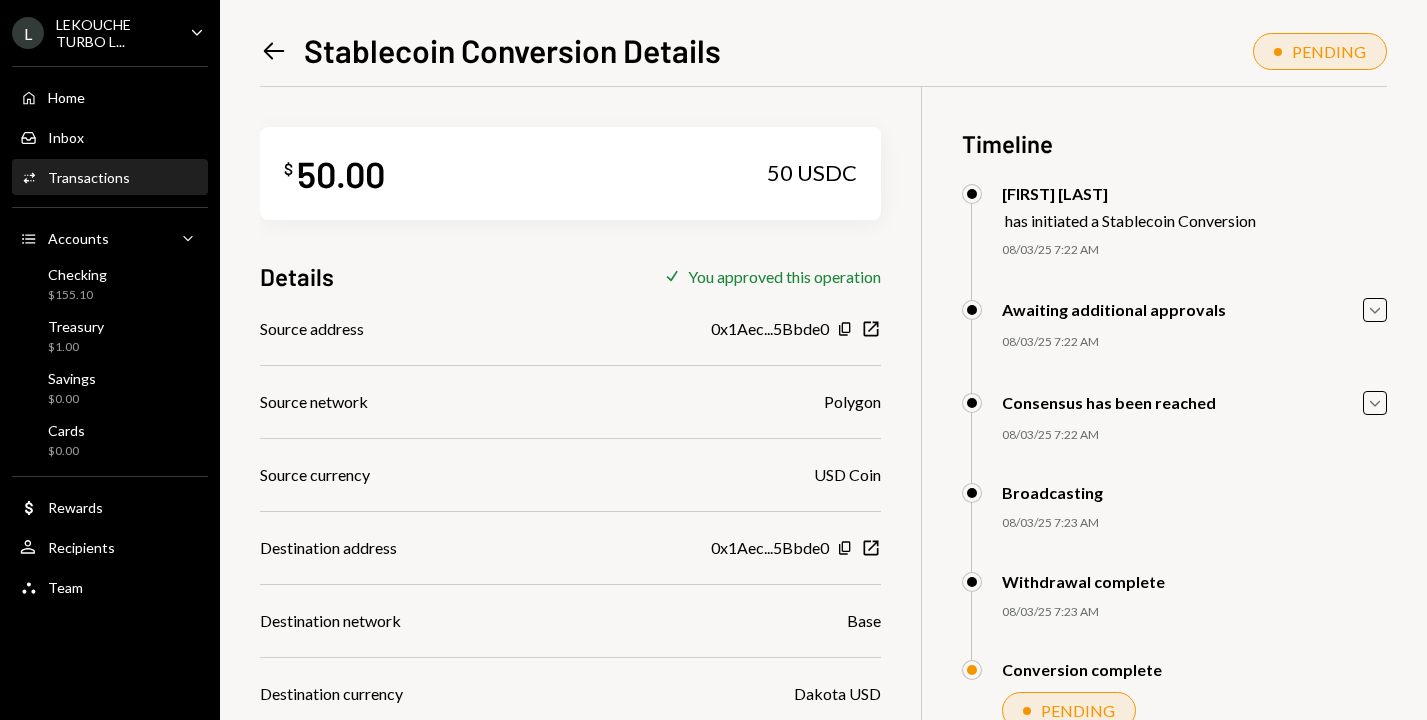 click on "Left Arrow Stablecoin Conversion Details PENDING $ 50.00 50  USDC Details Check You   approved   this operation Source address 0x1Aec...5Bbde0 Copy New Window Source network Polygon Source currency USD Coin Destination address 0x1Aec...5Bbde0 Copy New Window Destination network Base Destination currency [CITY] USD Recipient Amount $50.00 Transfer Fee $0.00 Transaction ID 0x33b9...b70d8f Copy New Window Timeline [FIRST]  [LAST] has initiated a Stablecoin Conversion 08/03/[YY] 7:22 AM [FIRST]  [LAST] Approved [FIRST]  [LAST] Approved Awaiting additional approvals Caret Down 08/03/[YY] 7:22 AM [FIRST]  [LAST] Approved [FIRST]  [LAST] Approved Consensus has been reached Caret Down 08/03/[YY] 7:22 AM [FIRST]  [LAST] Approved [FIRST]  [LAST] Approved Broadcasting 08/03/[YY] 7:23 AM [FIRST]  [LAST] Approved [FIRST]  [LAST] Approved Withdrawal complete 08/03/[YY] 7:23 AM [FIRST]  [LAST] Approved [FIRST]  [LAST] Approved Conversion complete PENDING [FIRST]  [LAST] Approved" at bounding box center (823, 360) 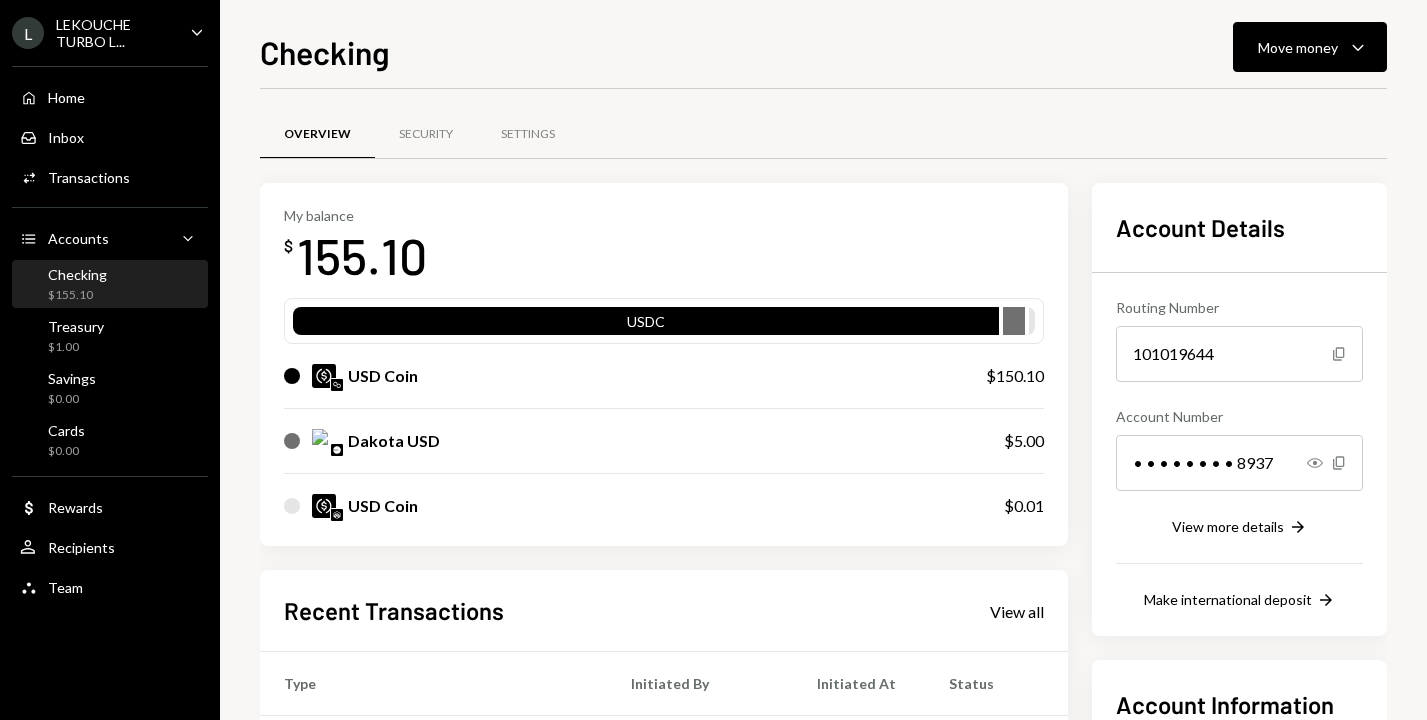 scroll, scrollTop: 356, scrollLeft: 0, axis: vertical 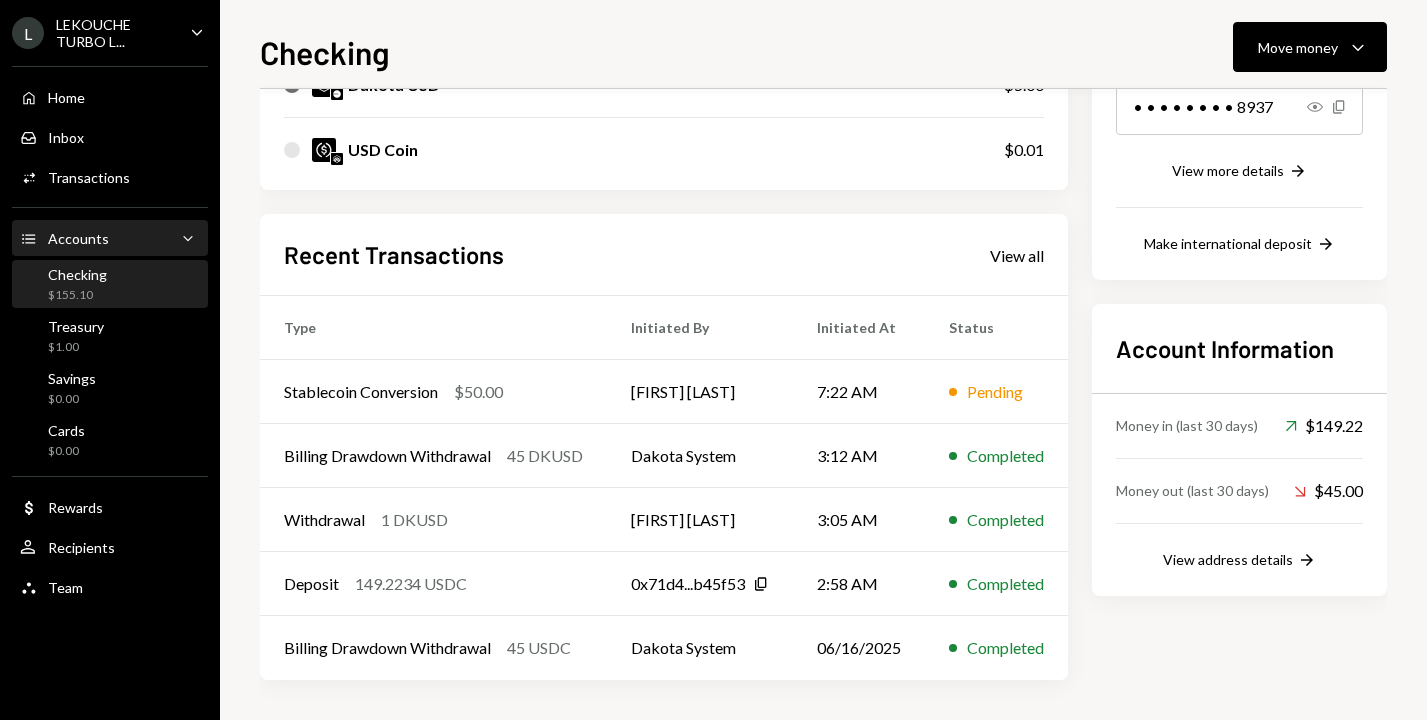 click on "Accounts Accounts Caret Down" at bounding box center [110, 239] 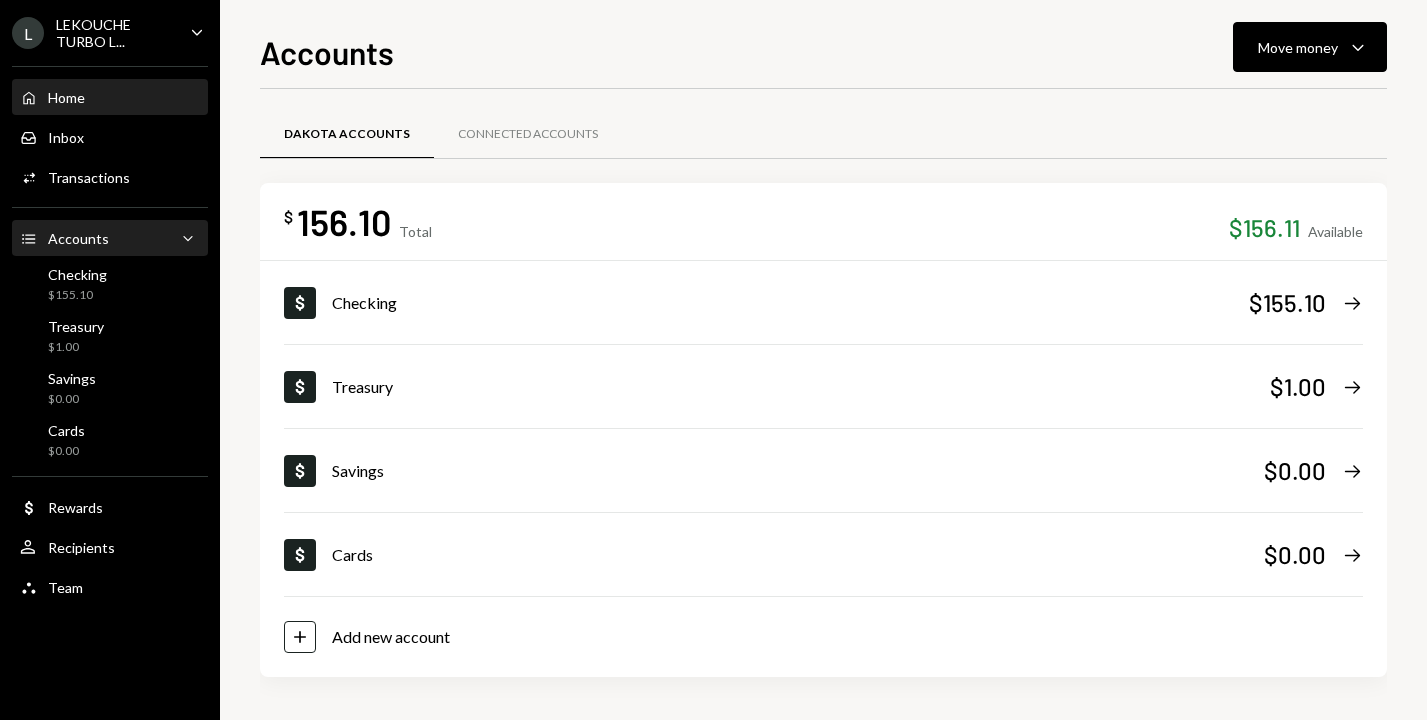 click on "Home Home" at bounding box center [110, 98] 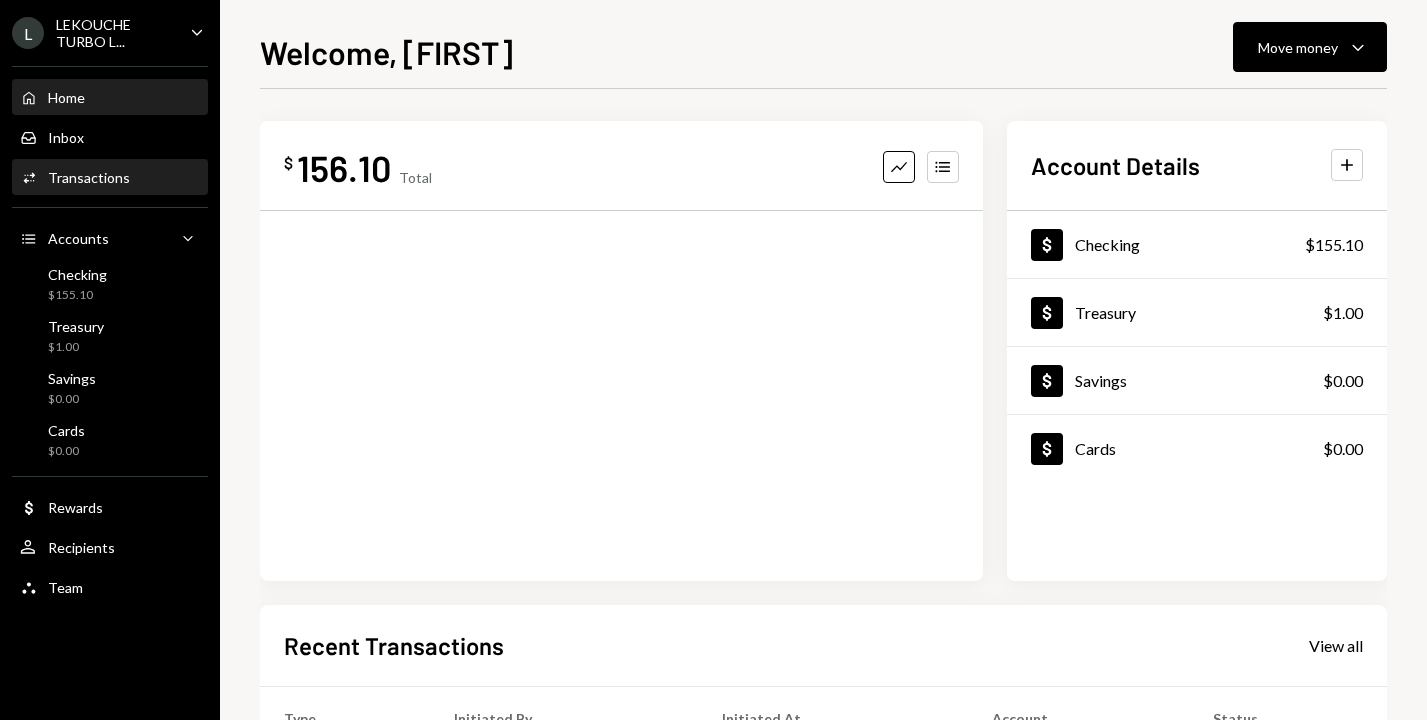 click on "Transactions" at bounding box center [89, 177] 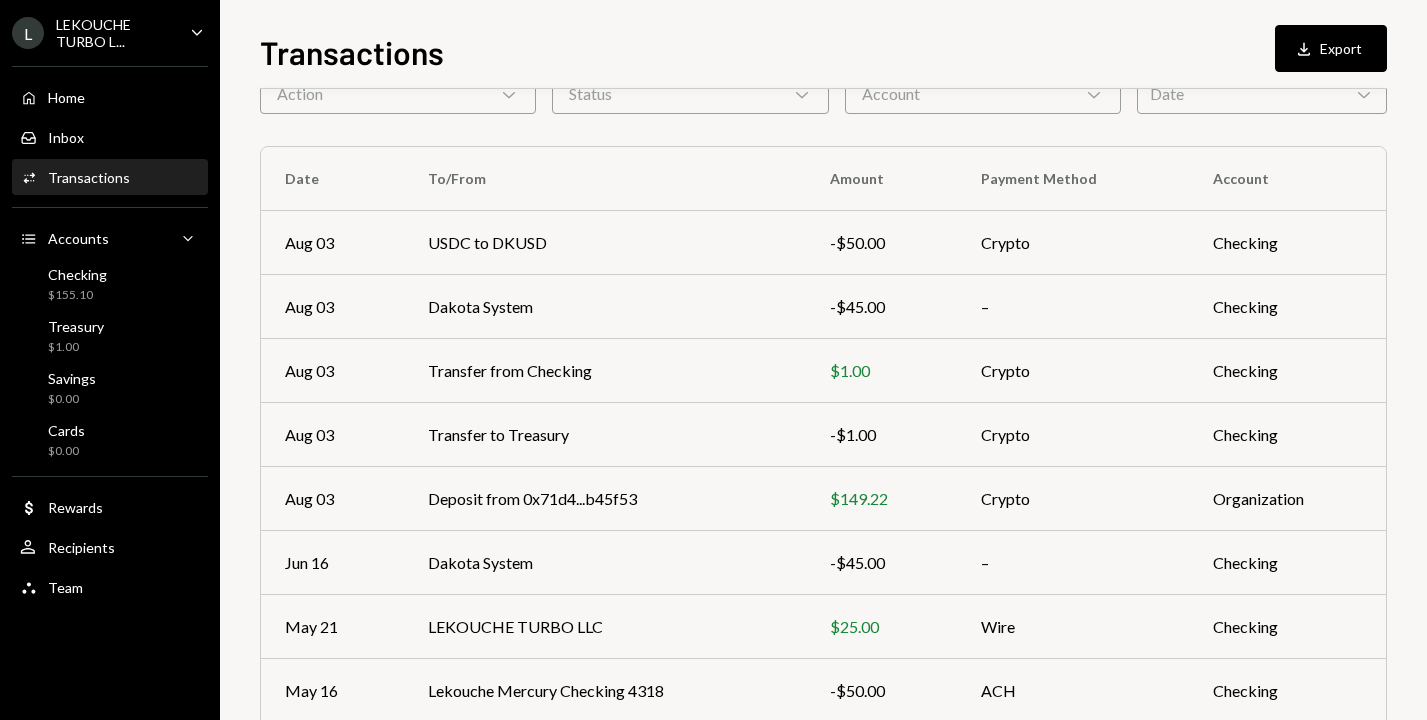 scroll, scrollTop: 0, scrollLeft: 0, axis: both 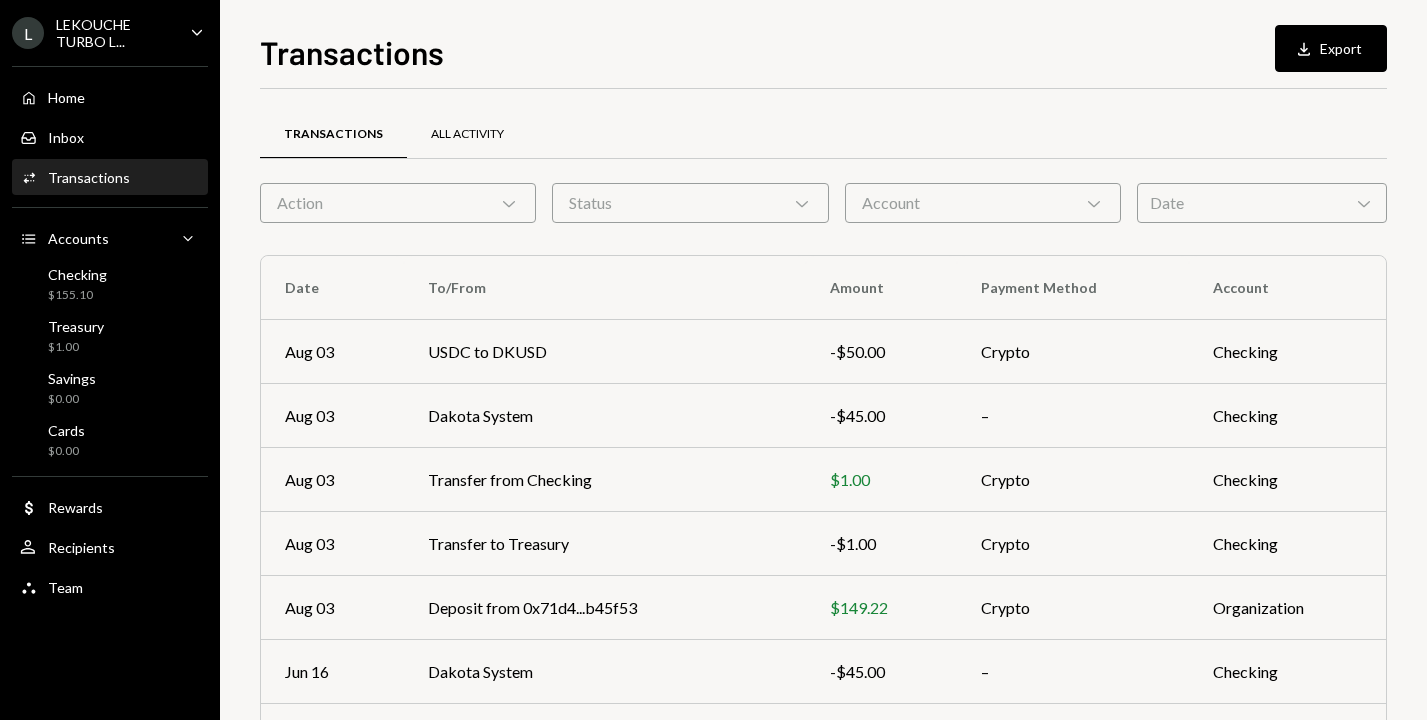 click on "All Activity" at bounding box center (467, 134) 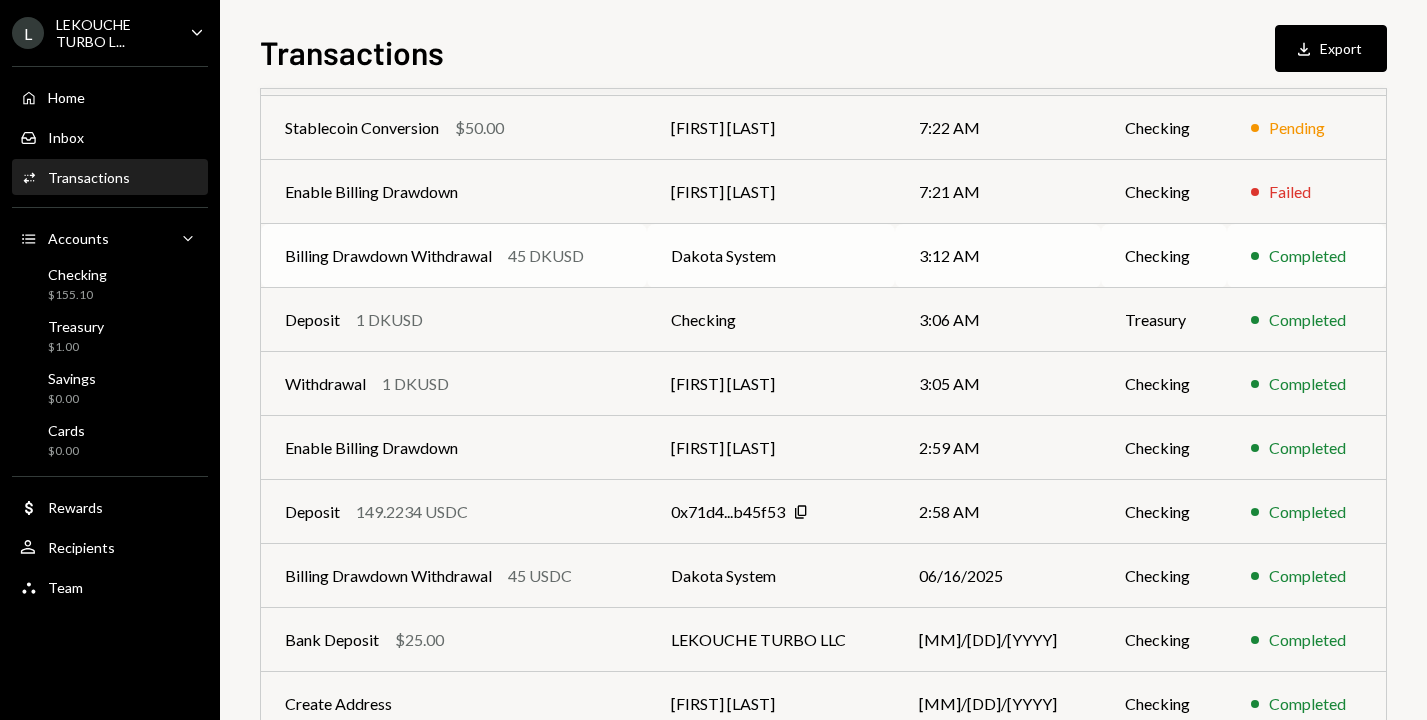 scroll, scrollTop: 124, scrollLeft: 0, axis: vertical 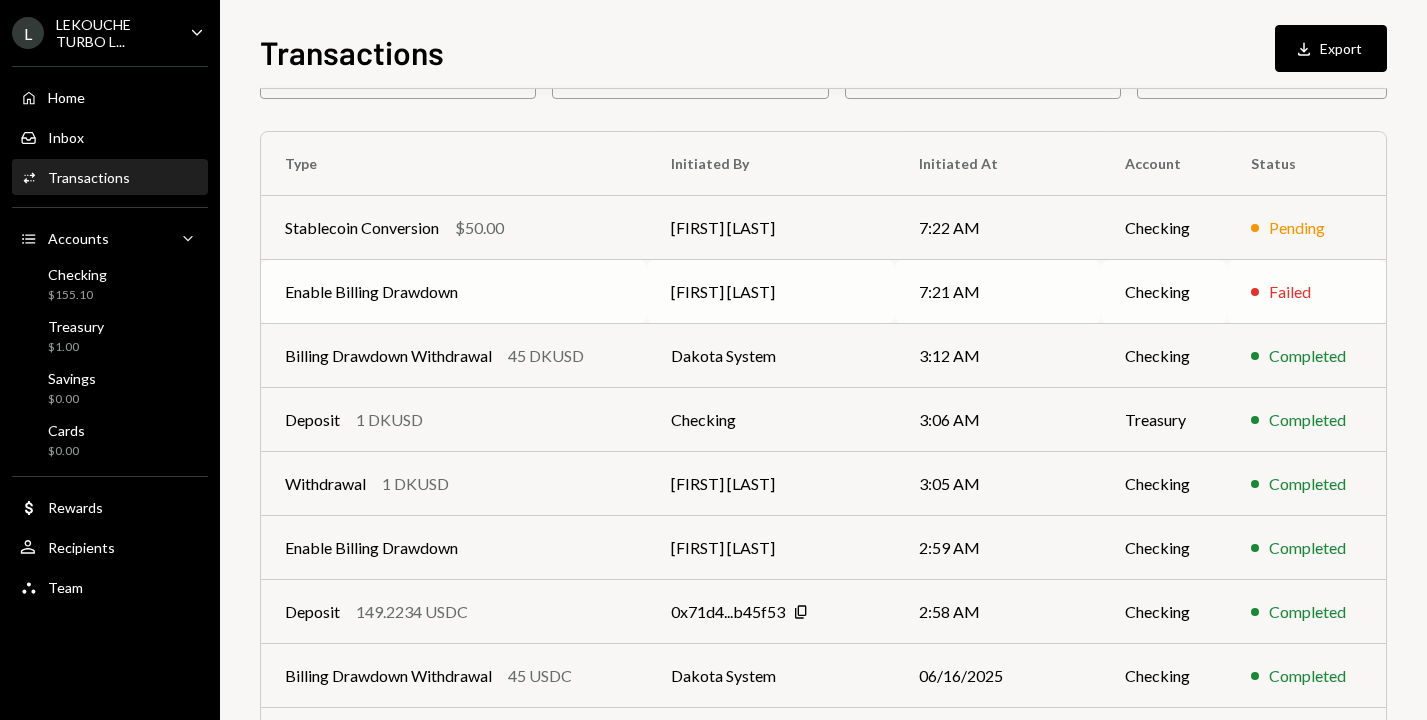 click on "Enable Billing Drawdown" at bounding box center (454, 292) 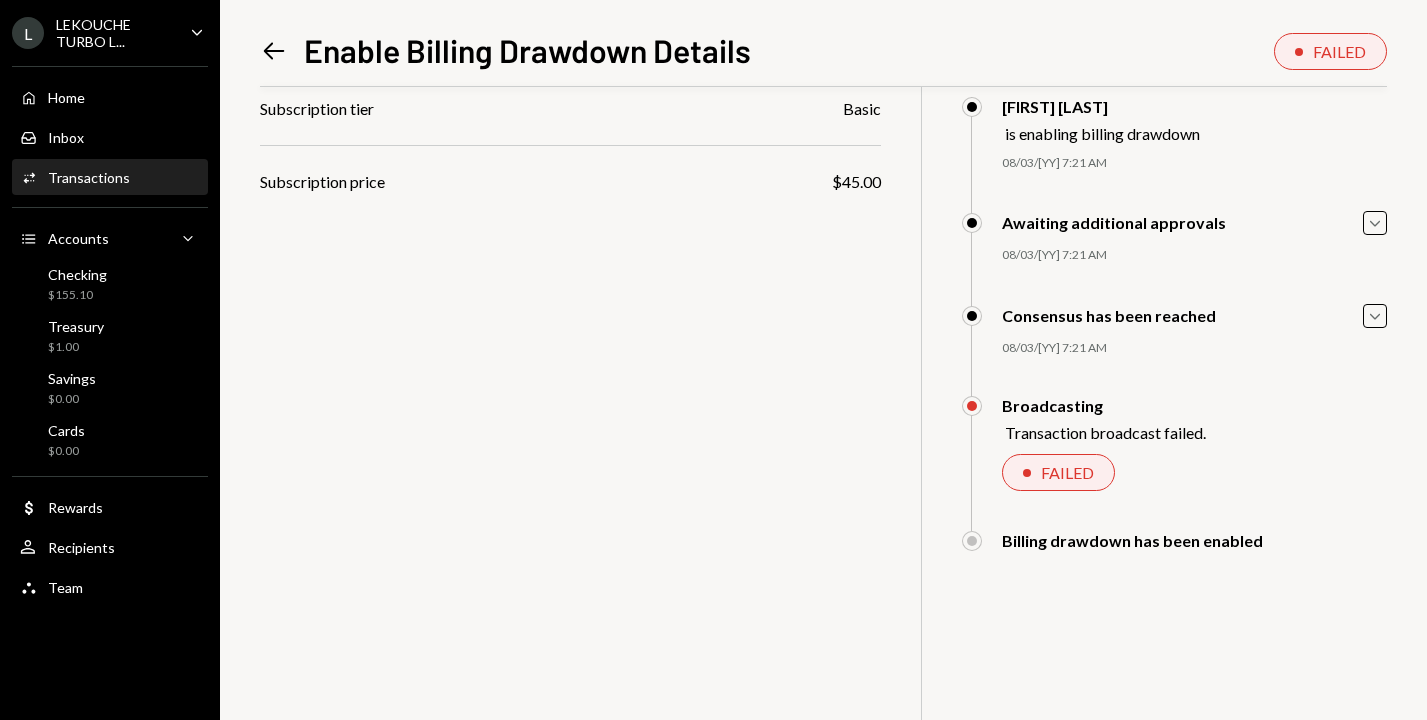scroll, scrollTop: 0, scrollLeft: 0, axis: both 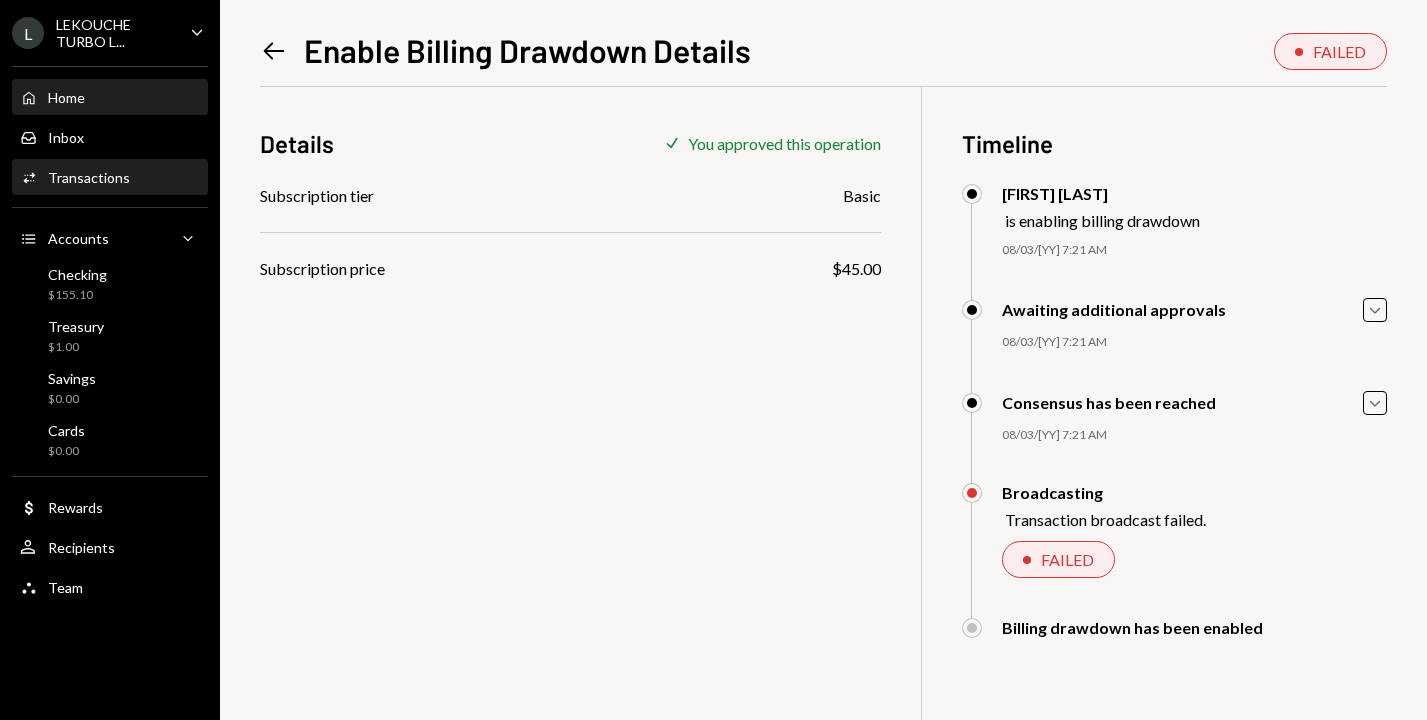 click on "Home" at bounding box center [66, 97] 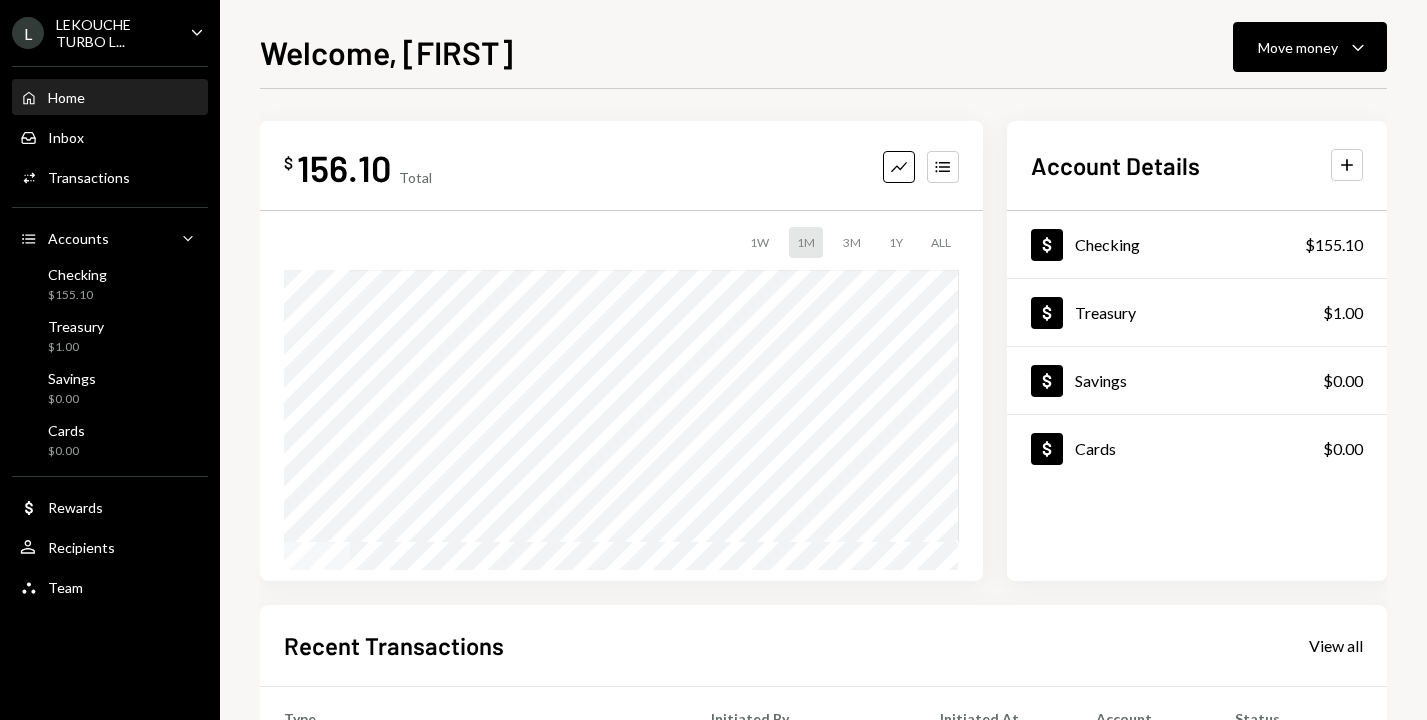 click on "Caret Down" 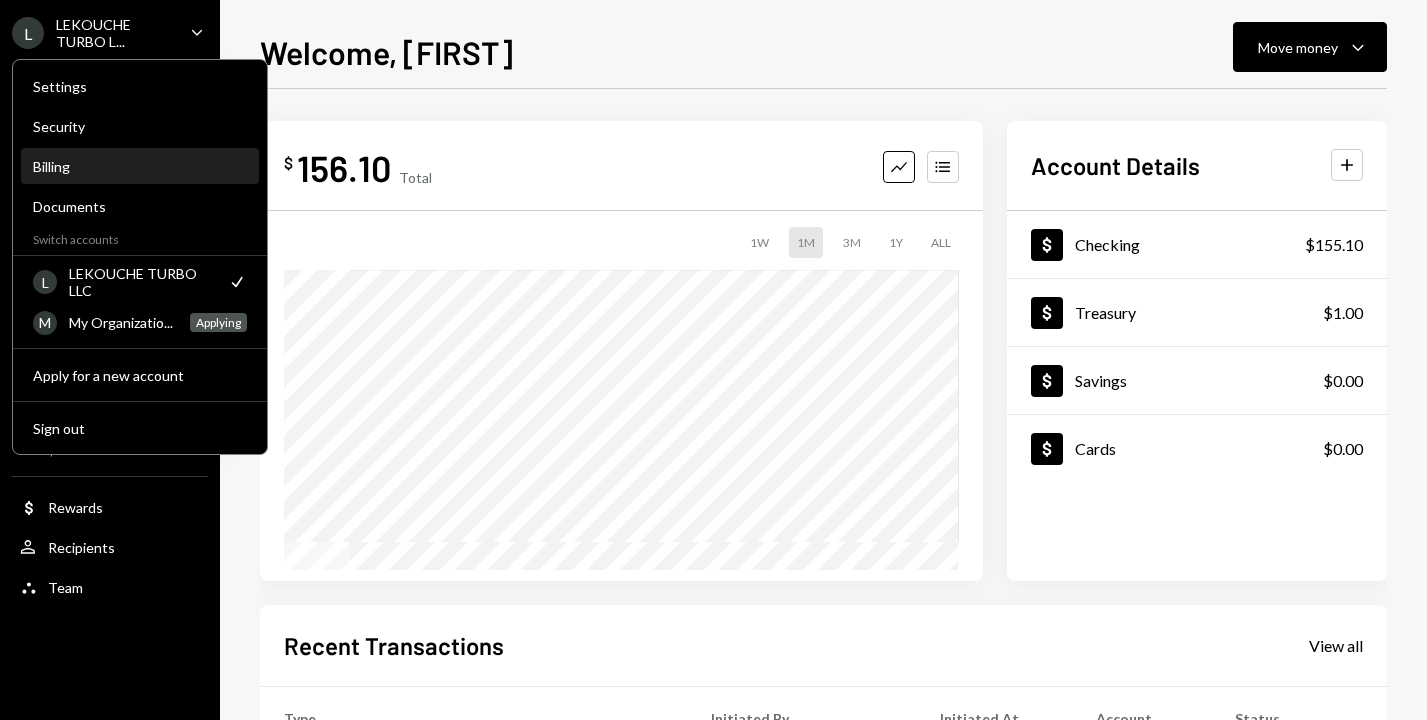 click on "Billing" at bounding box center [140, 167] 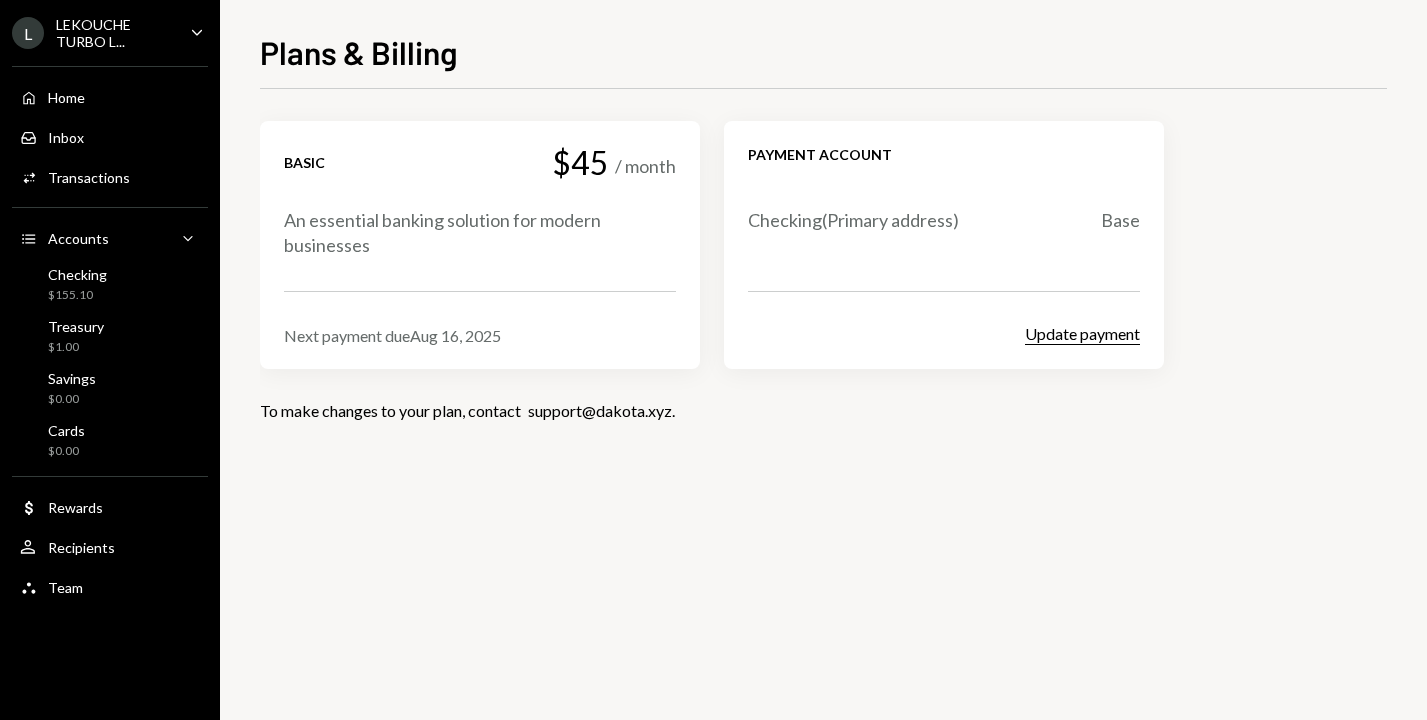 click on "Update payment" at bounding box center [1082, 334] 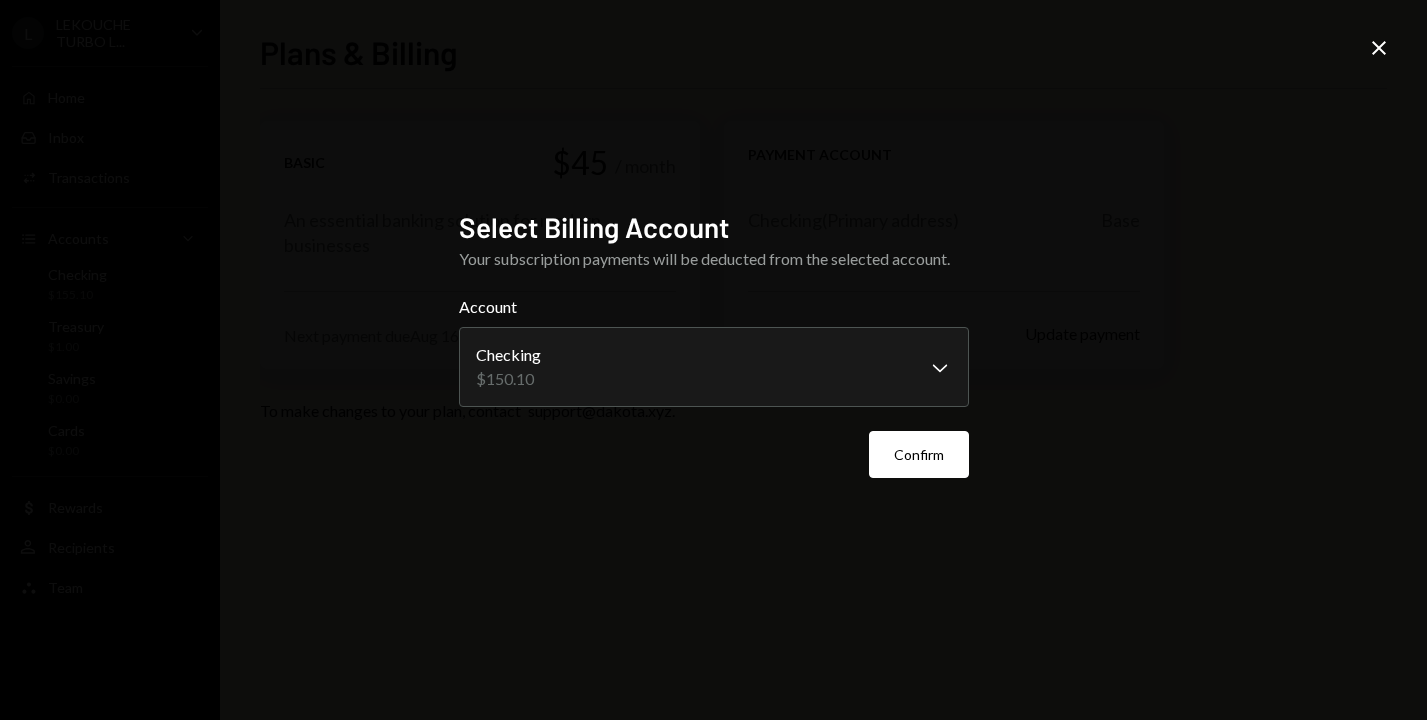click on "**********" at bounding box center [713, 360] 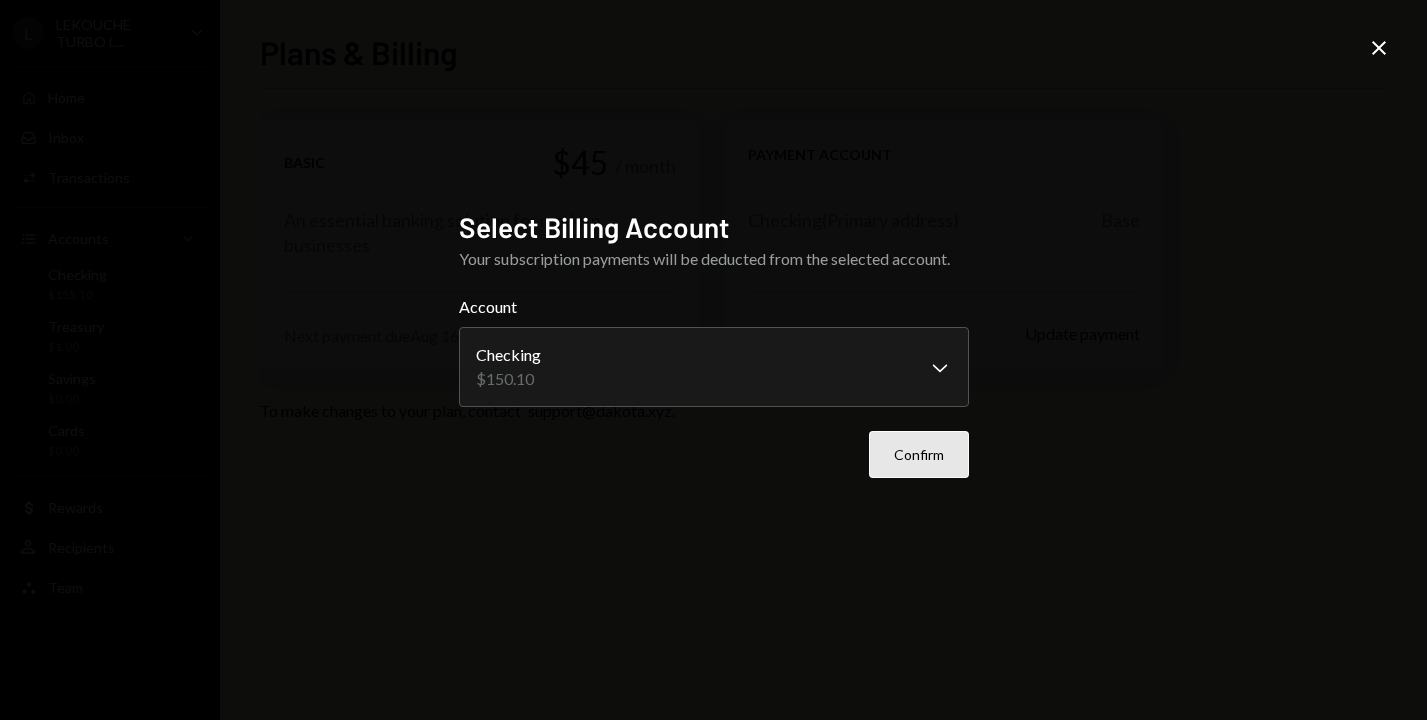 click on "Confirm" at bounding box center (919, 454) 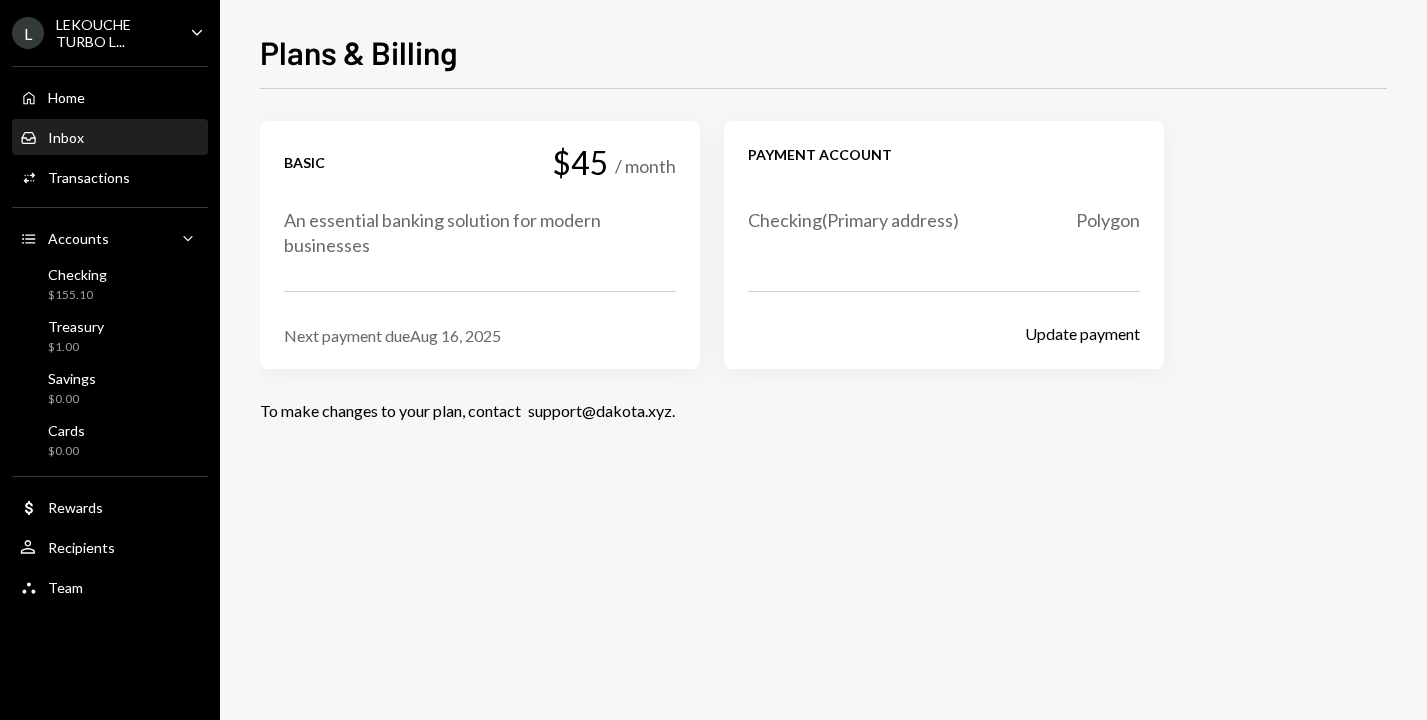 click on "Inbox Inbox" at bounding box center [110, 138] 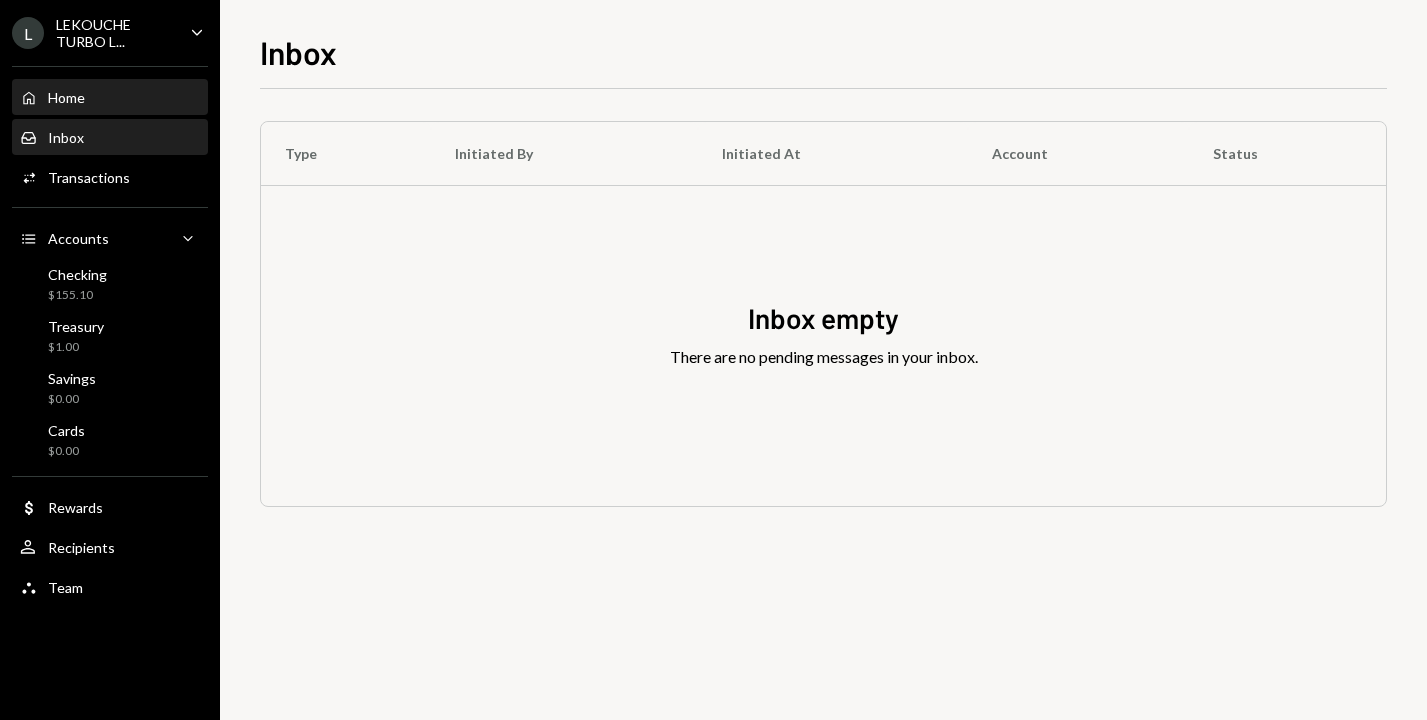 click on "Home Home" at bounding box center (110, 98) 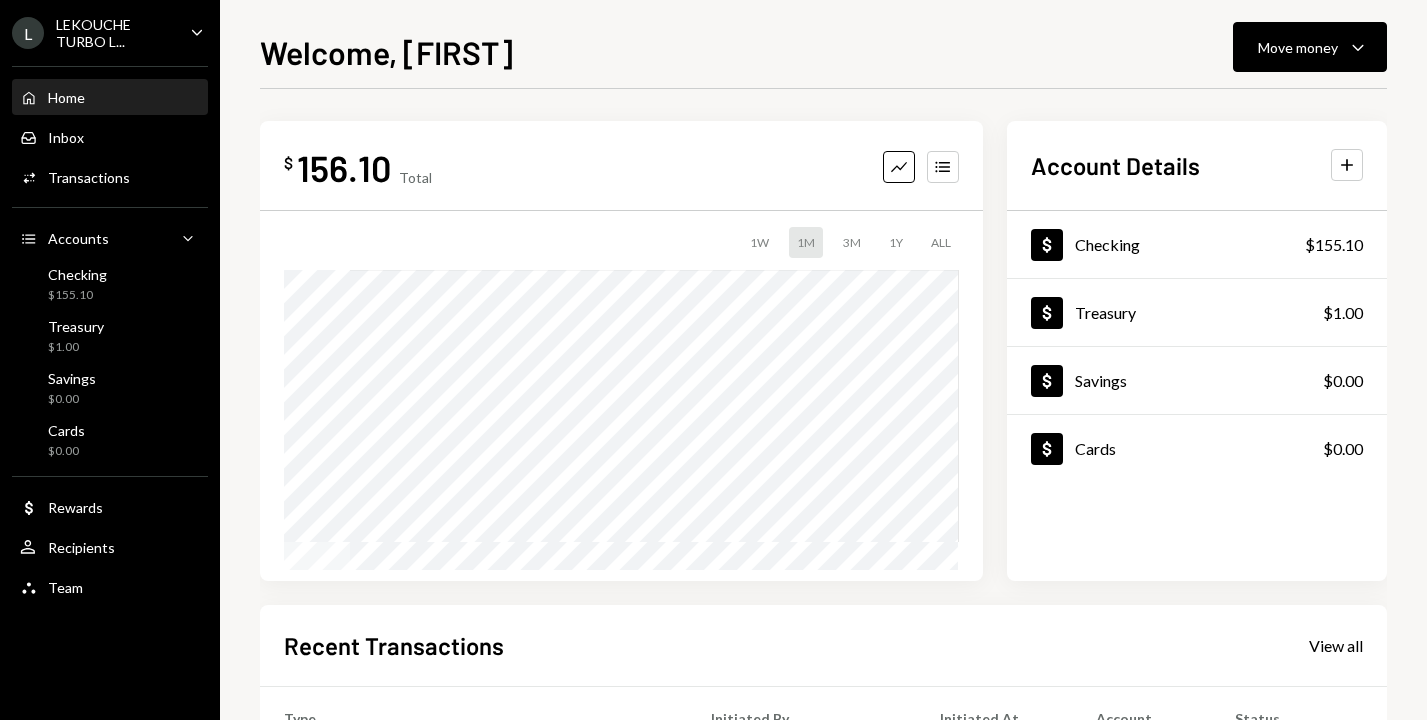 click on "Home Home" at bounding box center [110, 98] 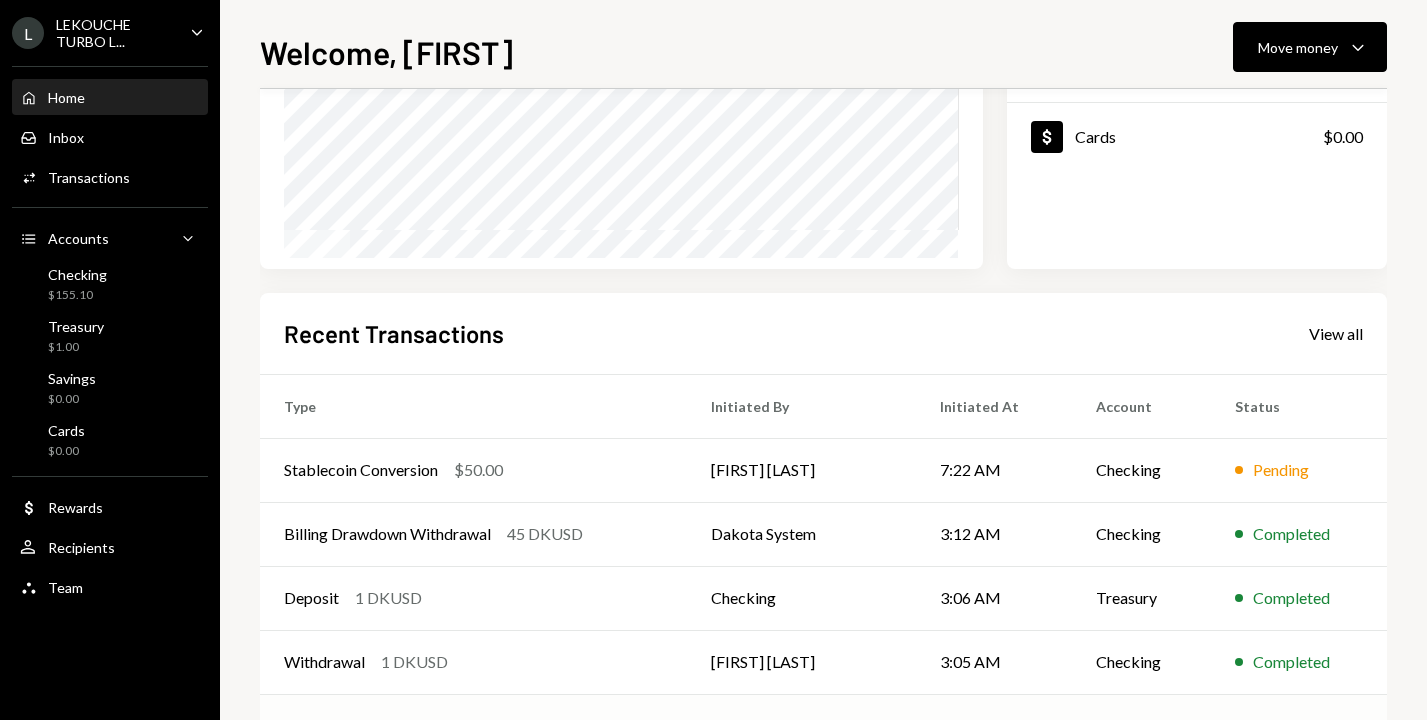 scroll, scrollTop: 390, scrollLeft: 0, axis: vertical 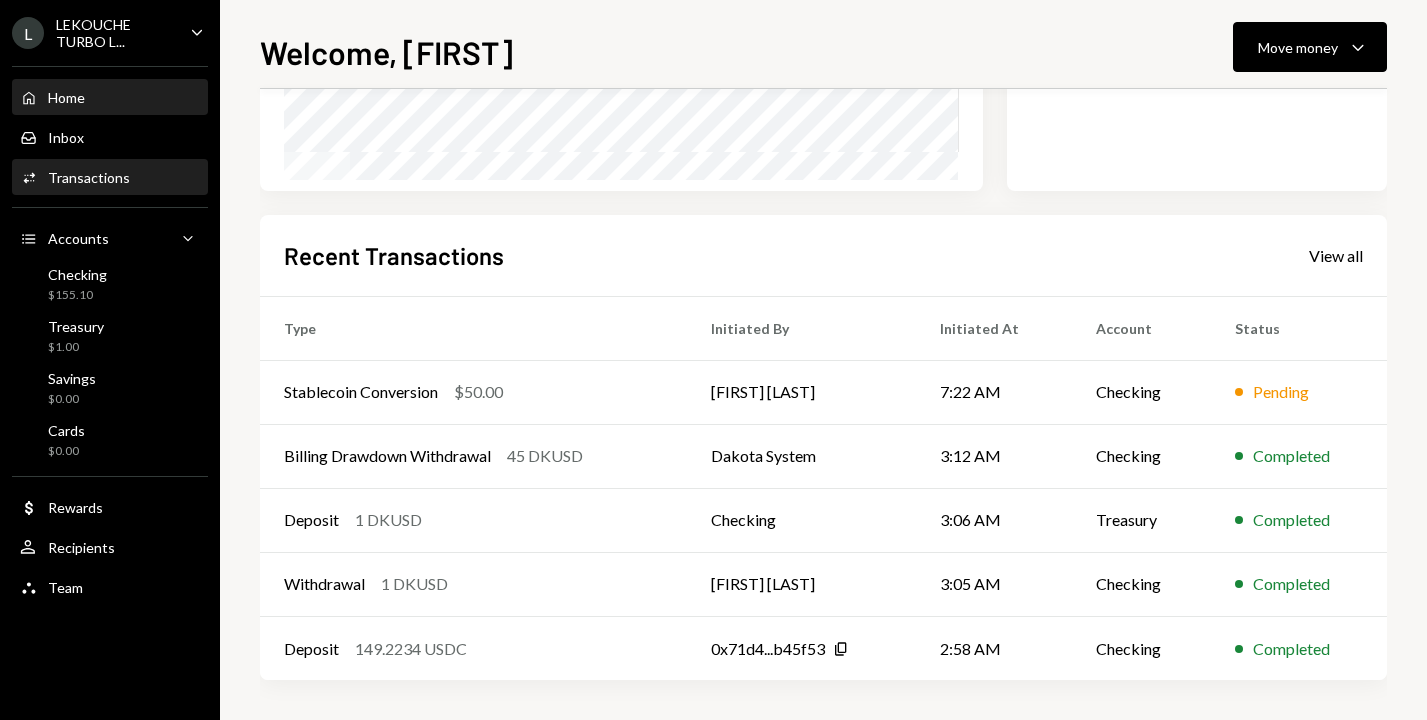 click on "Transactions" at bounding box center (89, 177) 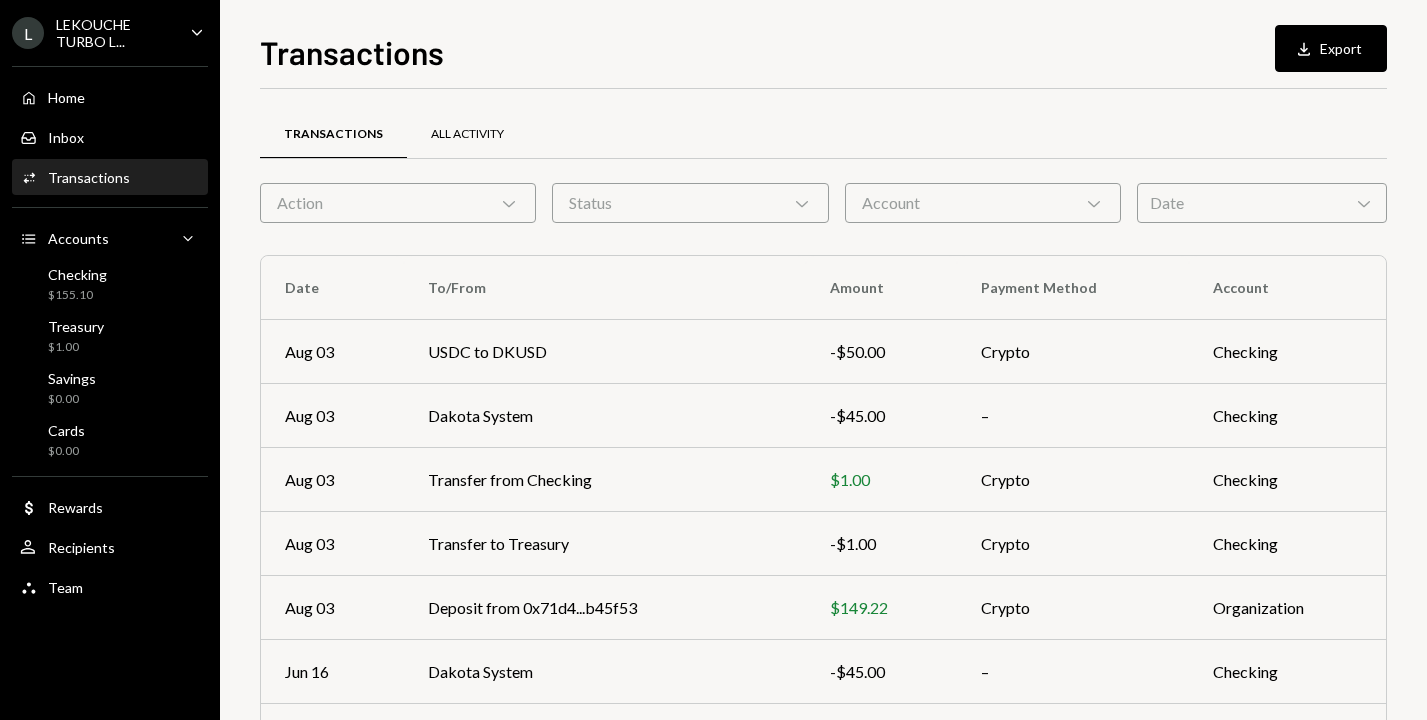 click on "All Activity" at bounding box center (467, 134) 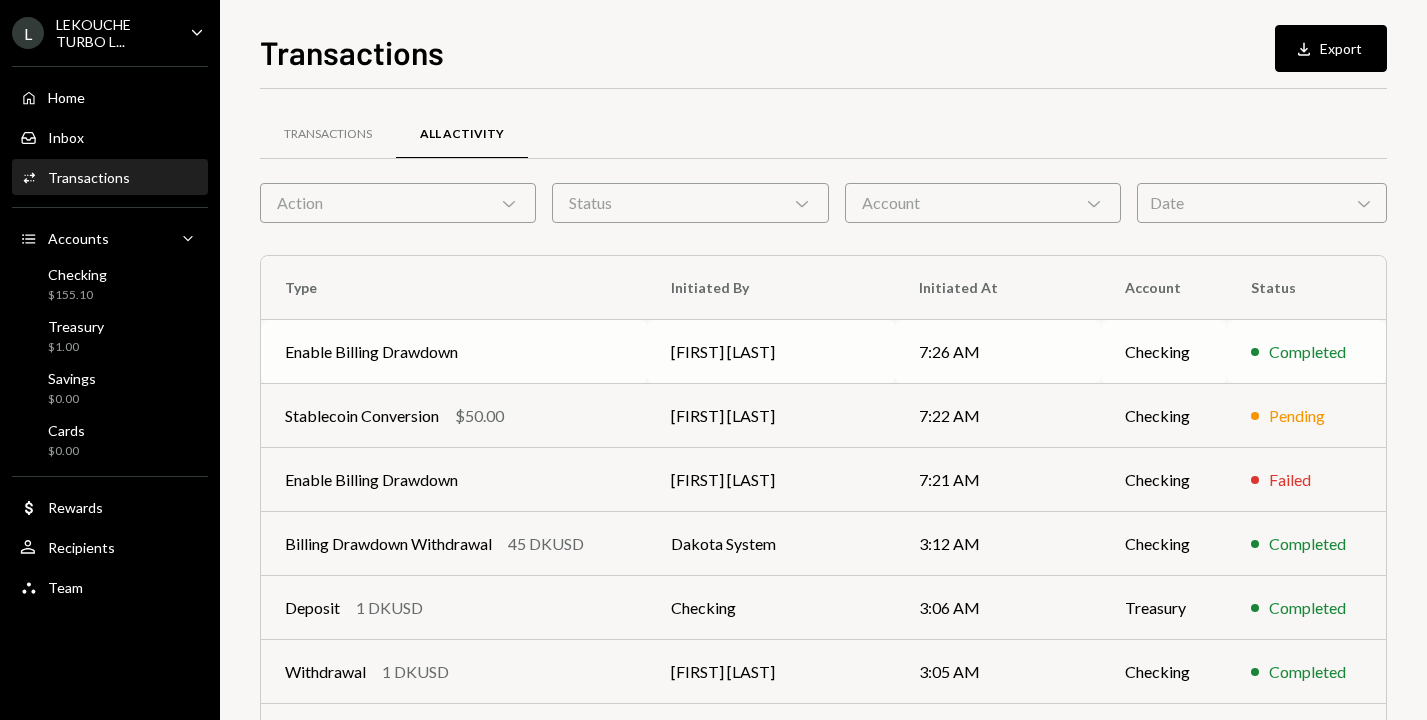 click on "Enable Billing Drawdown" at bounding box center [454, 352] 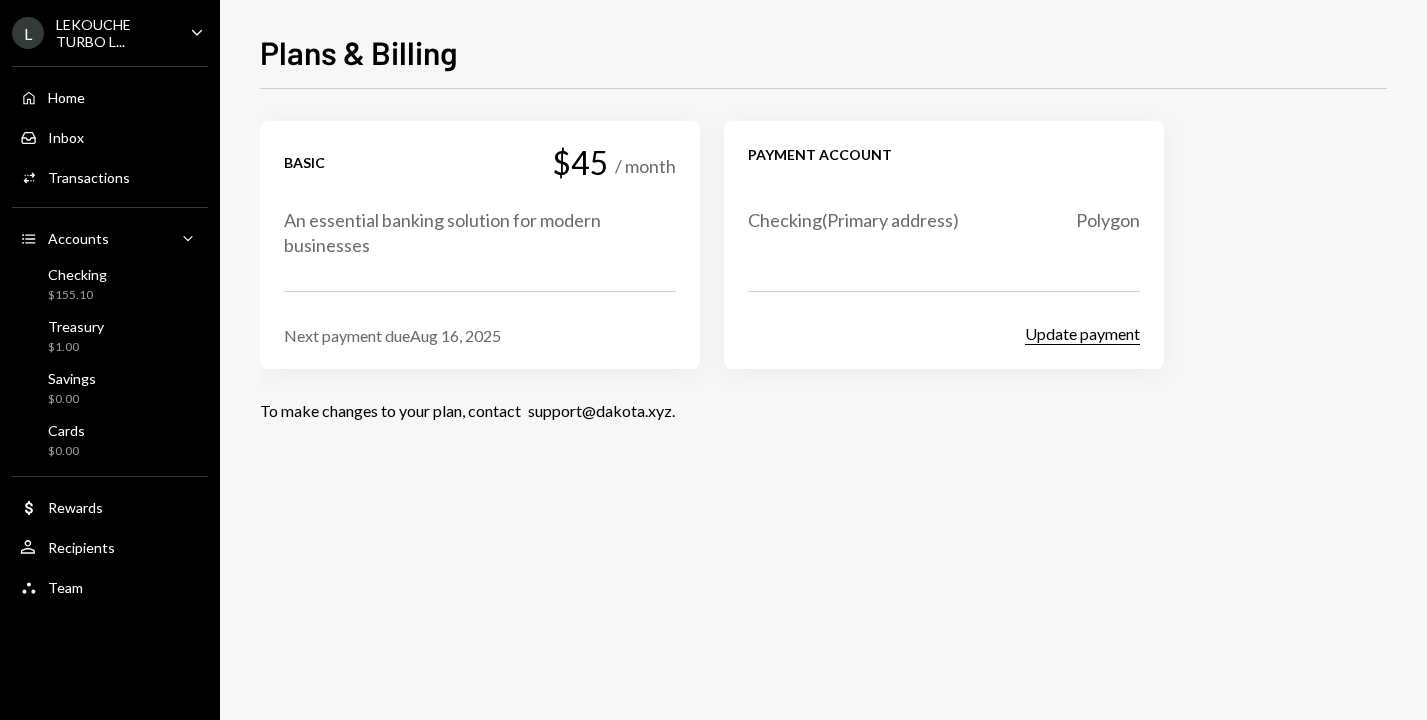 scroll, scrollTop: 0, scrollLeft: 0, axis: both 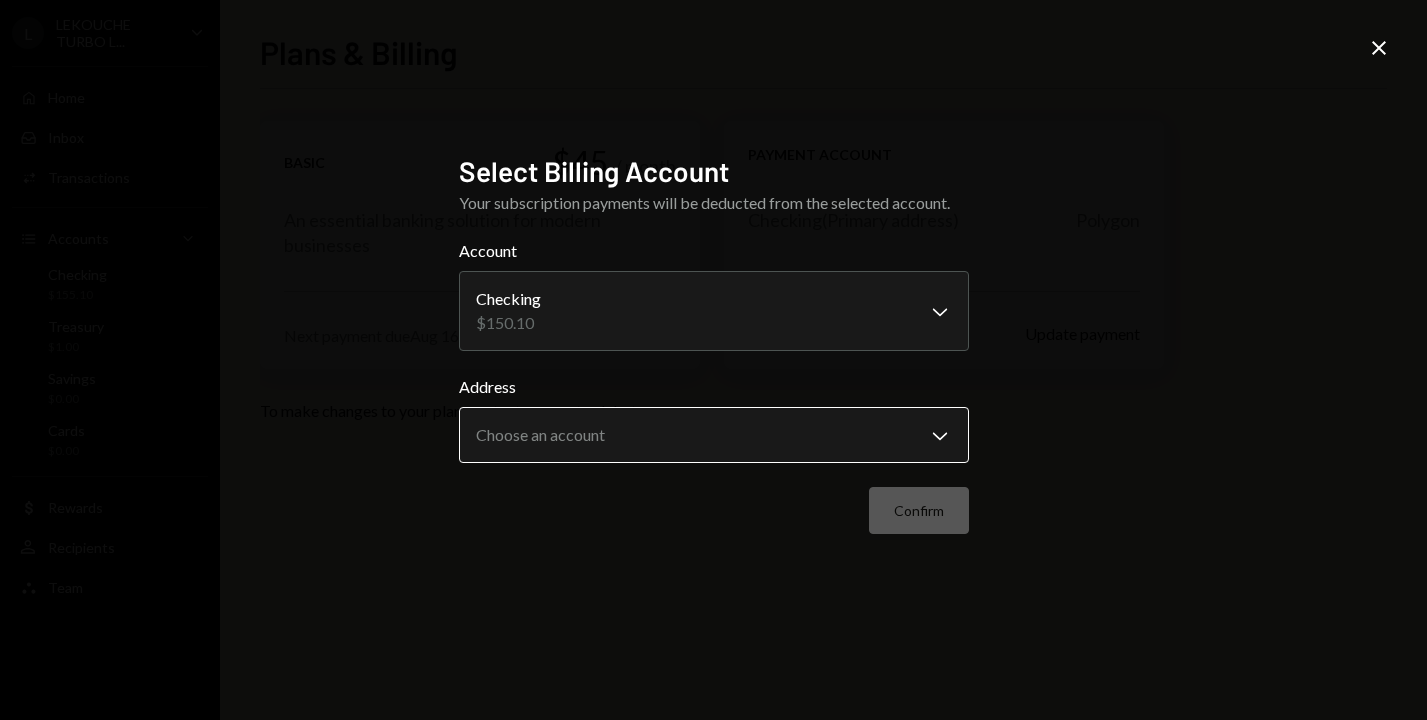 click on "**********" at bounding box center (714, 386) 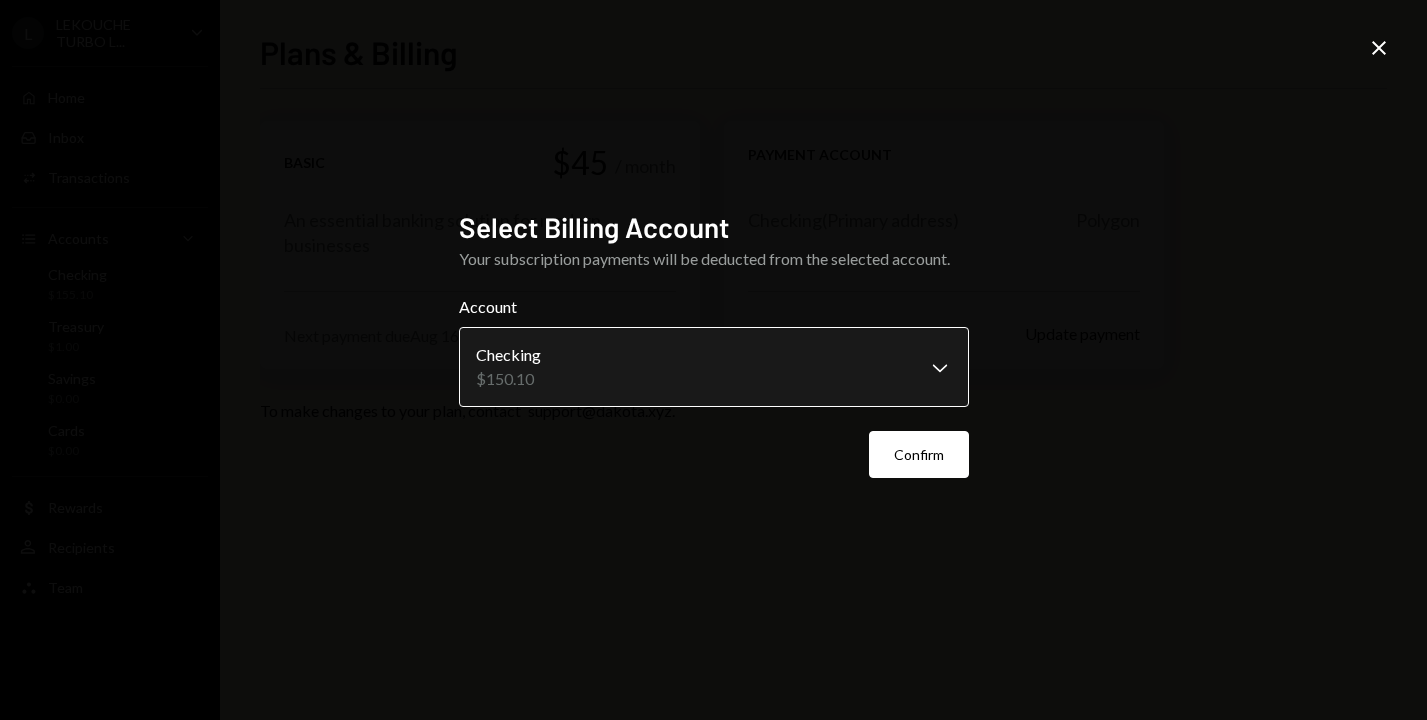 click on "**********" at bounding box center (713, 360) 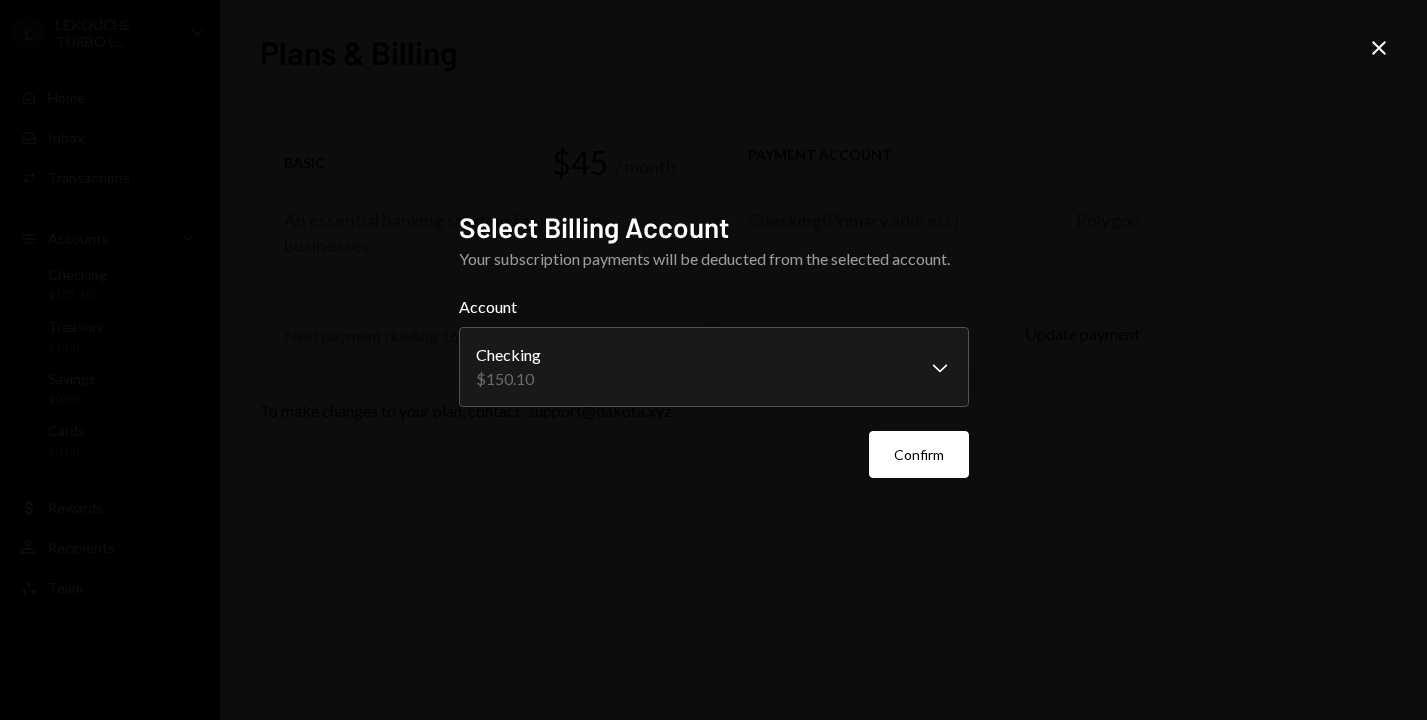 click on "**********" at bounding box center (714, 360) 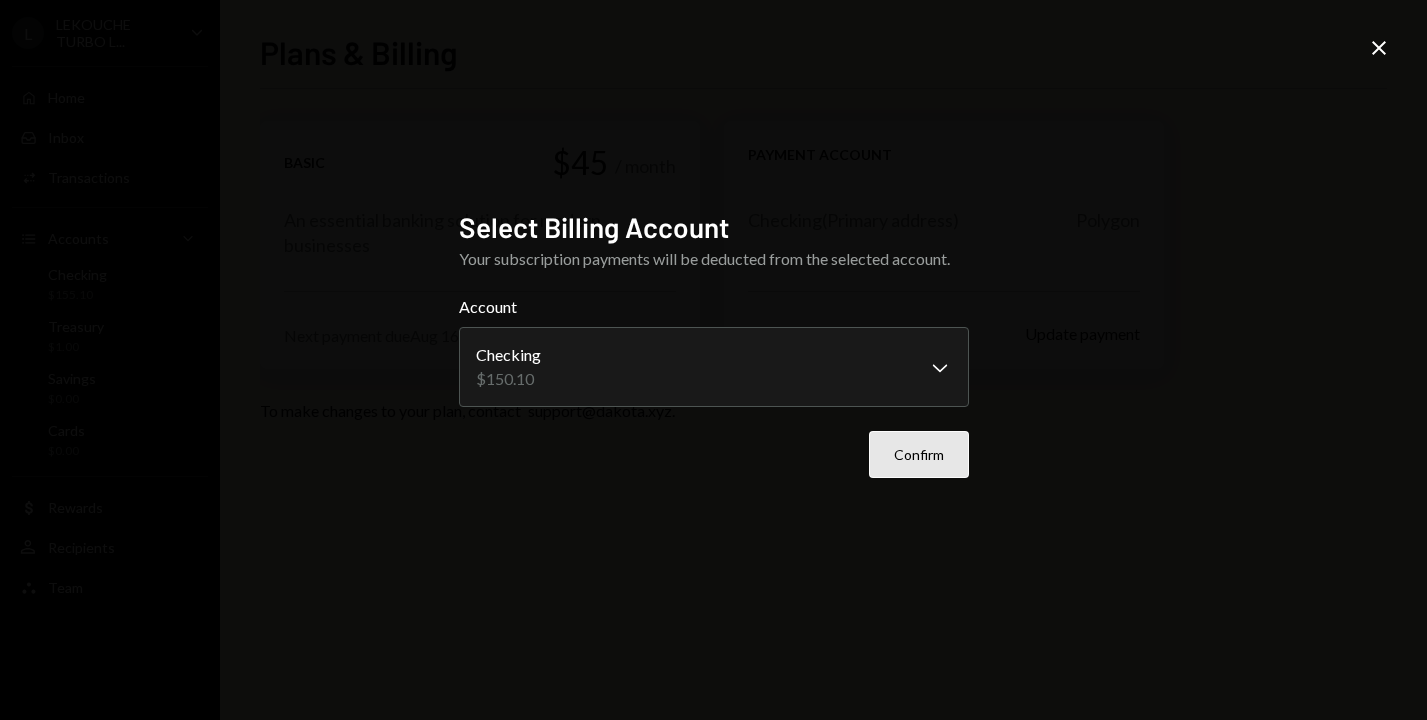 click on "Confirm" at bounding box center [919, 454] 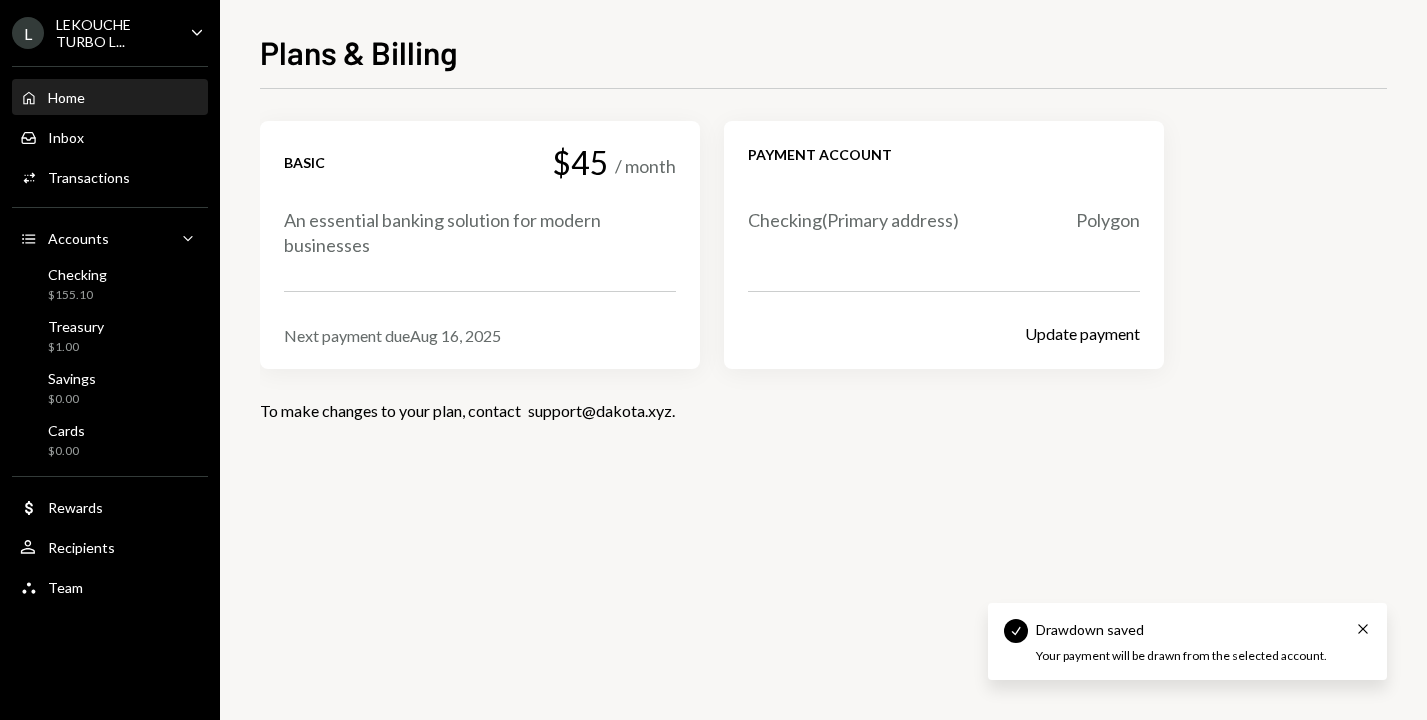 click on "Home Home" at bounding box center (110, 98) 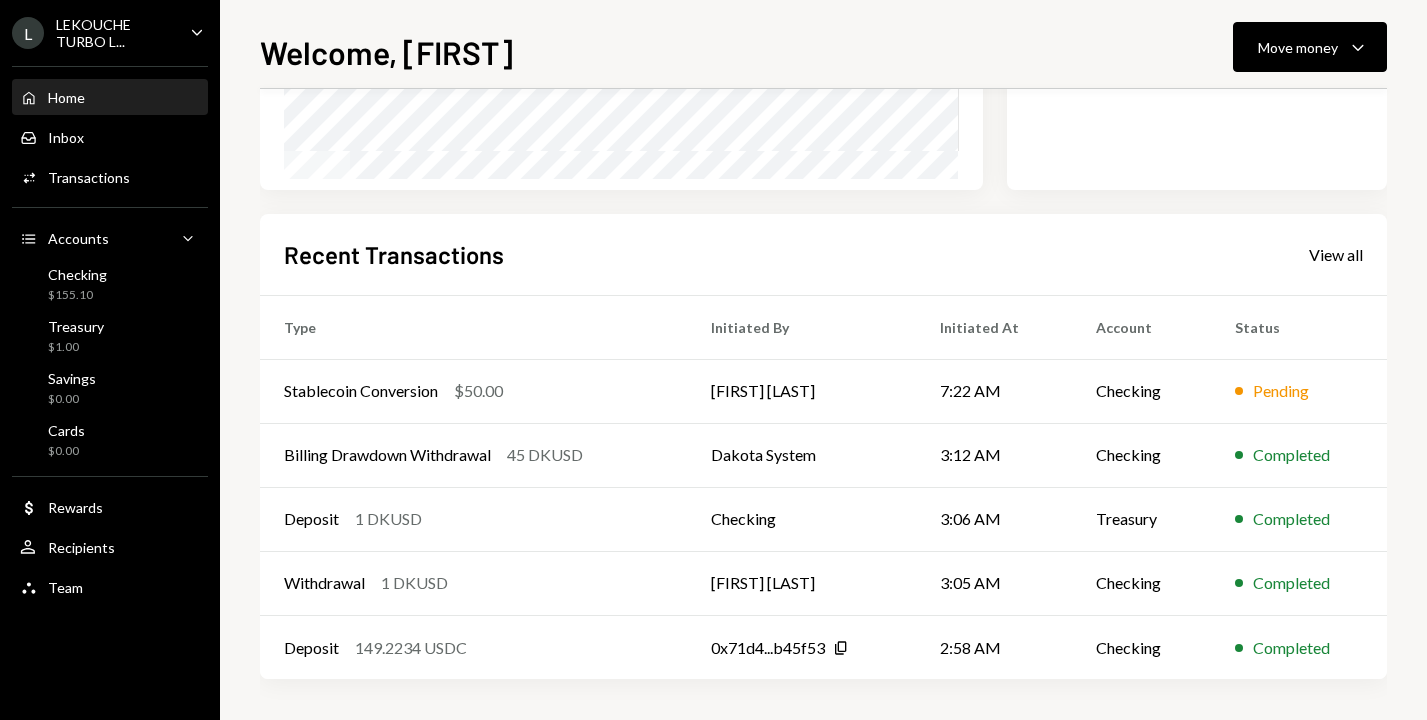 scroll, scrollTop: 0, scrollLeft: 0, axis: both 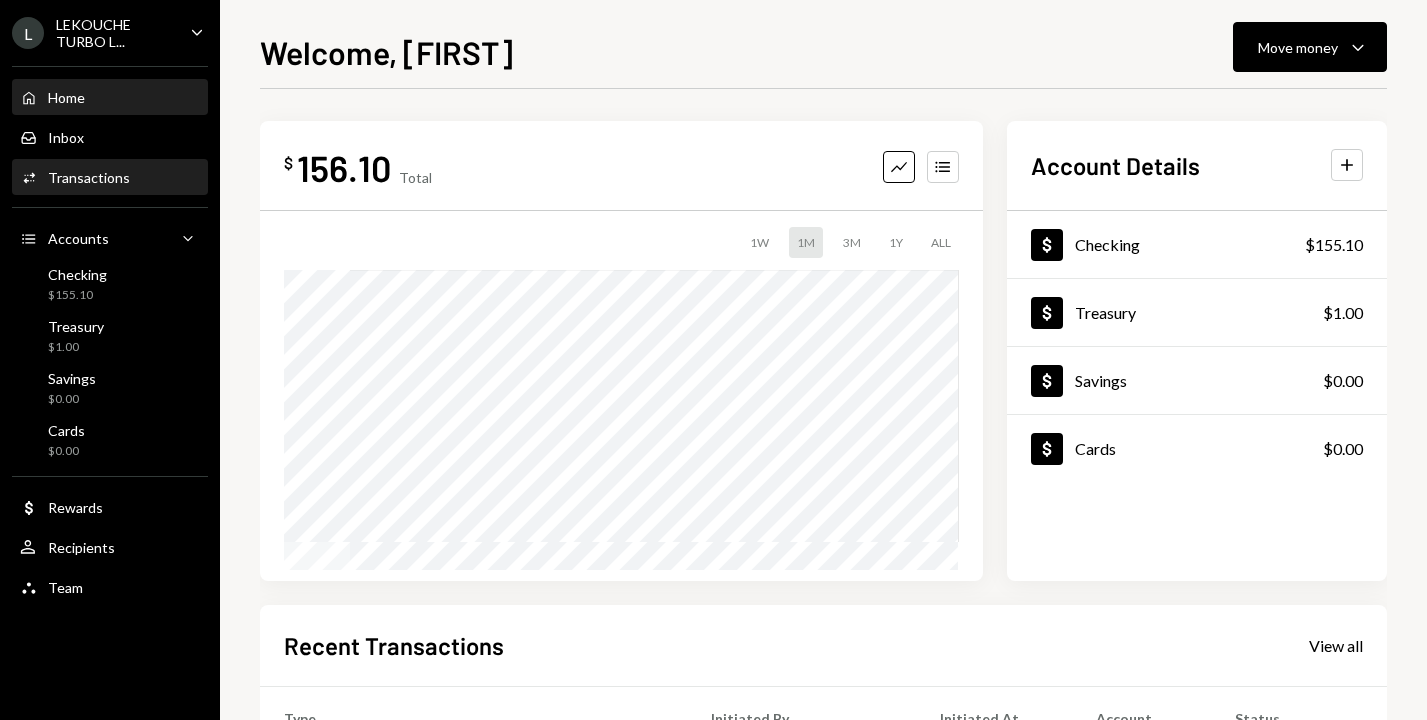 click on "Activities Transactions" at bounding box center [75, 178] 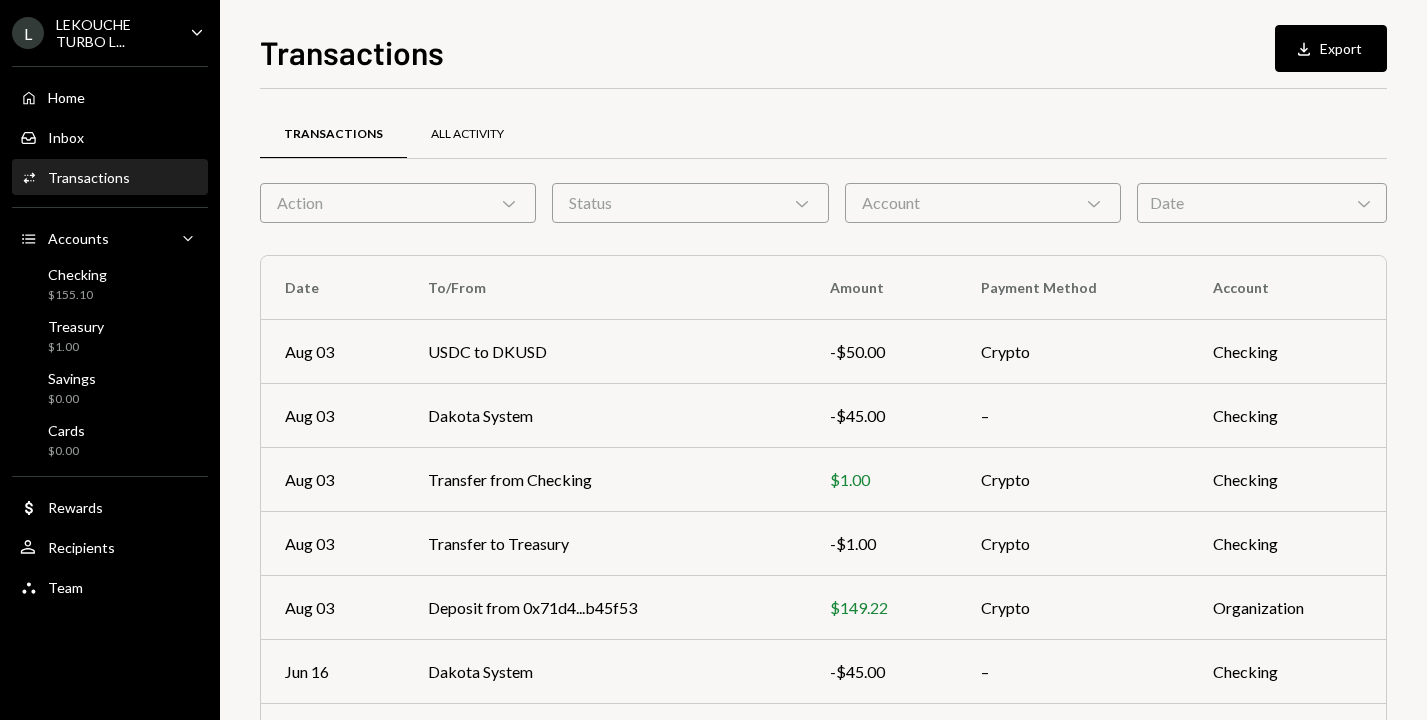 click on "All Activity" at bounding box center [467, 134] 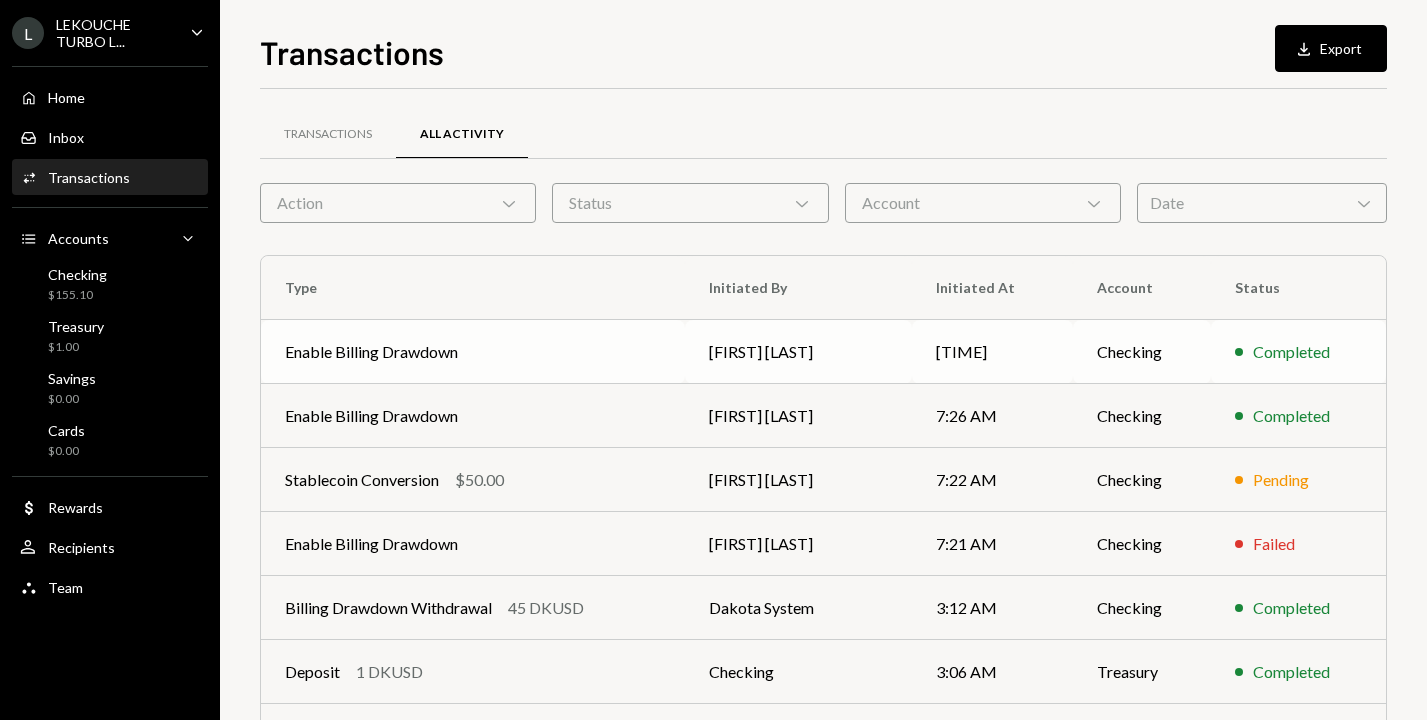 click on "Enable Billing Drawdown" at bounding box center (473, 352) 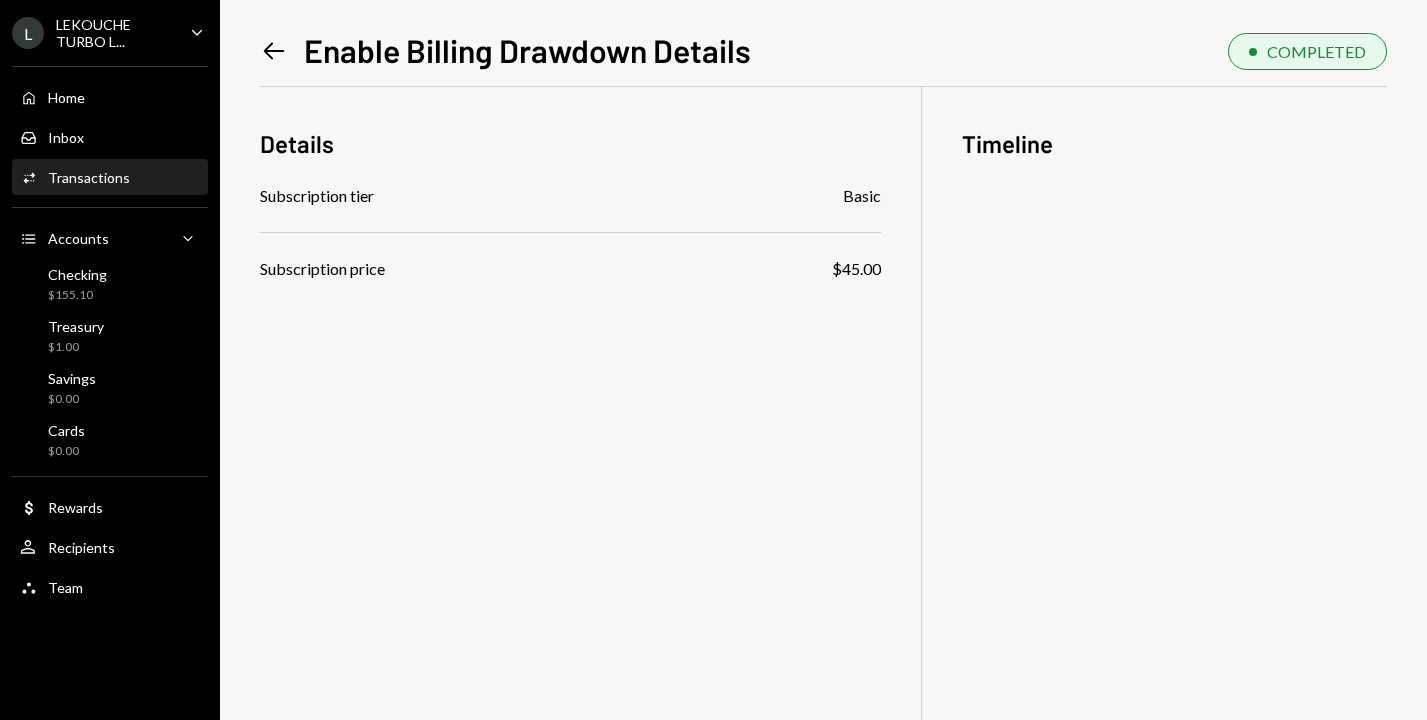 click 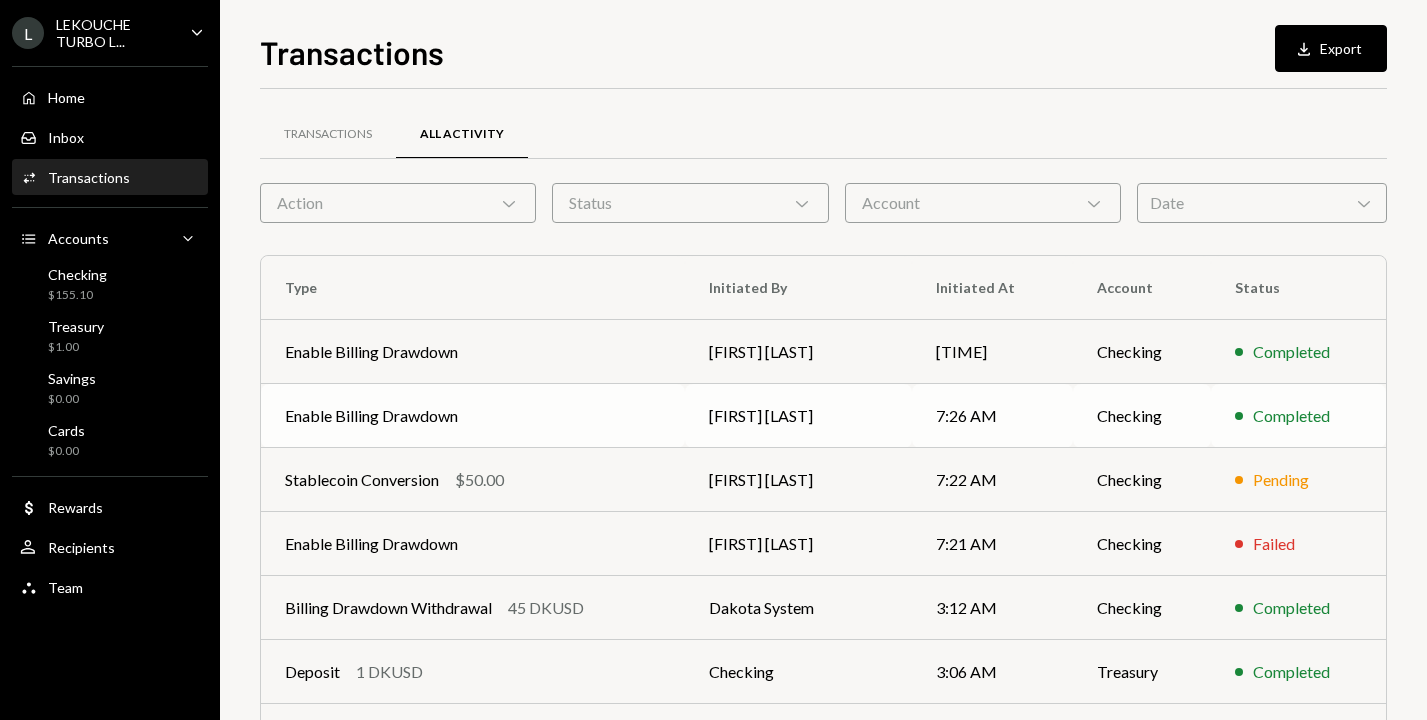 click on "Enable Billing Drawdown" at bounding box center [473, 416] 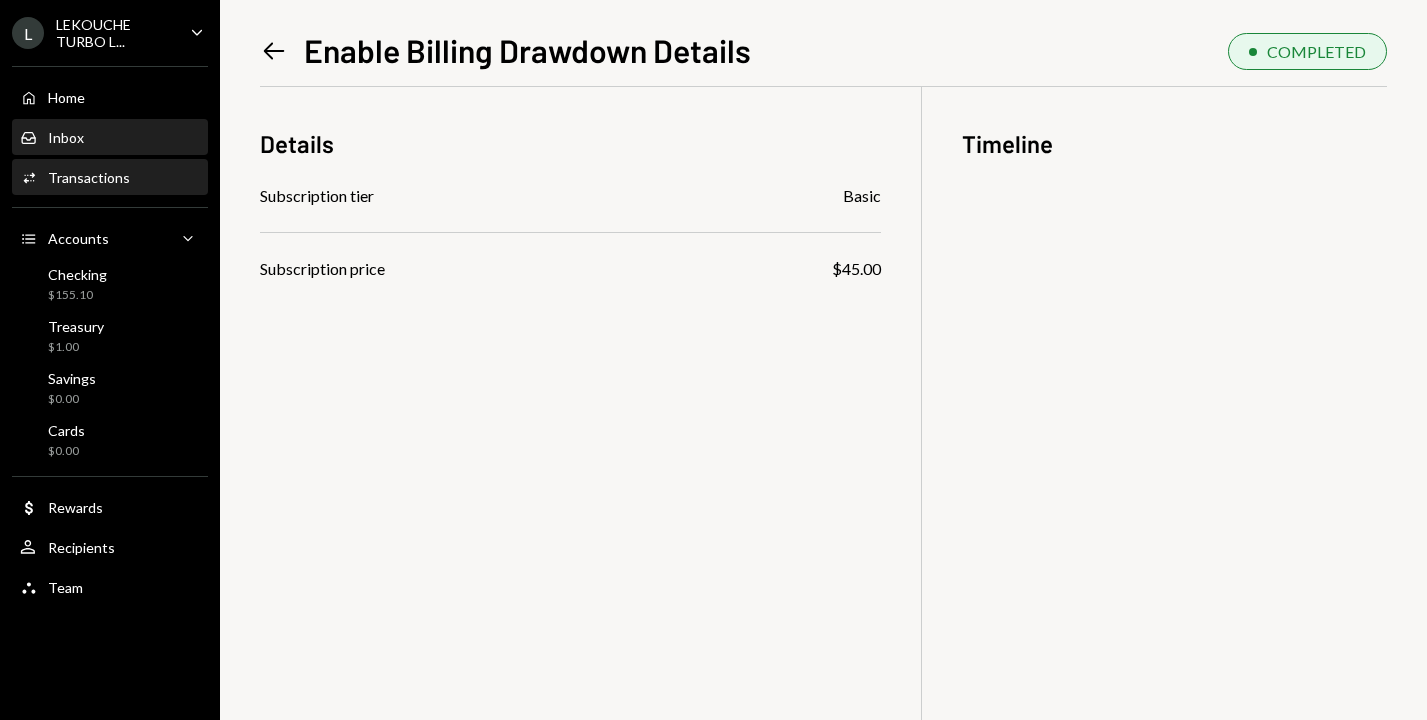 click on "Inbox Inbox" at bounding box center [110, 138] 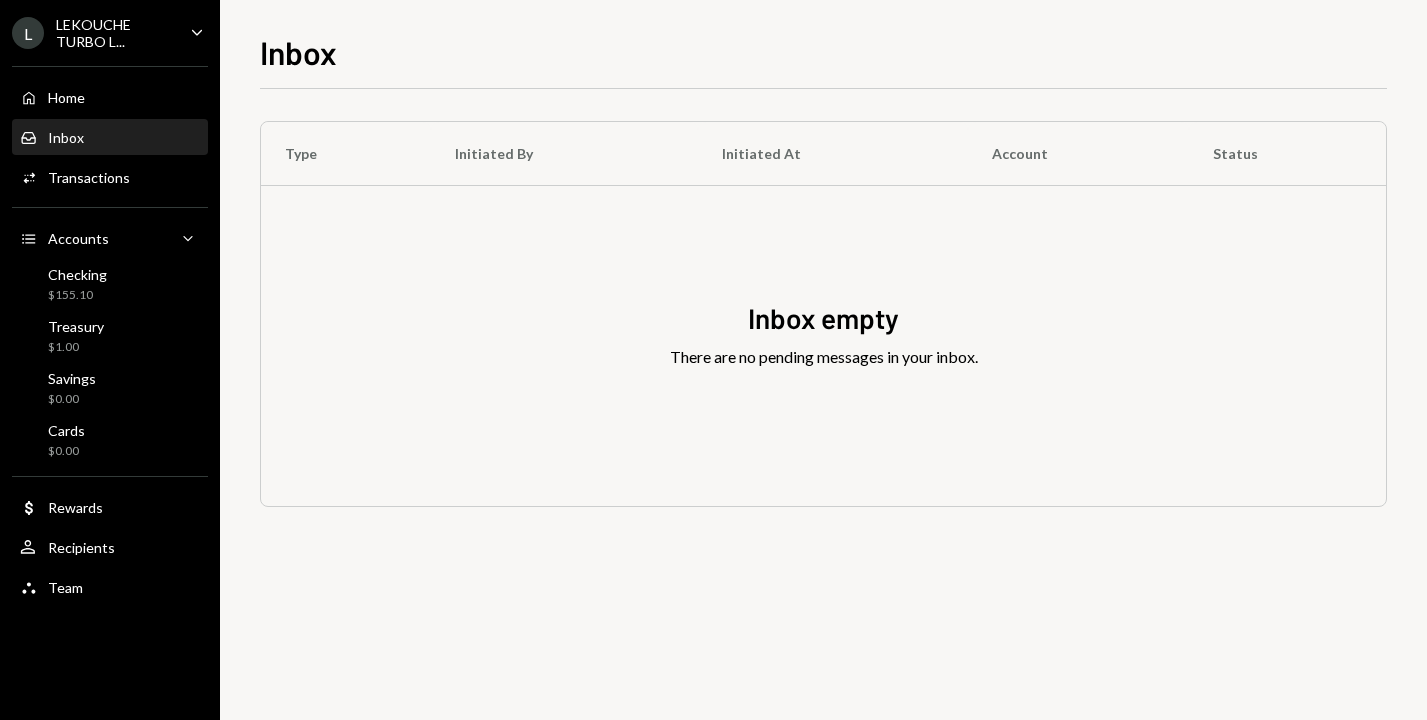 click on "Inbox Inbox" at bounding box center [110, 138] 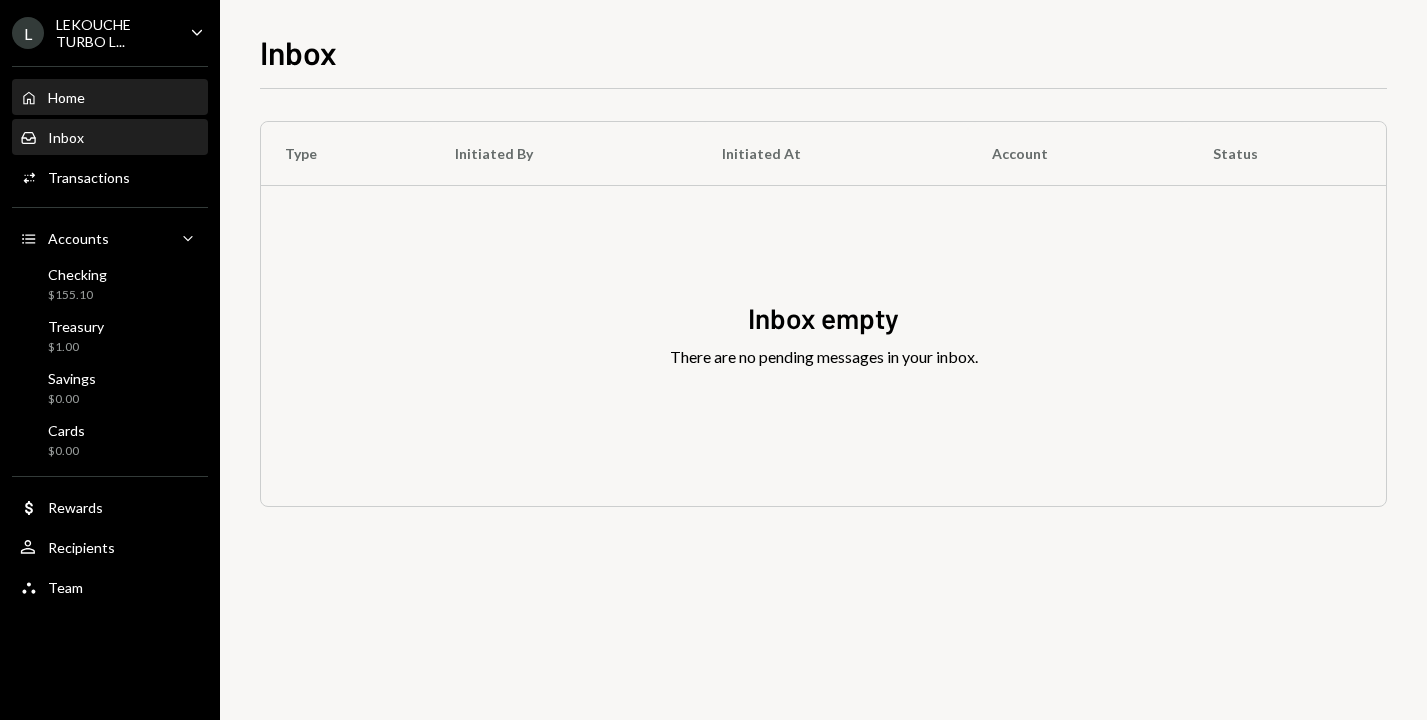 click on "Home Home" at bounding box center (110, 98) 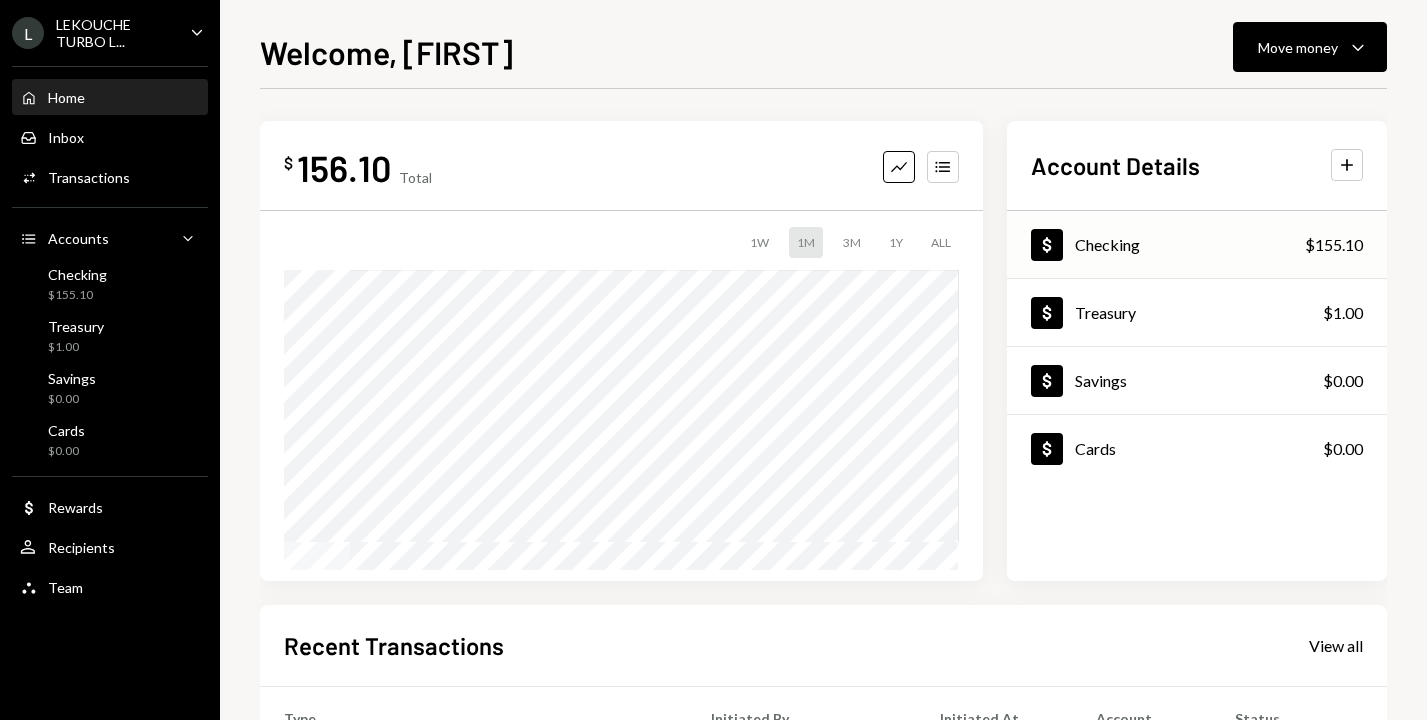 click on "Dollar Checking $155.10" at bounding box center (1197, 245) 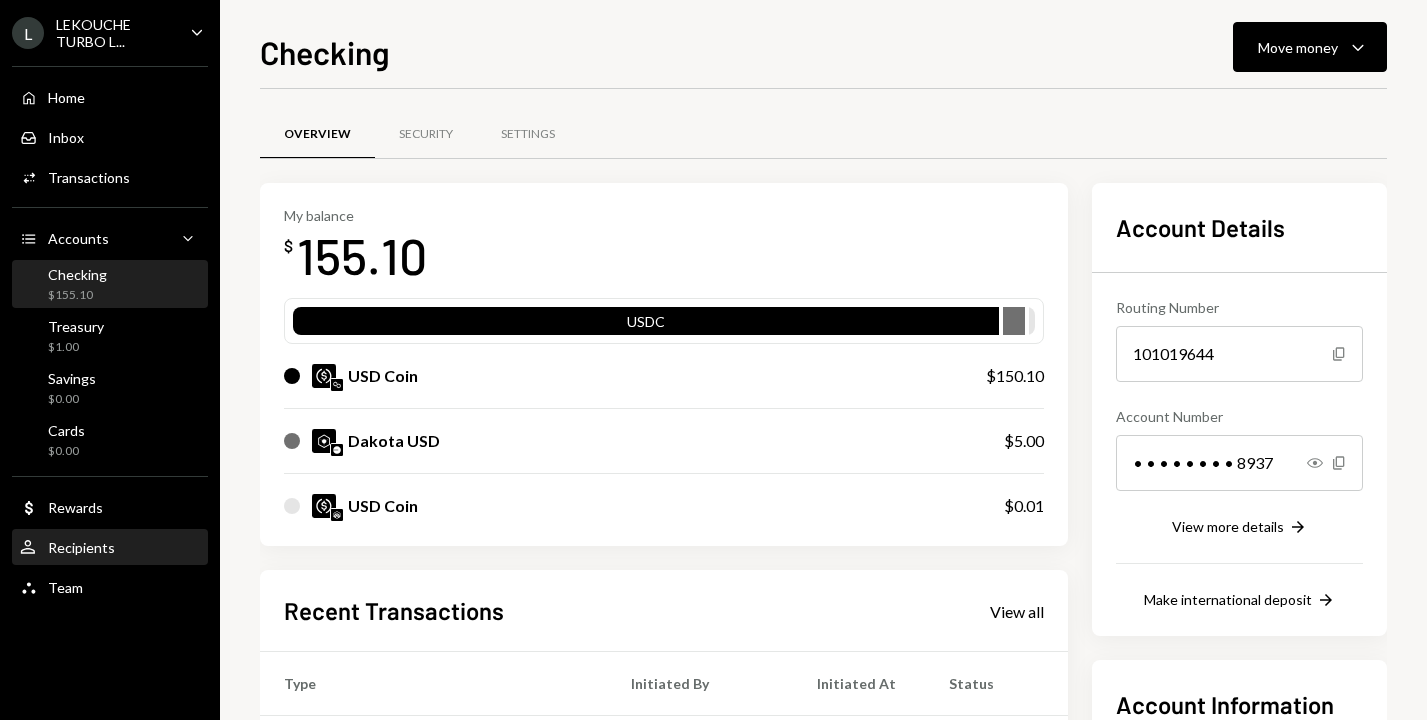 click on "User Recipients" at bounding box center [110, 548] 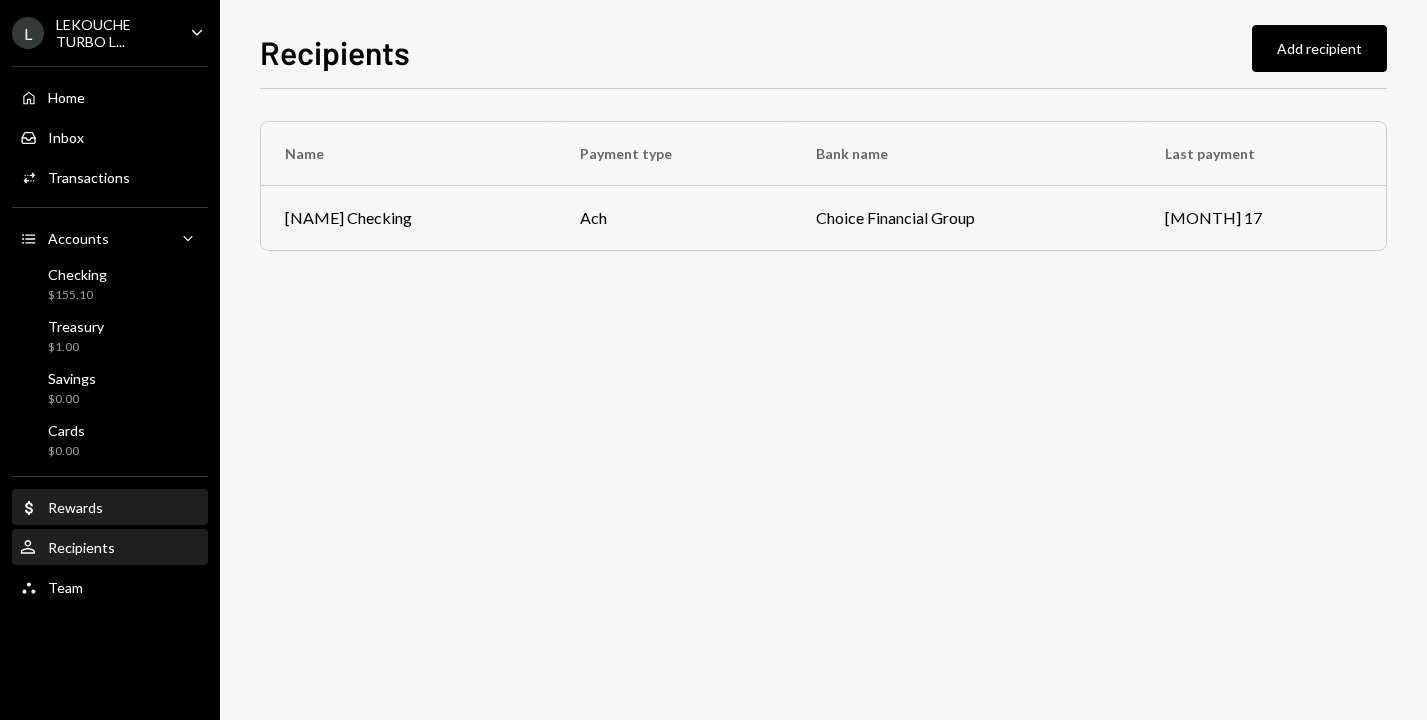 click on "Dollar Rewards" at bounding box center (110, 508) 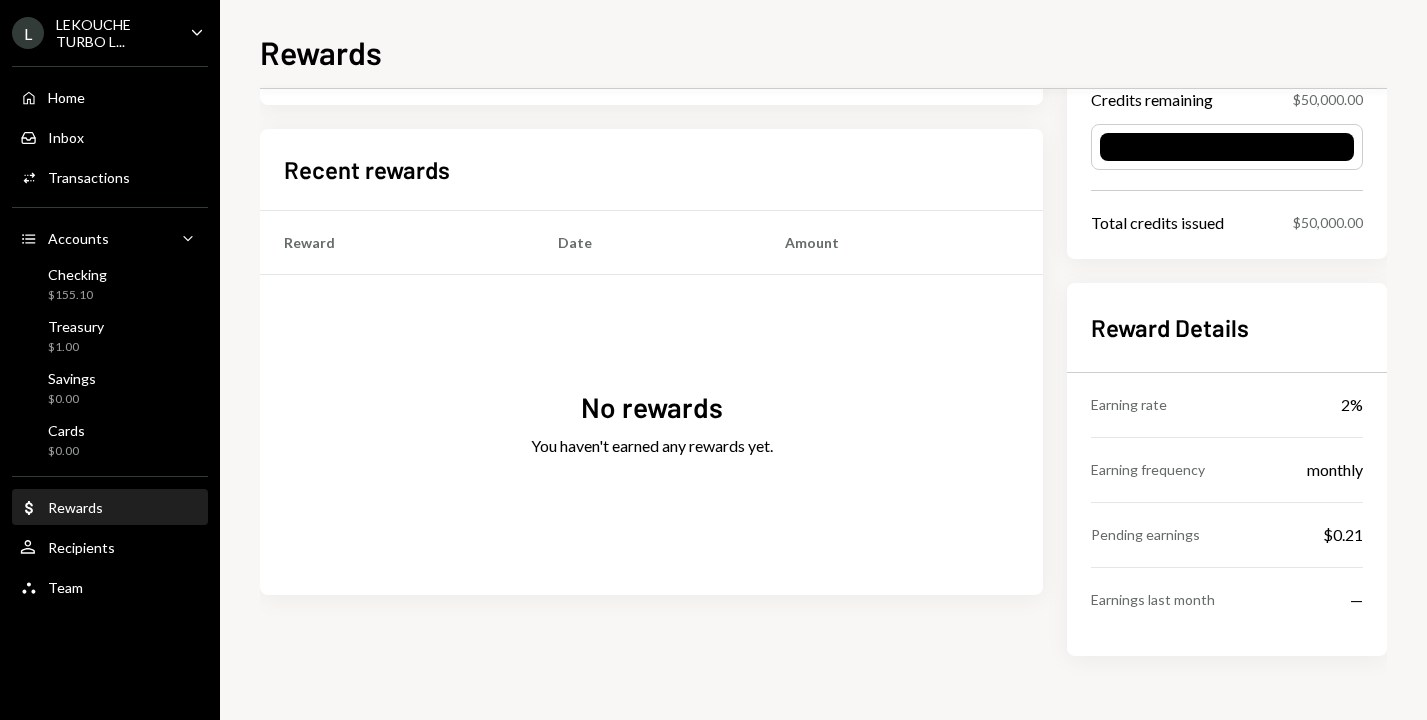 scroll, scrollTop: 0, scrollLeft: 0, axis: both 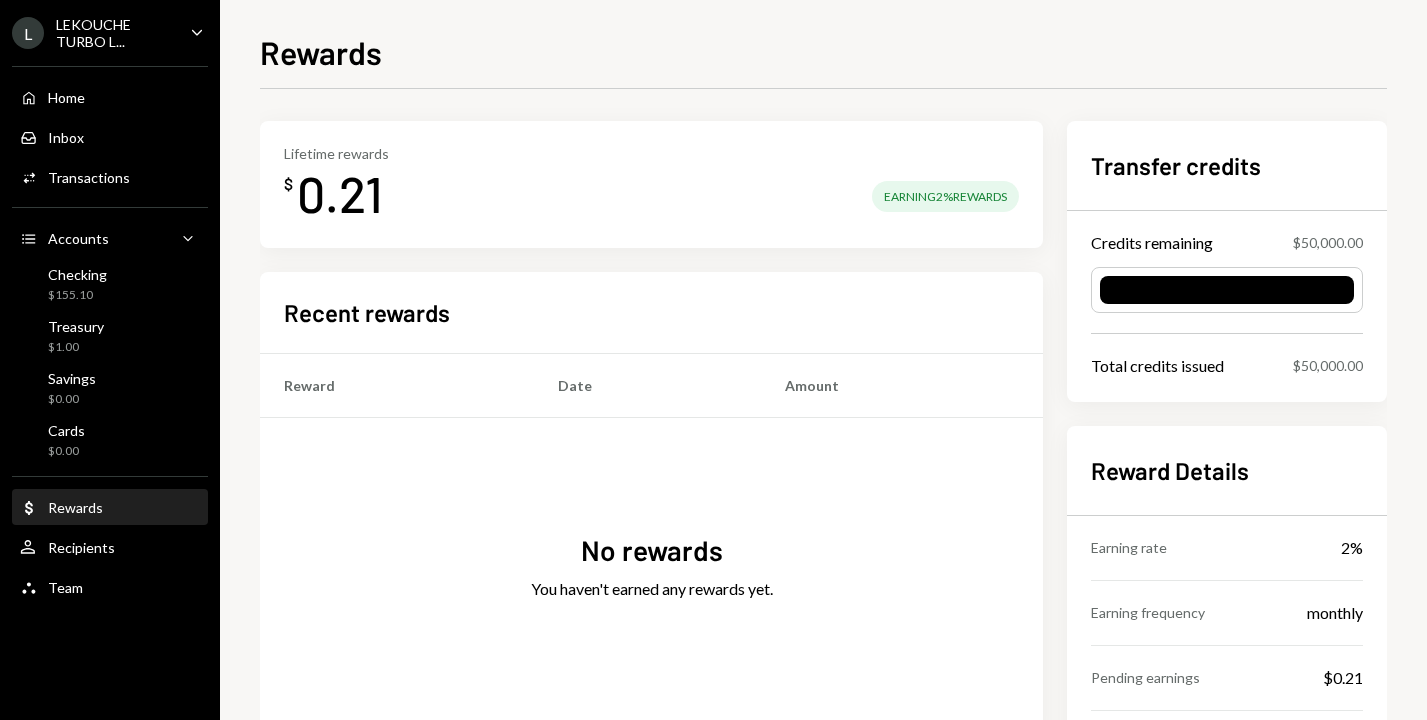 click on "L LEKOUCHE TURBO L... Caret Down Home Home Inbox Inbox Activities Transactions Accounts Accounts Caret Down Checking $155.10 Treasury $1.00 Savings $0.00 Cards $0.00 Dollar Rewards User Recipients Team Team" at bounding box center (110, 304) 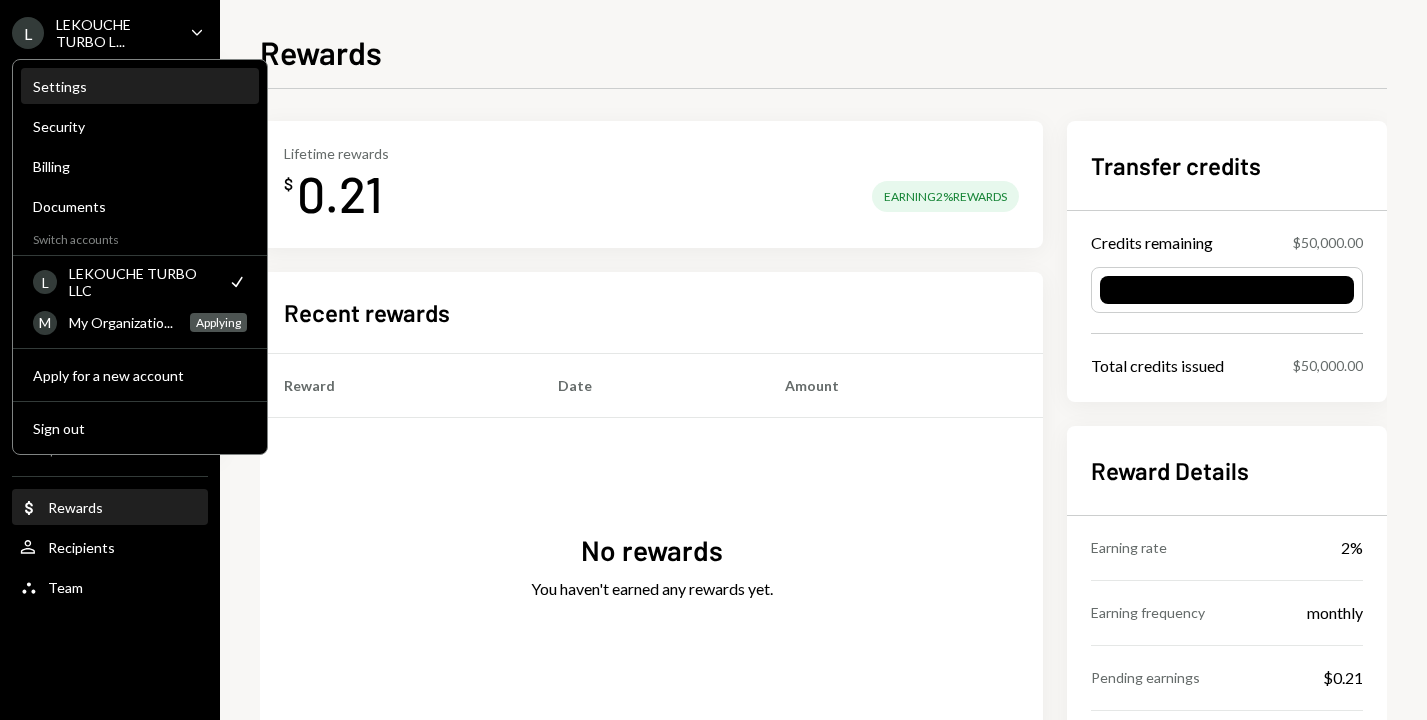 click on "Settings" at bounding box center (140, 87) 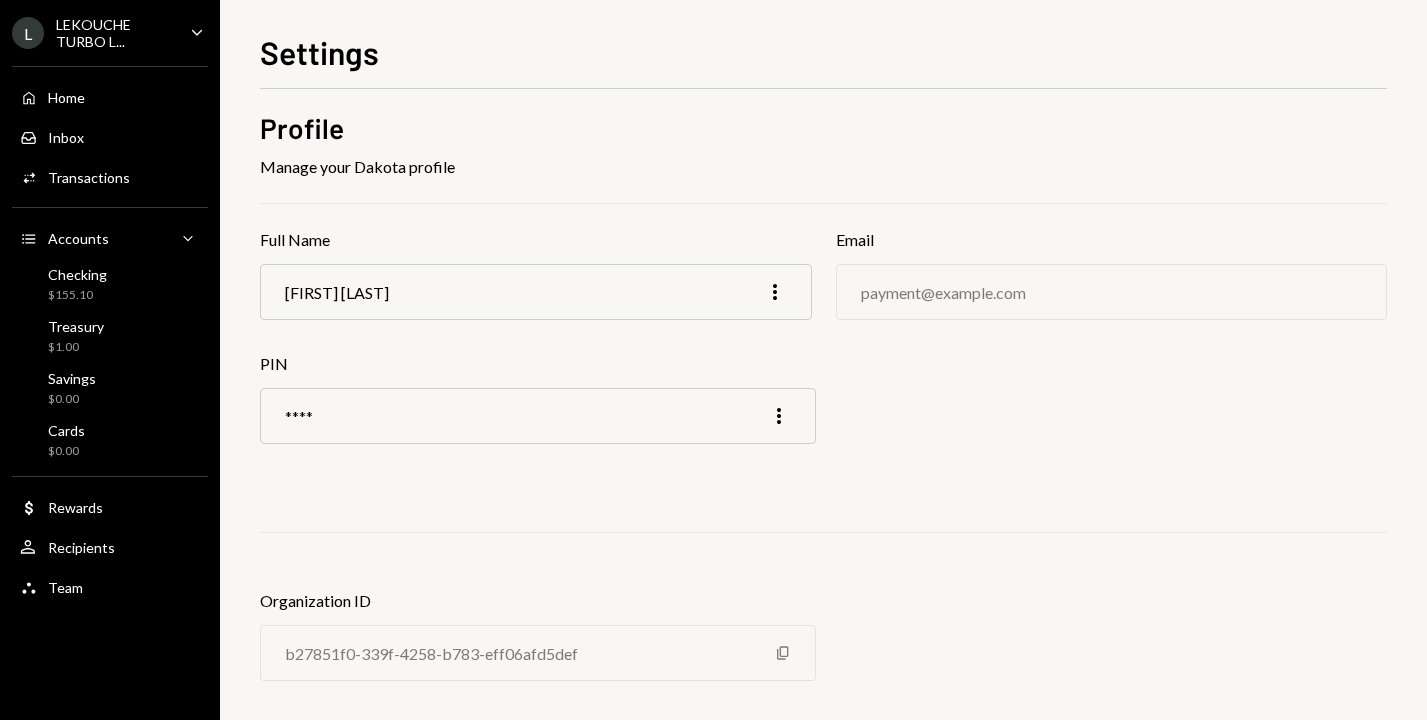 scroll, scrollTop: 0, scrollLeft: 0, axis: both 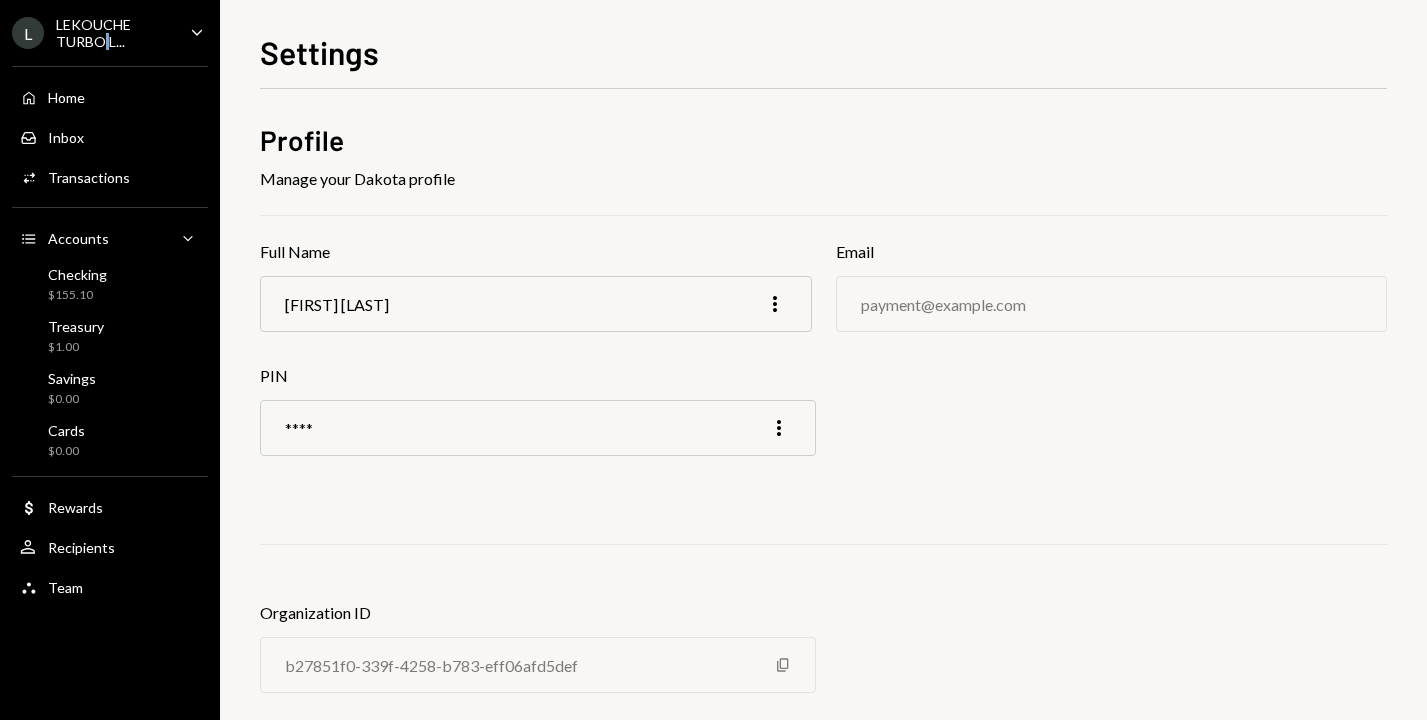 click on "LEKOUCHE TURBO L..." at bounding box center [115, 33] 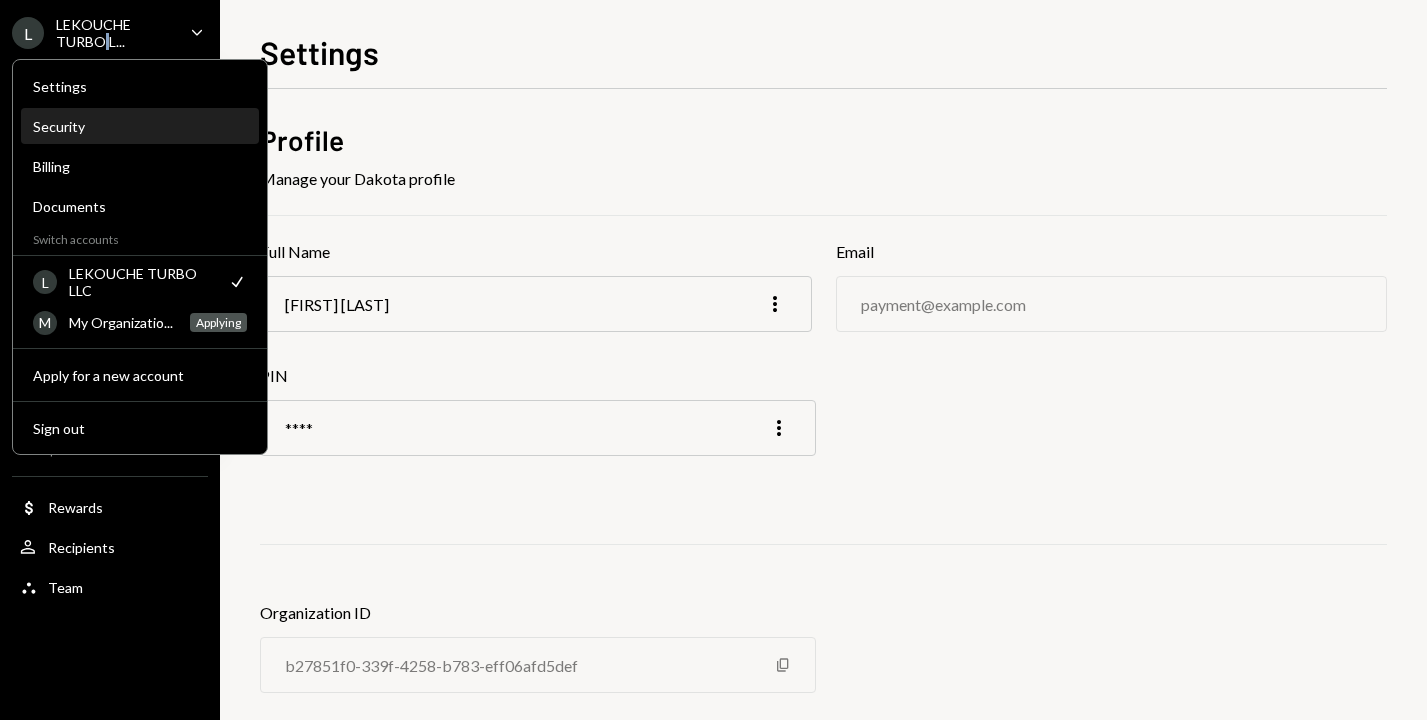 click on "Security" at bounding box center (140, 127) 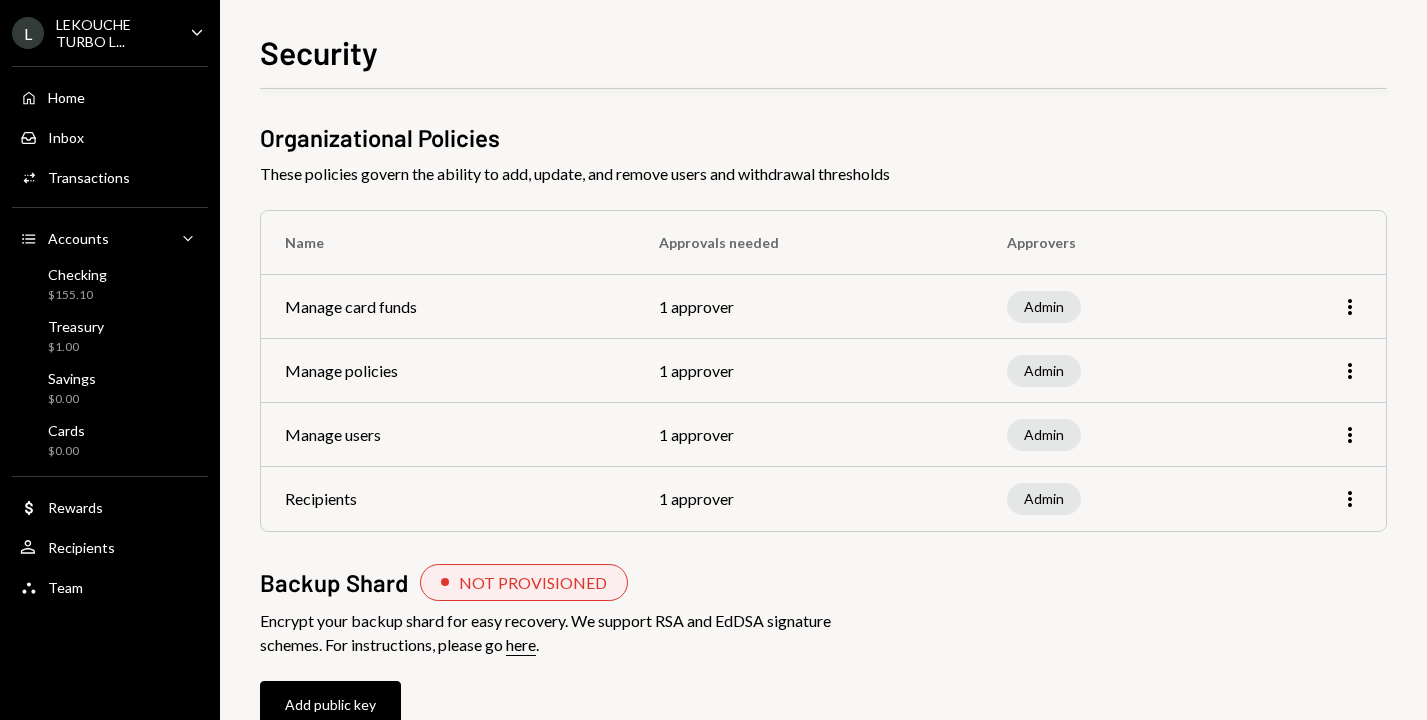 scroll, scrollTop: 48, scrollLeft: 0, axis: vertical 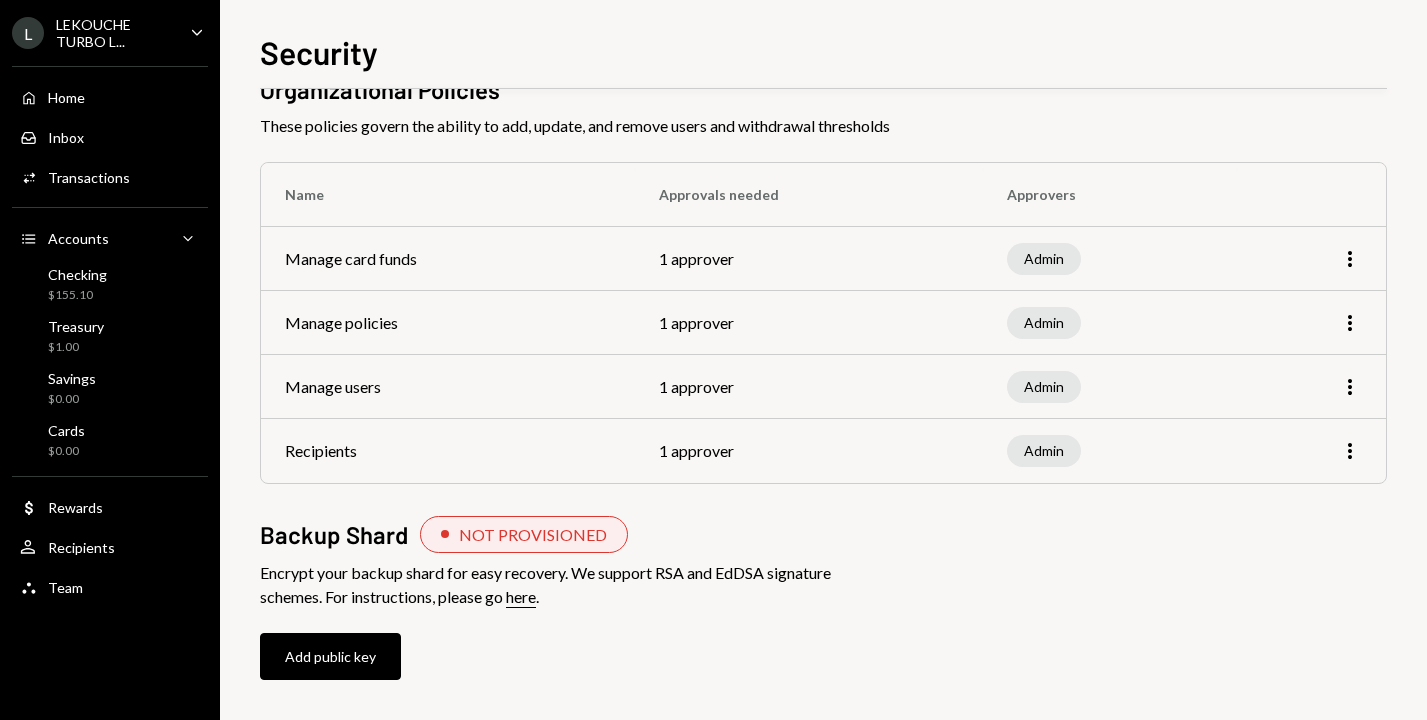 click on "LEKOUCHE TURBO L..." at bounding box center [115, 33] 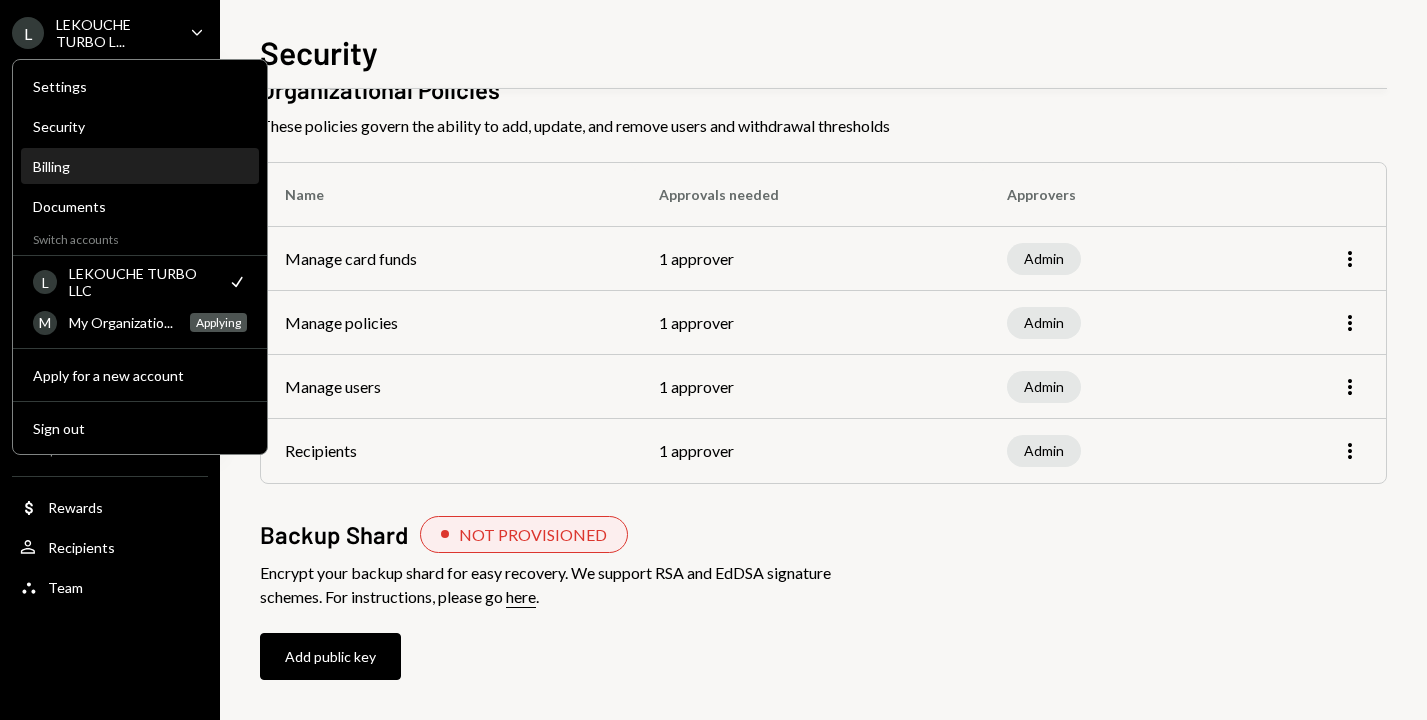 click on "Billing" at bounding box center [140, 166] 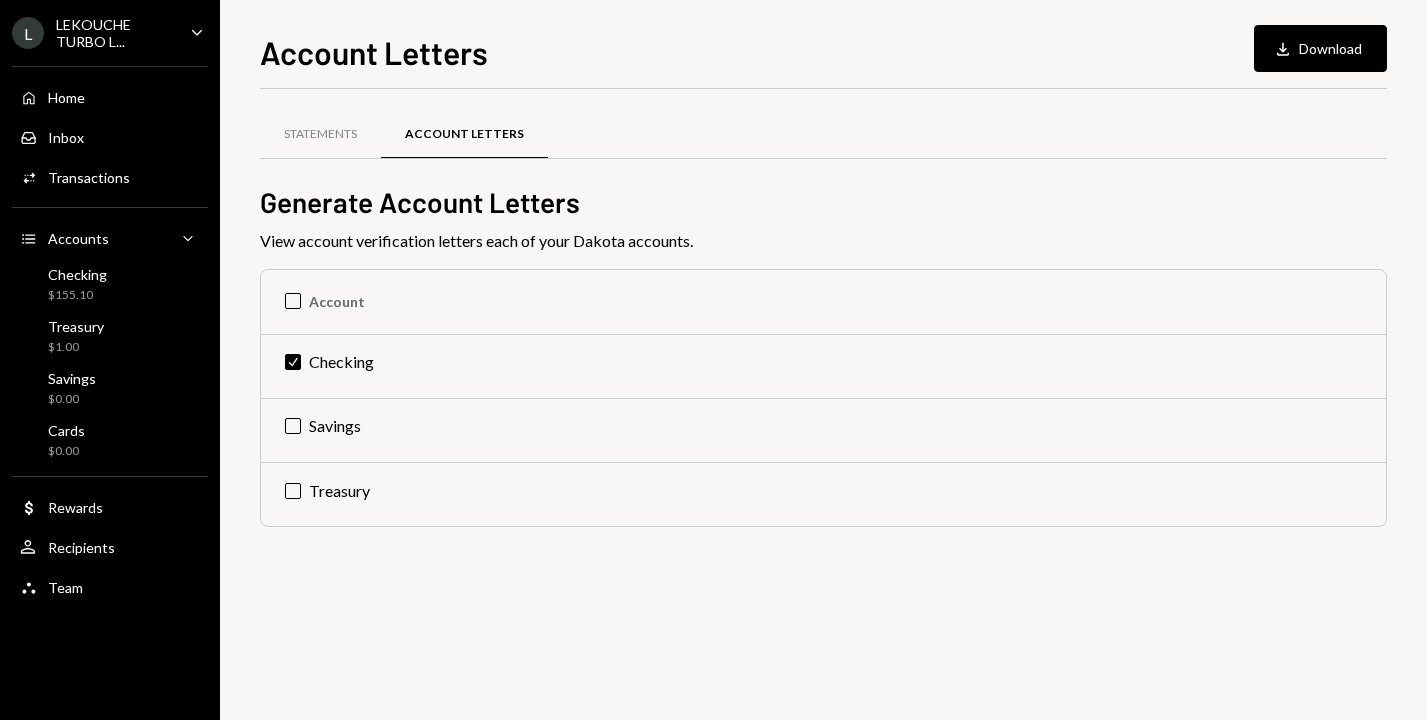 scroll, scrollTop: 0, scrollLeft: 0, axis: both 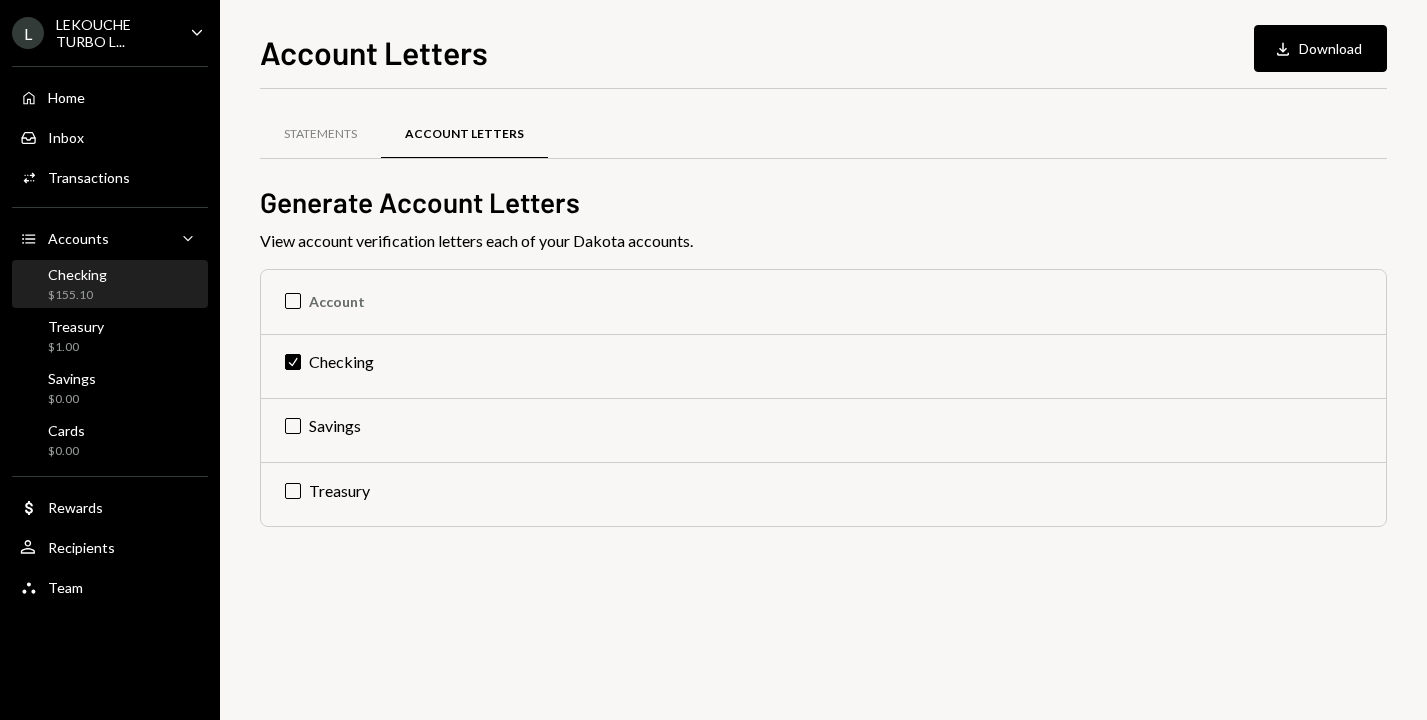 click on "Checking $155.10" at bounding box center (110, 285) 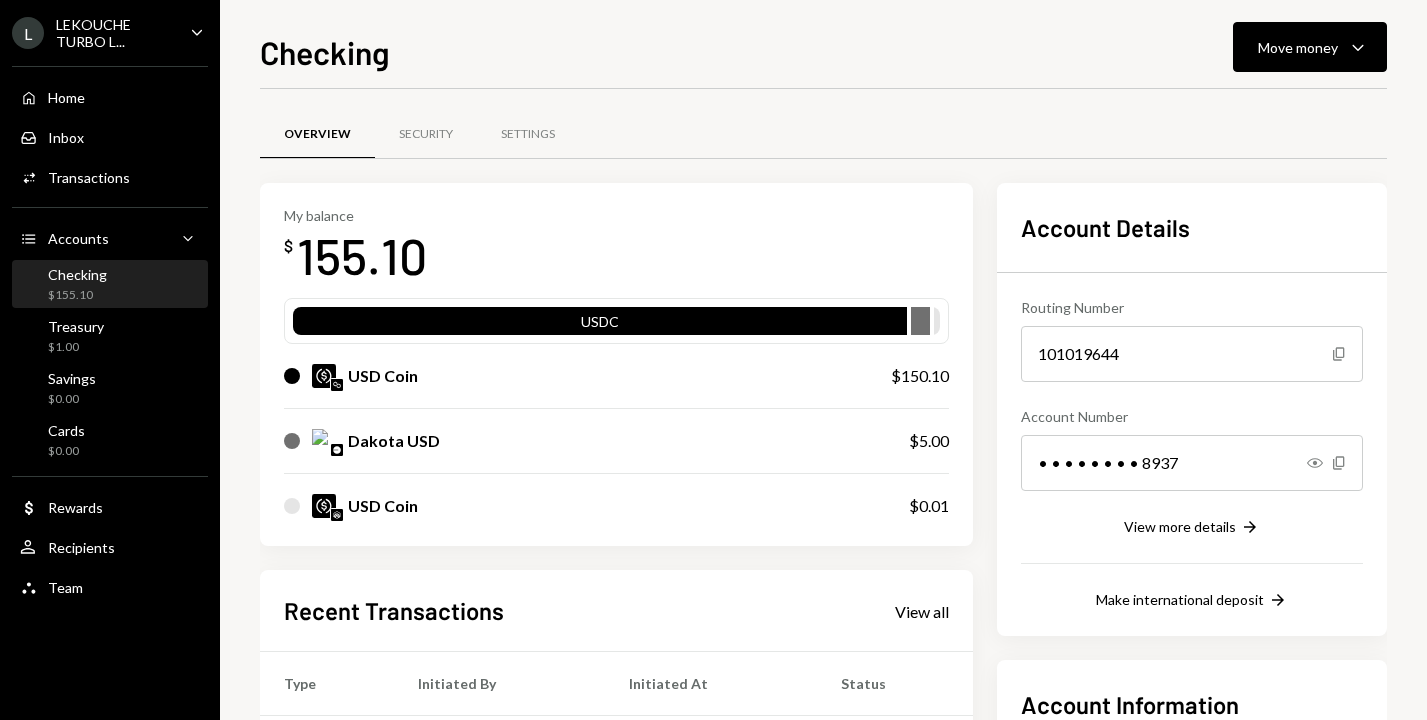 scroll, scrollTop: 0, scrollLeft: 0, axis: both 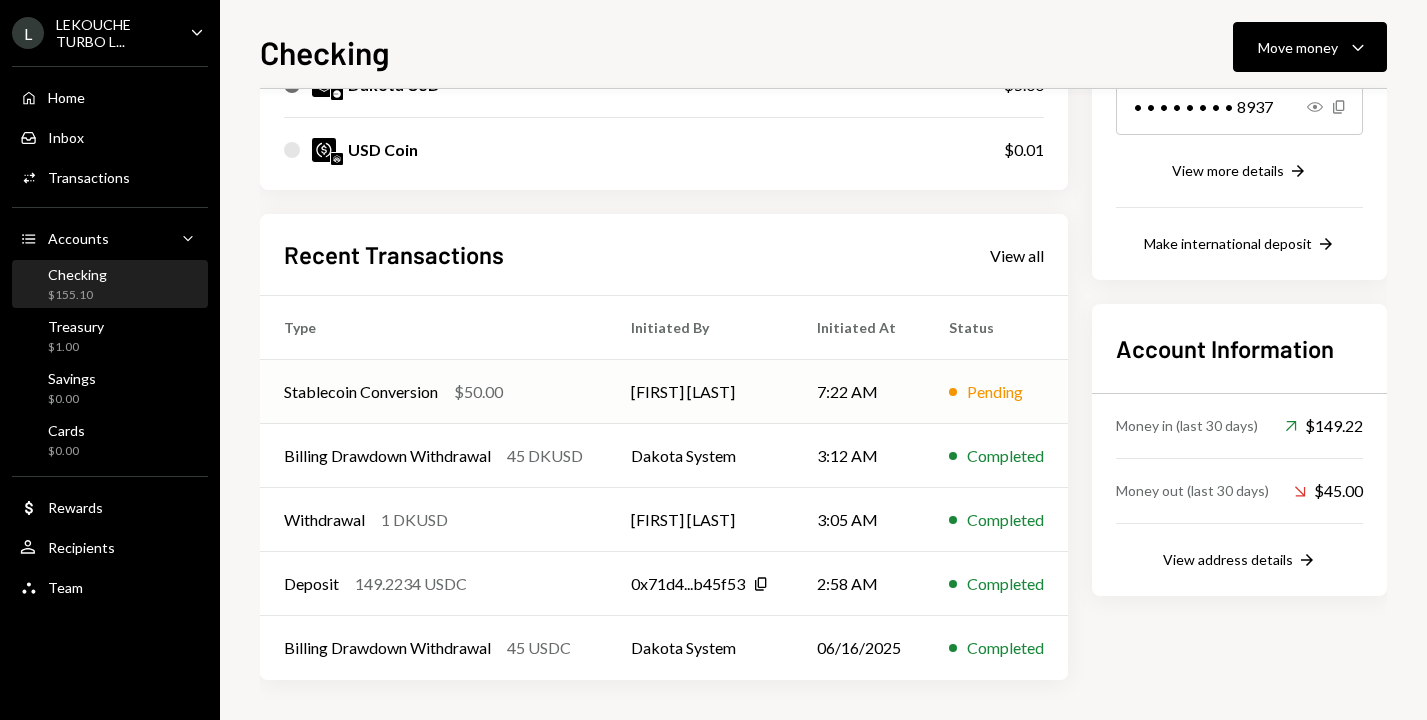 click on "Stablecoin Conversion $50.00" at bounding box center [433, 392] 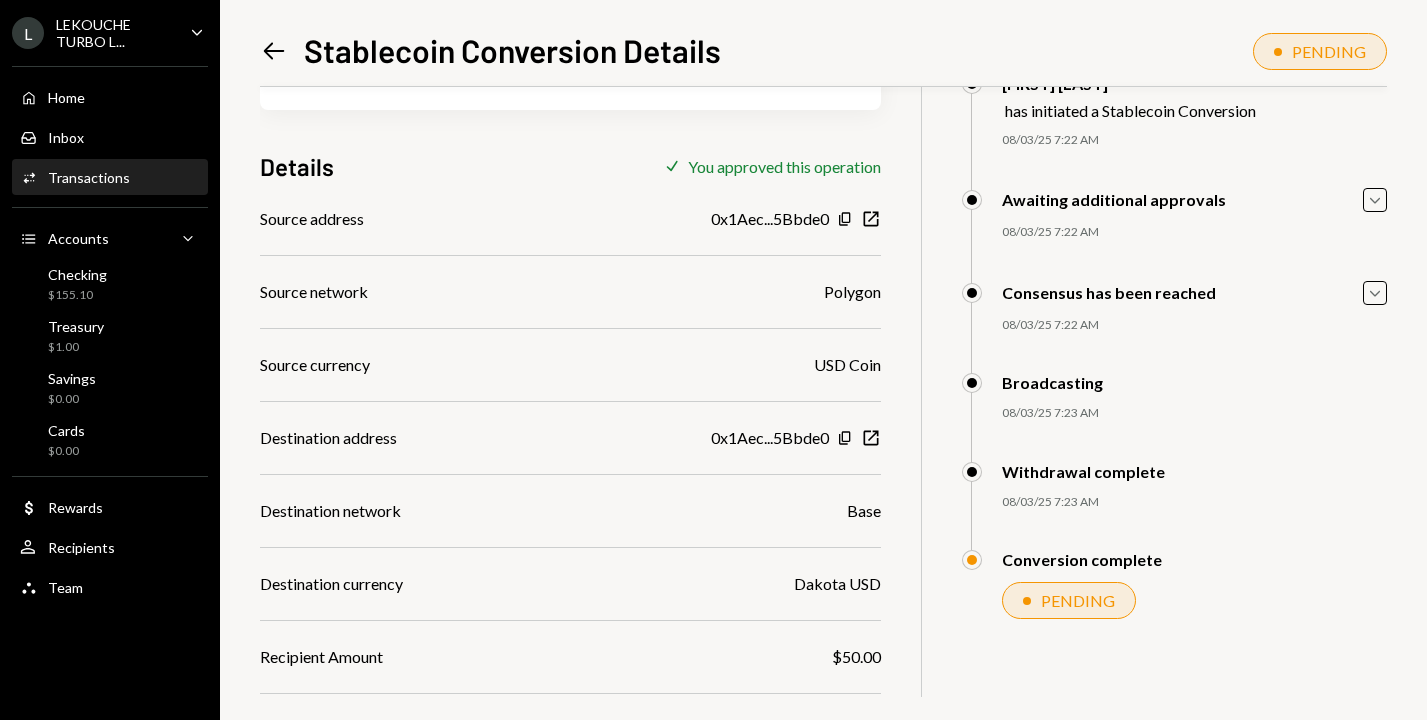 scroll, scrollTop: 205, scrollLeft: 0, axis: vertical 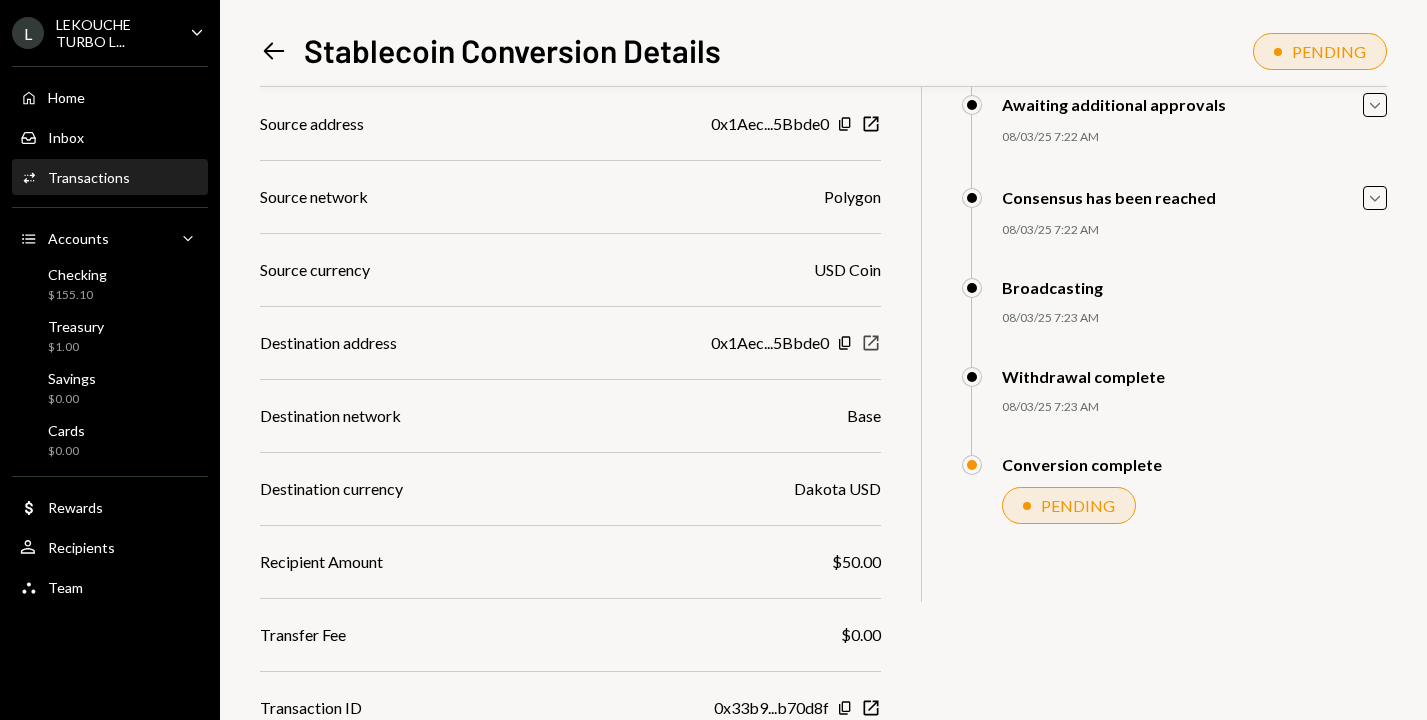 click 